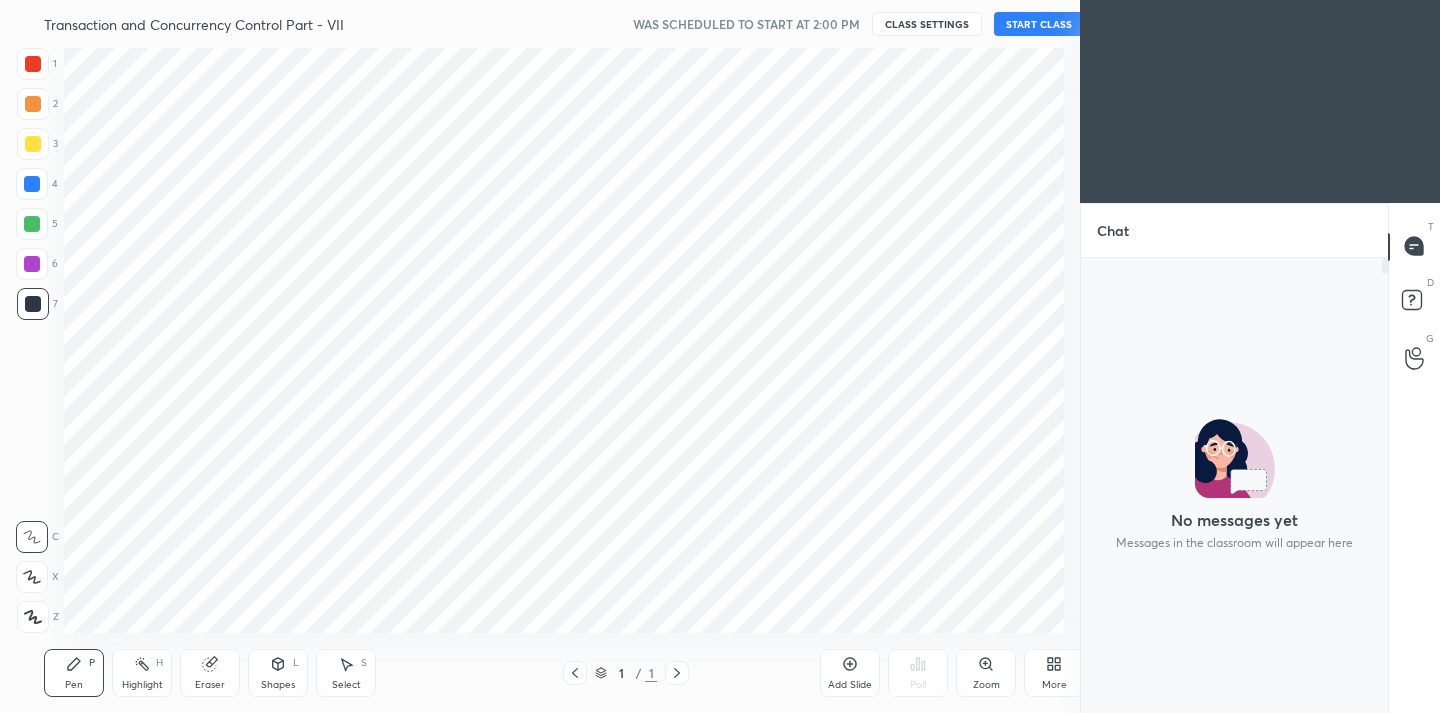 scroll, scrollTop: 0, scrollLeft: 0, axis: both 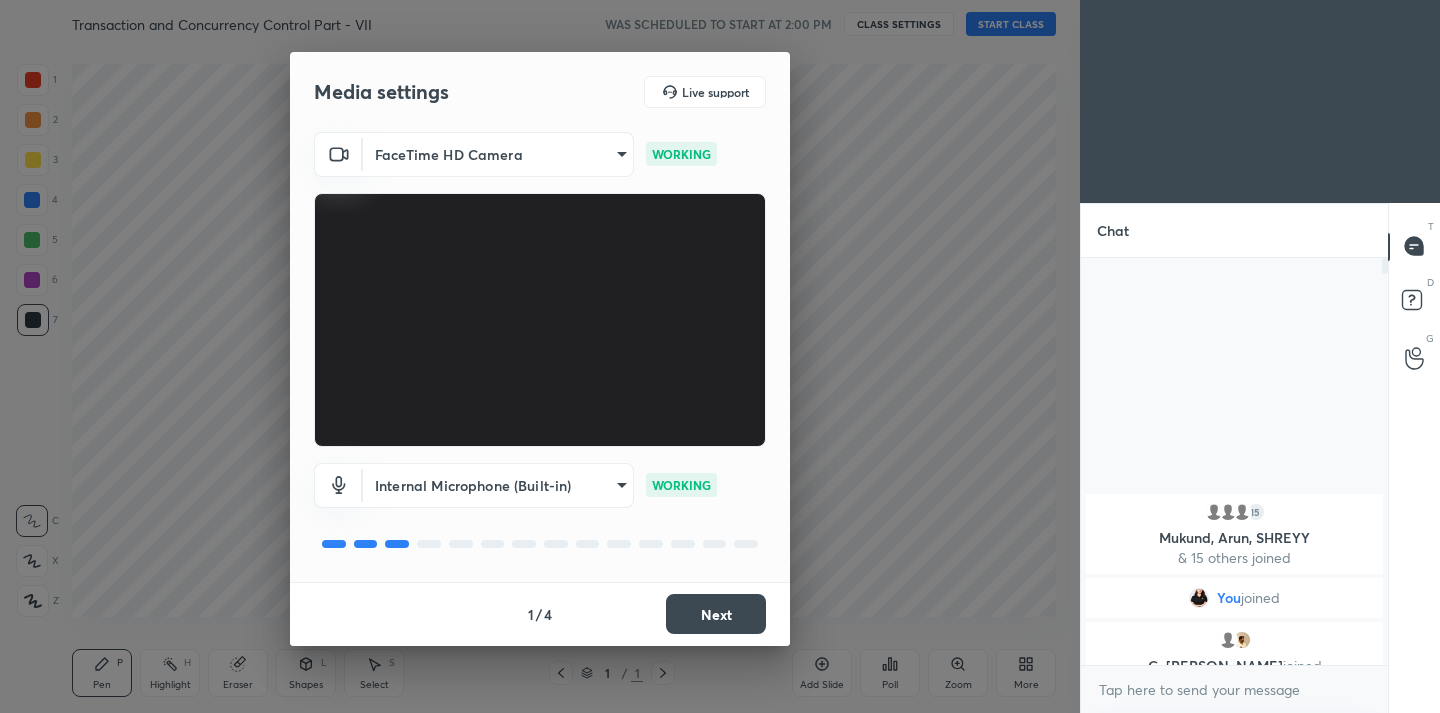 click on "Next" at bounding box center [716, 614] 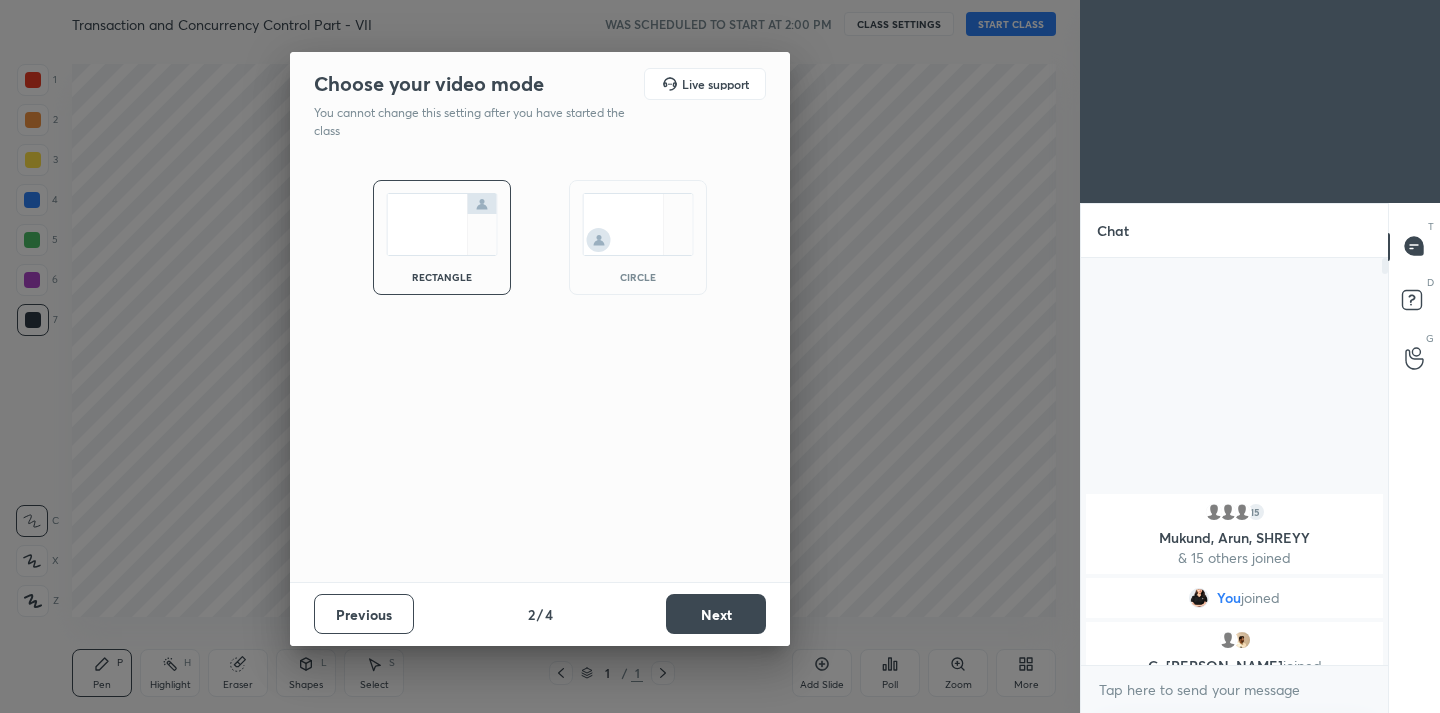 click on "Next" at bounding box center [716, 614] 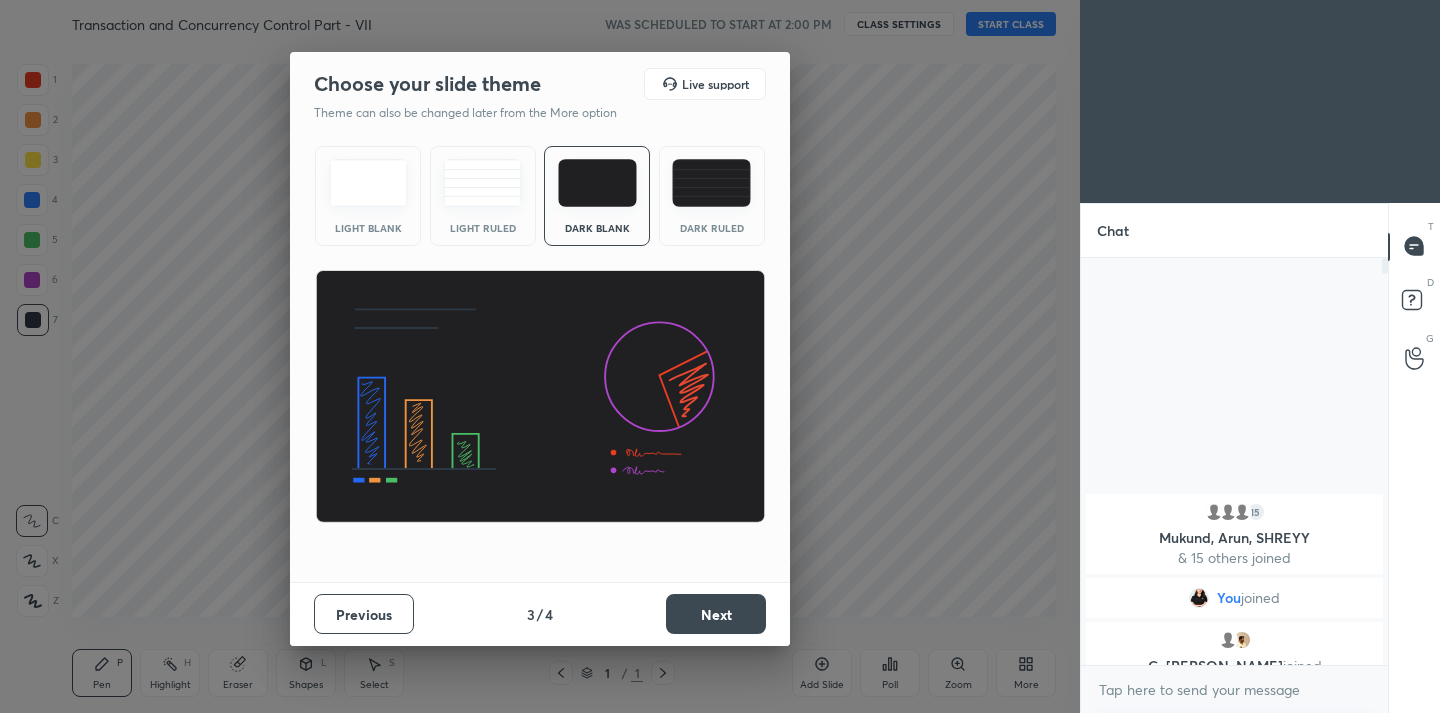 click on "Next" at bounding box center (716, 614) 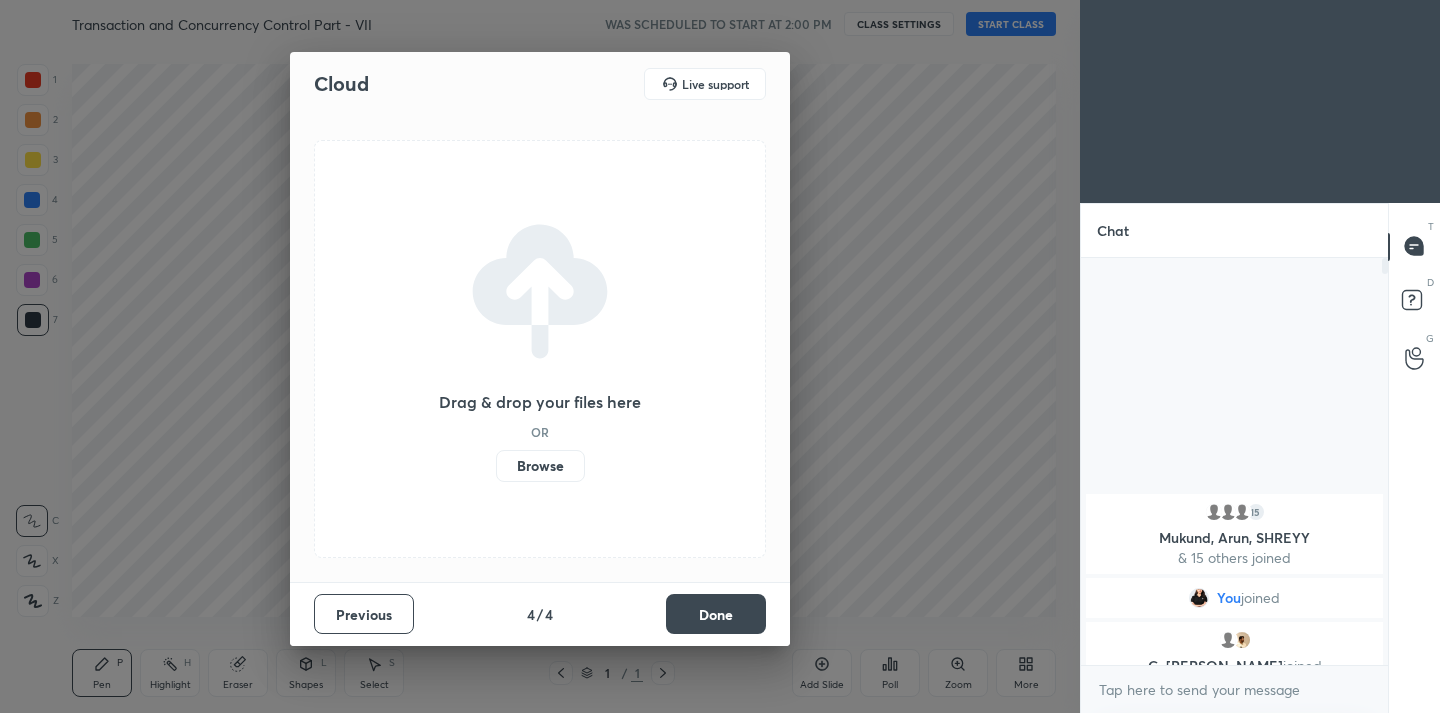 click on "Done" at bounding box center (716, 614) 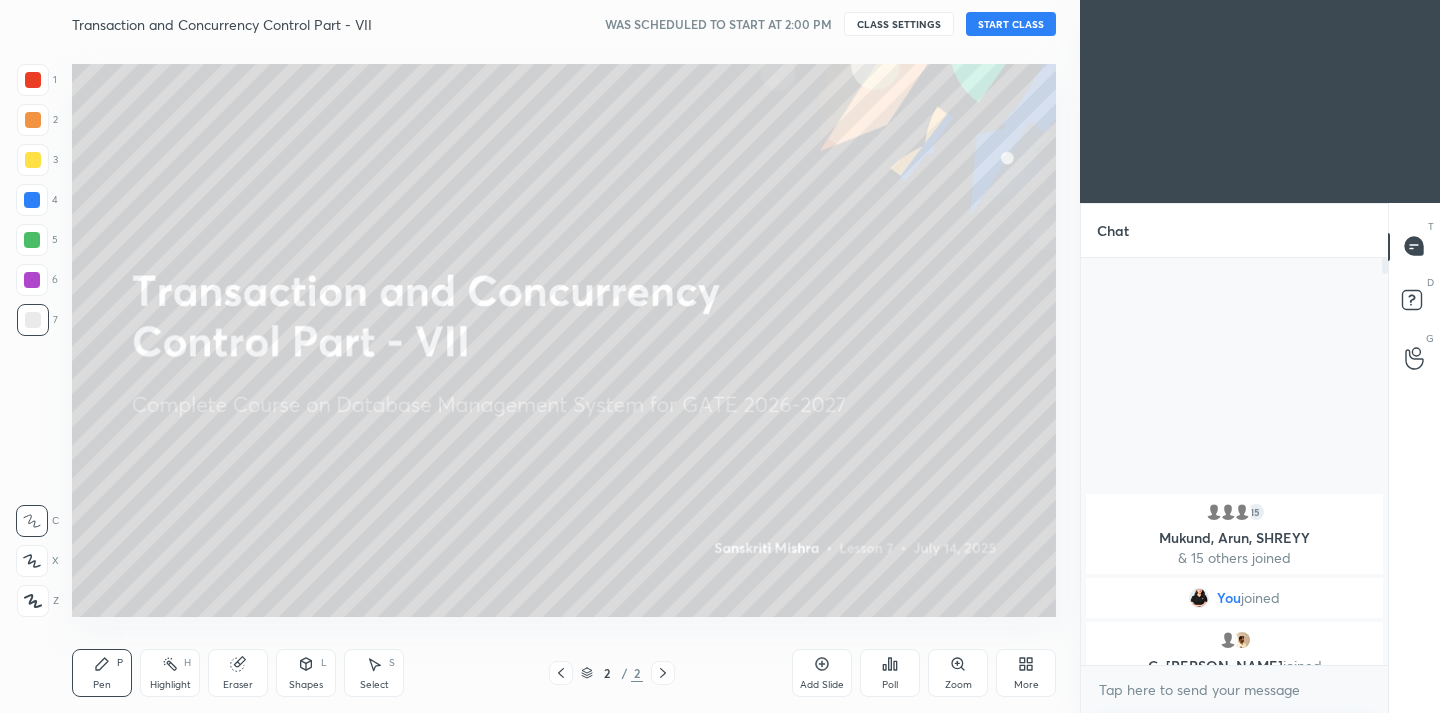 click on "START CLASS" at bounding box center [1011, 24] 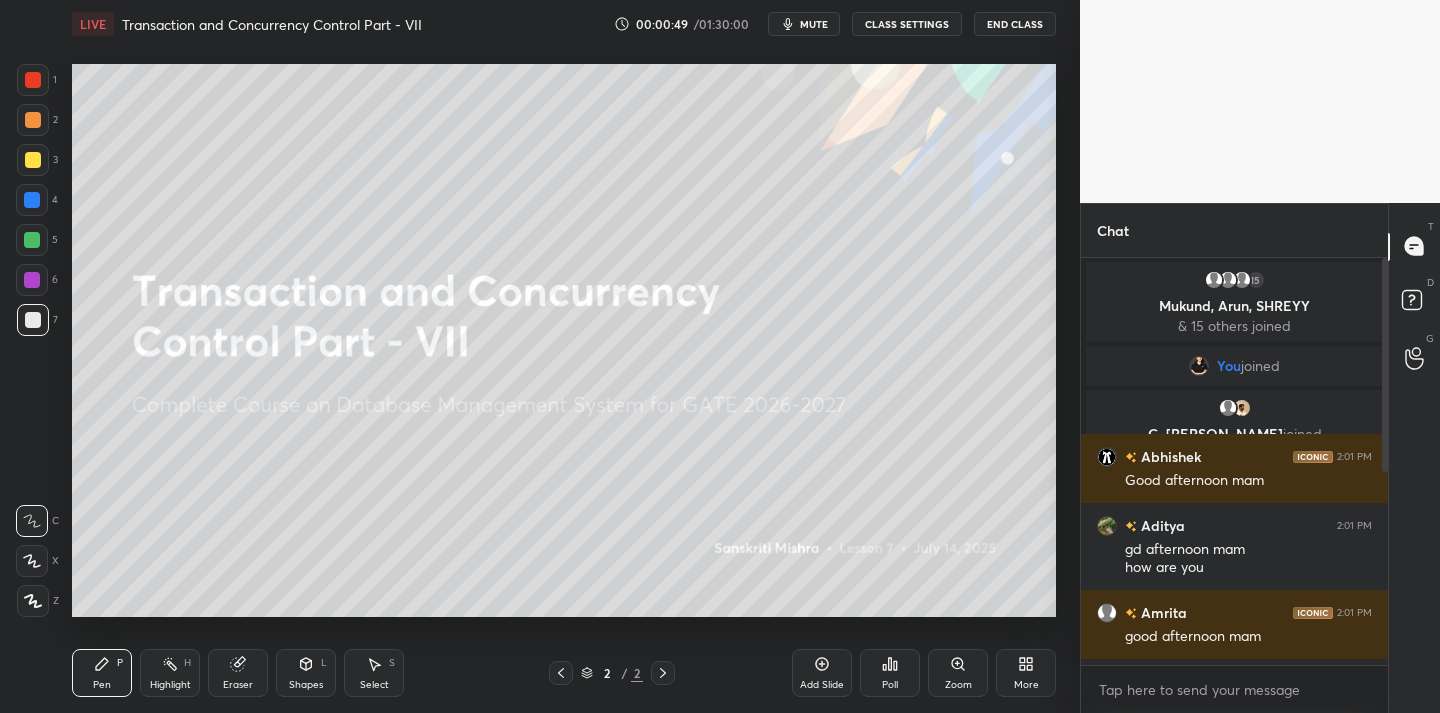 click on "mute" at bounding box center (814, 24) 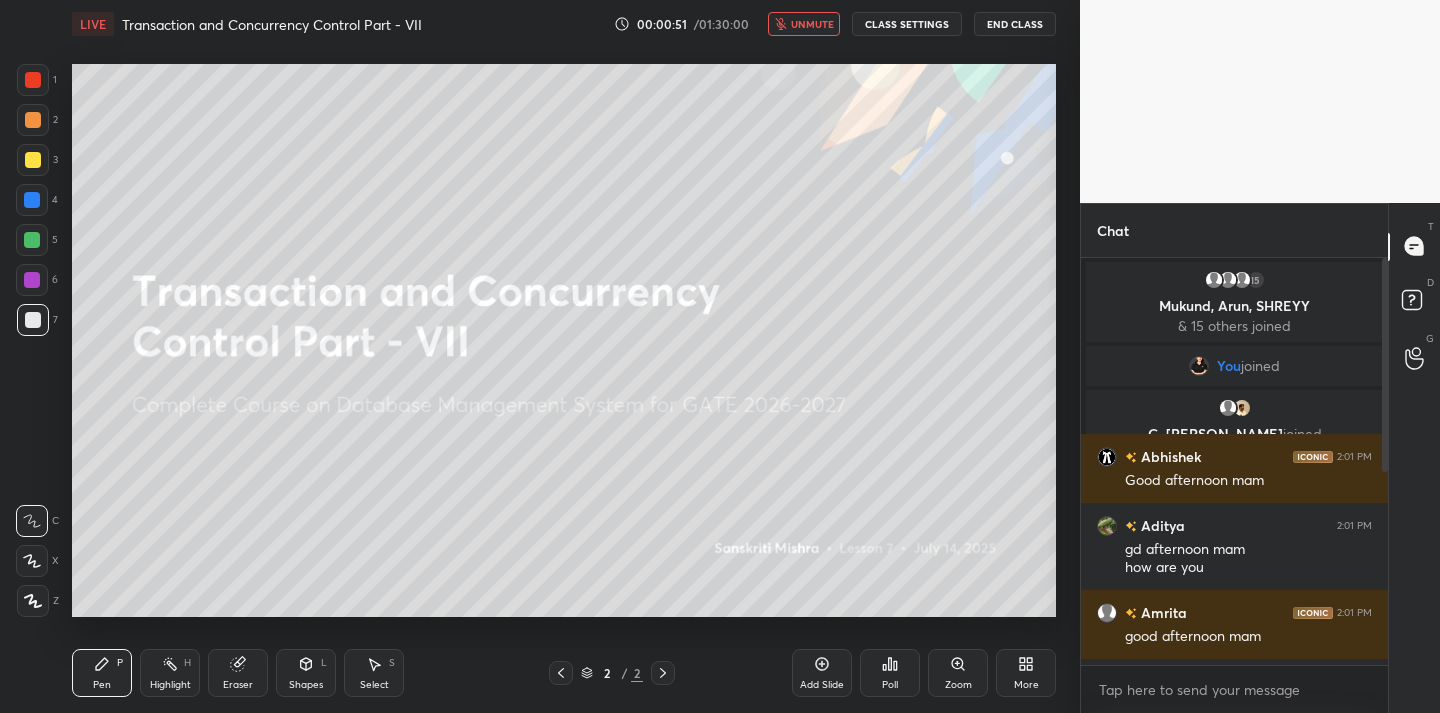 click on "End Class" at bounding box center [1015, 24] 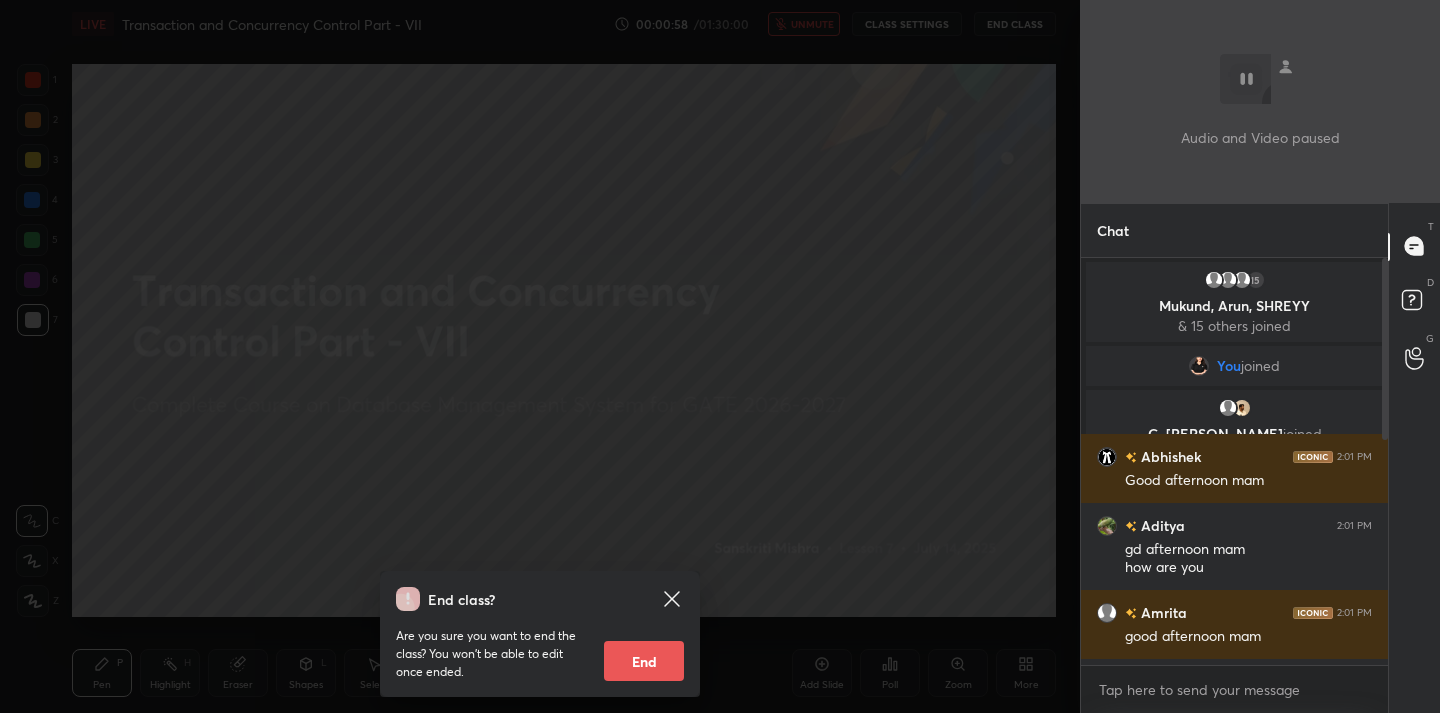 click on "End class? Are you sure you want to end the class? You won’t be able to edit once ended. End" at bounding box center (540, 356) 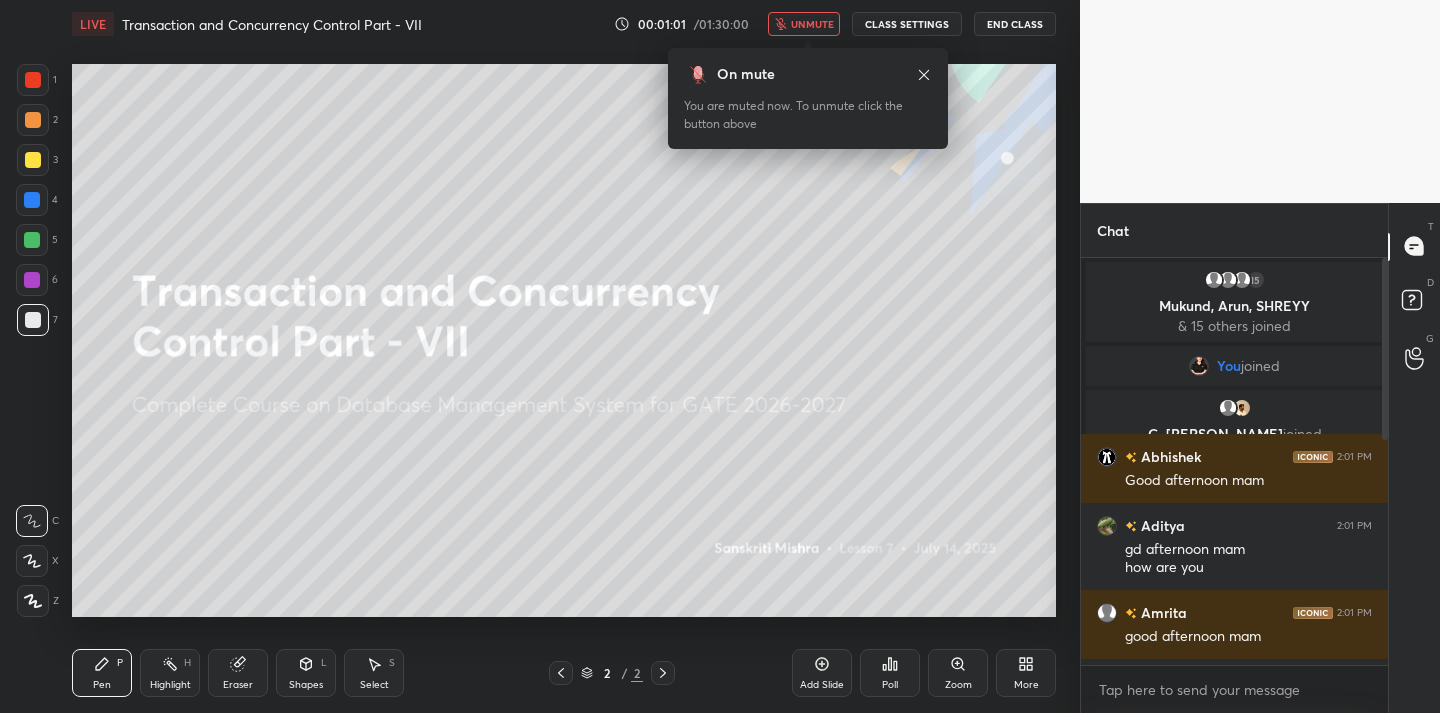 click on "On mute You are muted now. To unmute click the
button above" at bounding box center (808, 92) 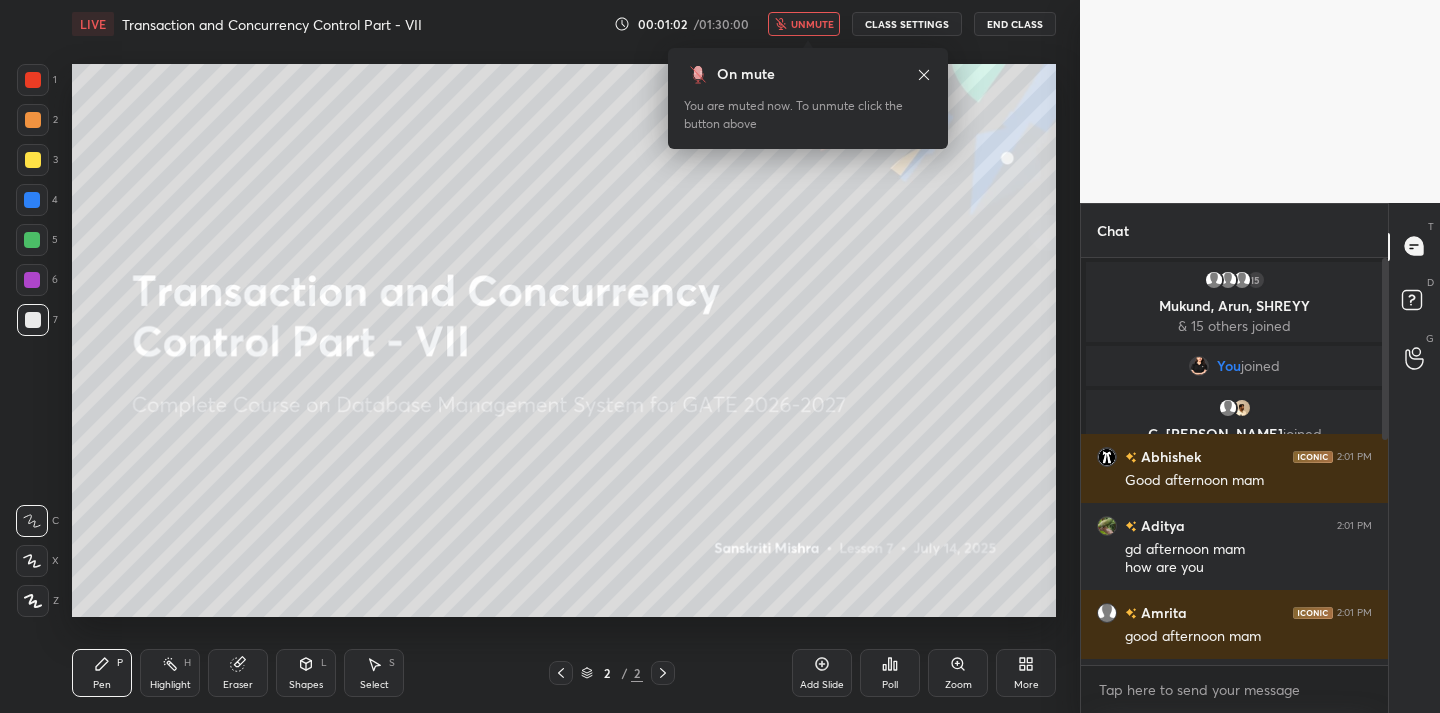click on "unmute" at bounding box center [812, 24] 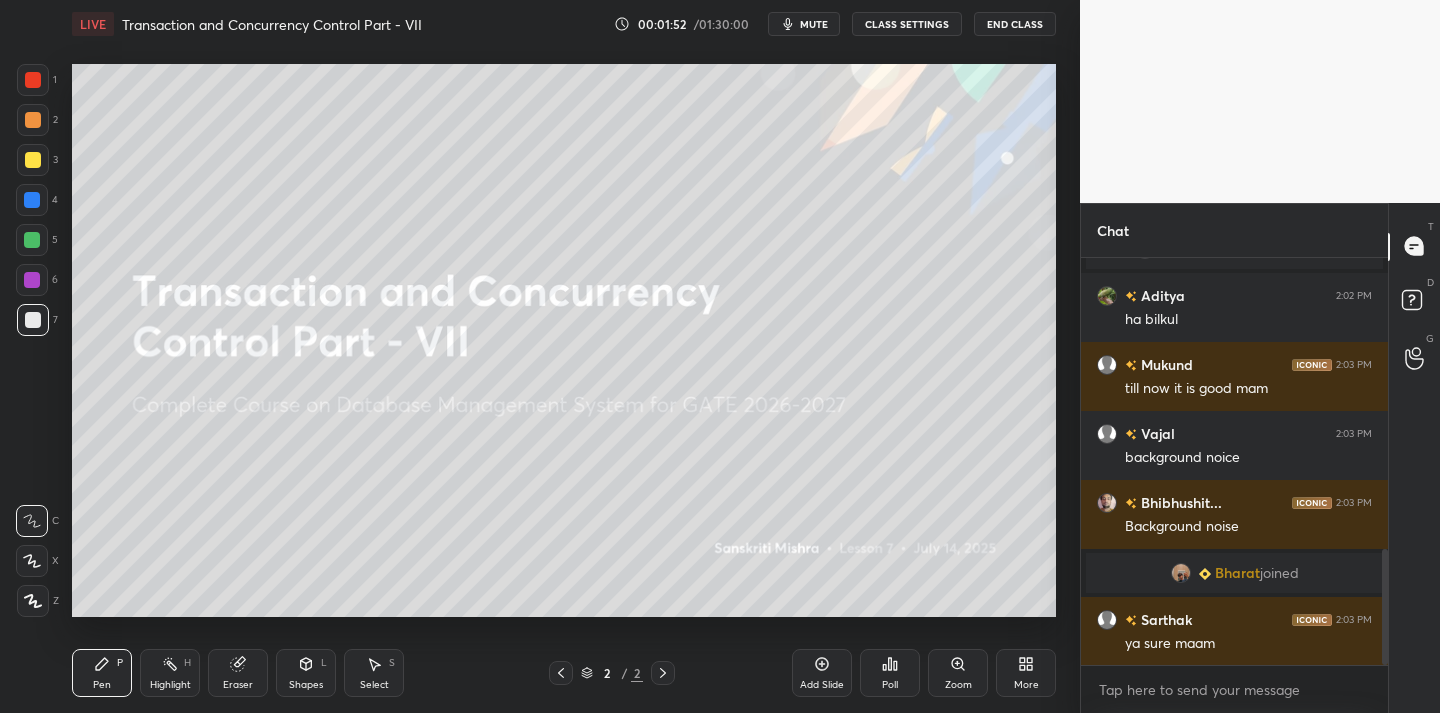 scroll, scrollTop: 1027, scrollLeft: 0, axis: vertical 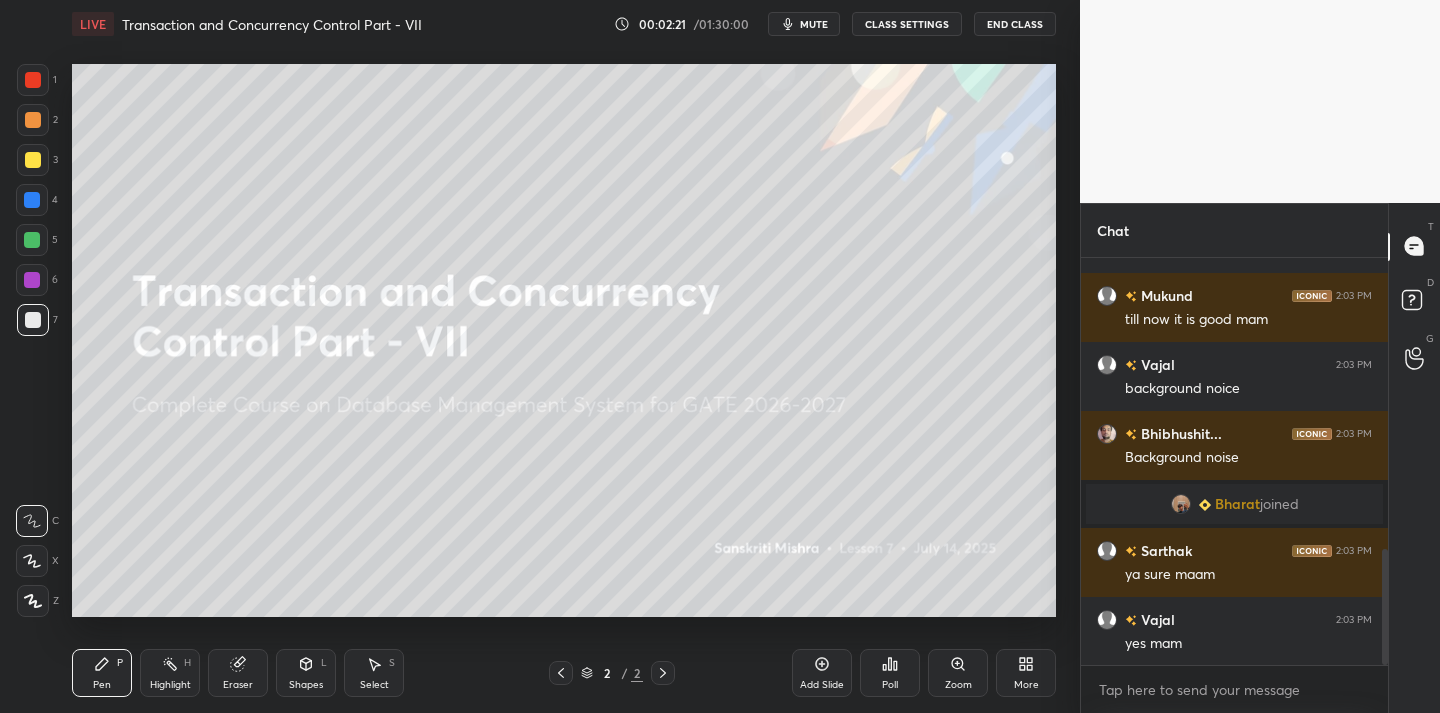 click 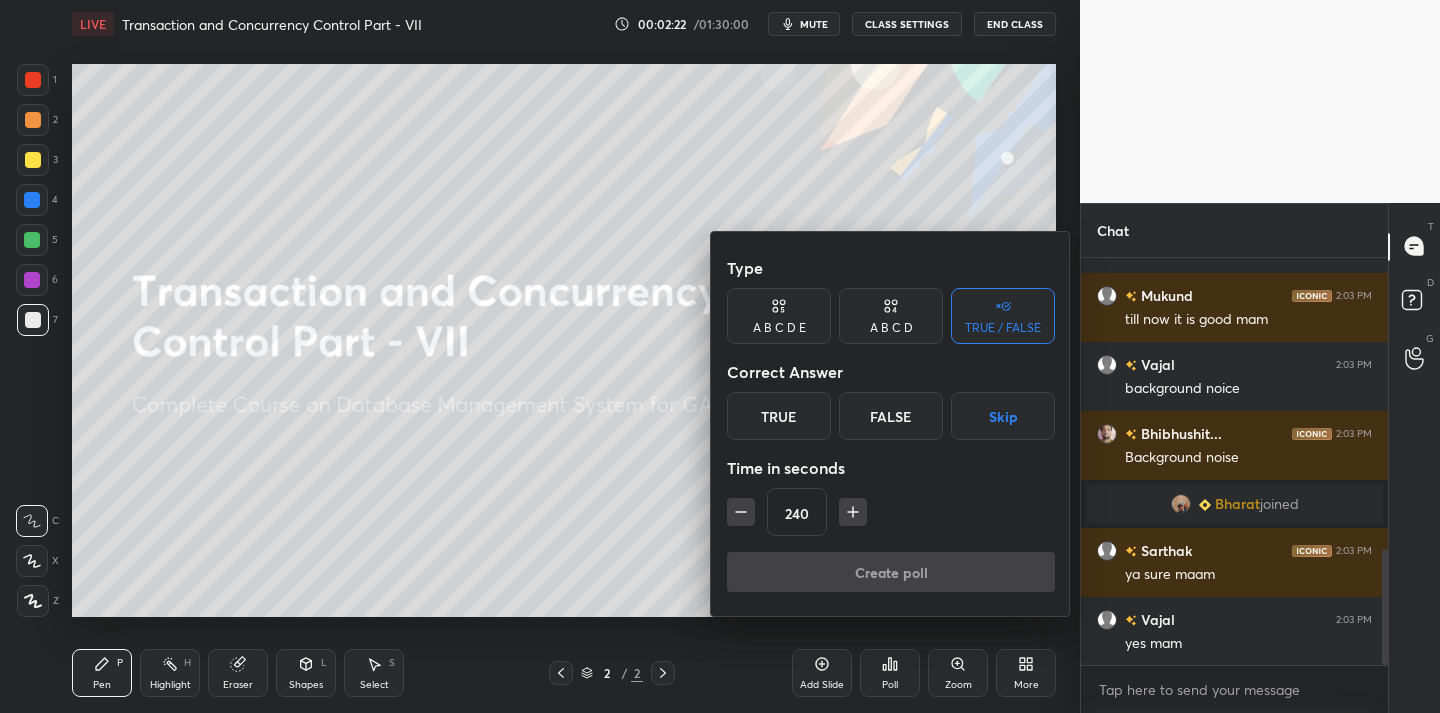 click on "True" at bounding box center (779, 416) 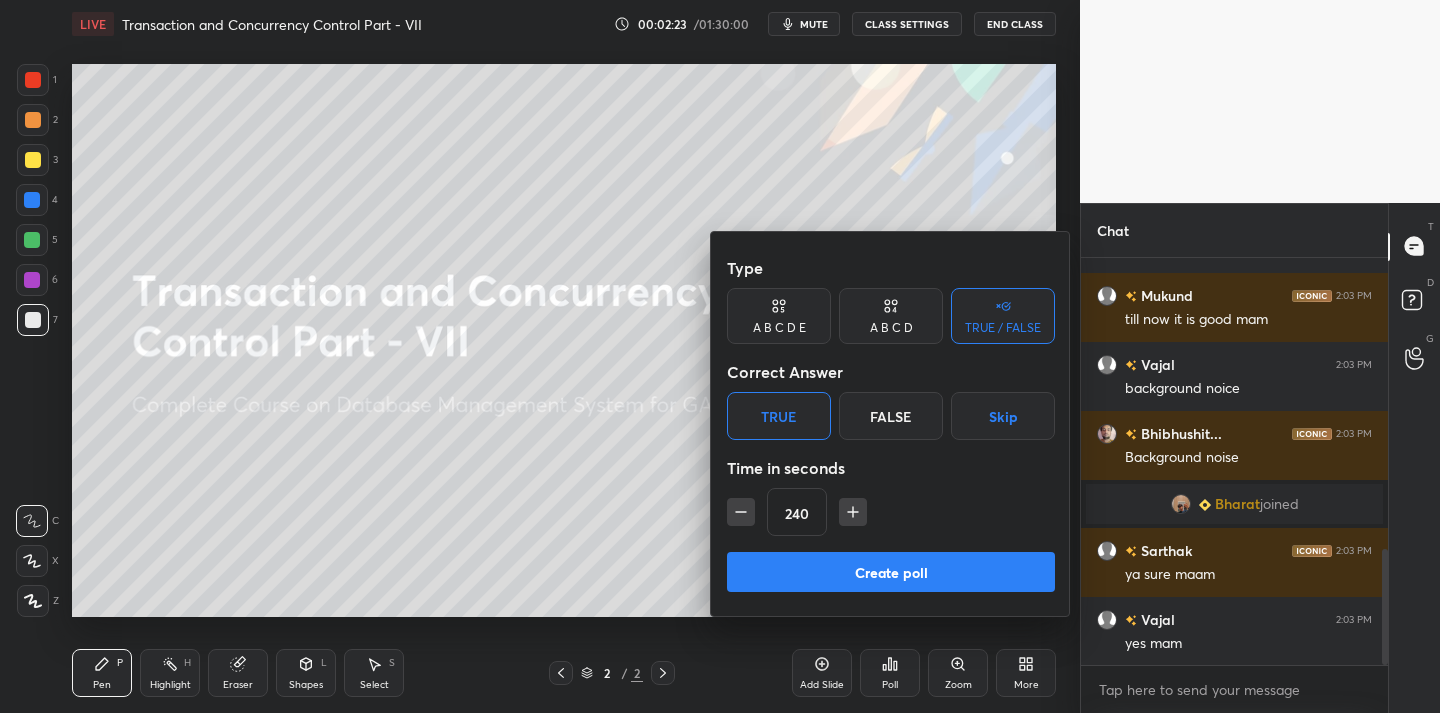 click on "Create poll" at bounding box center [891, 572] 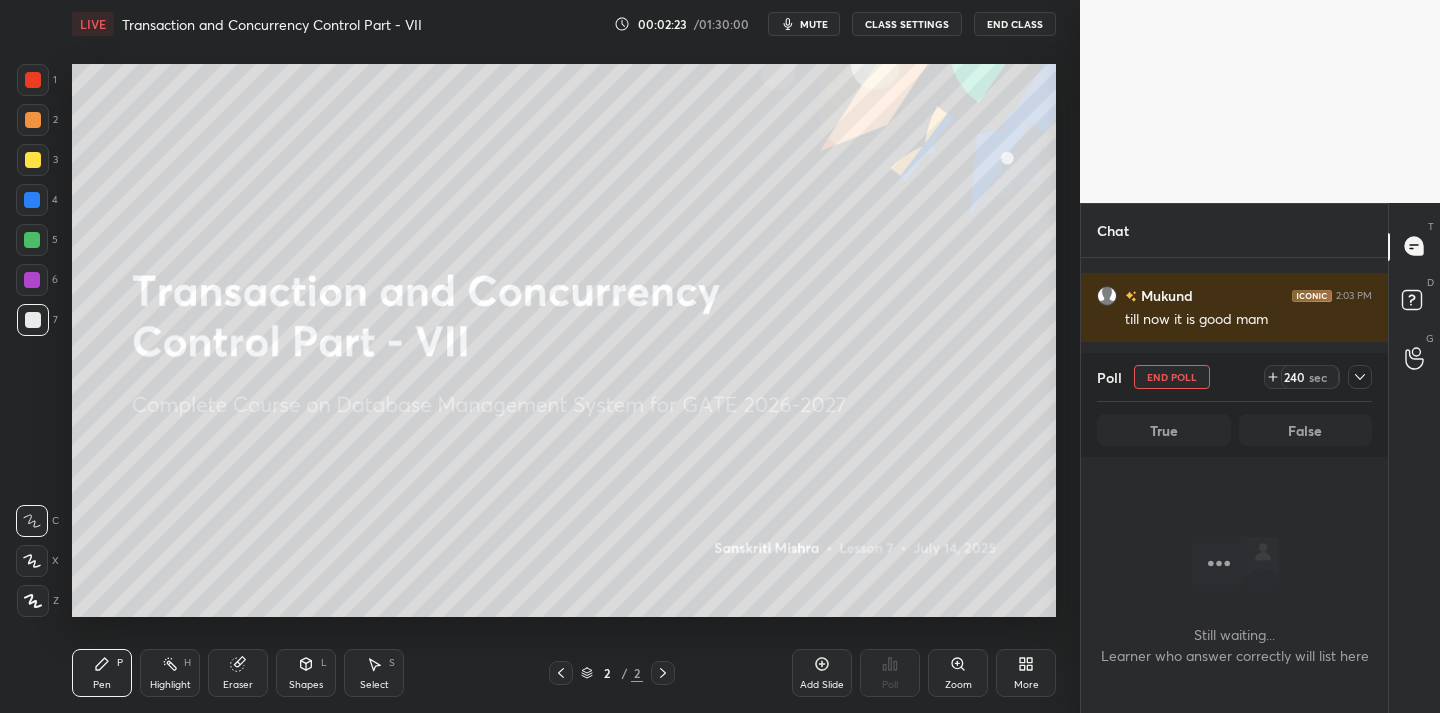 scroll, scrollTop: 297, scrollLeft: 301, axis: both 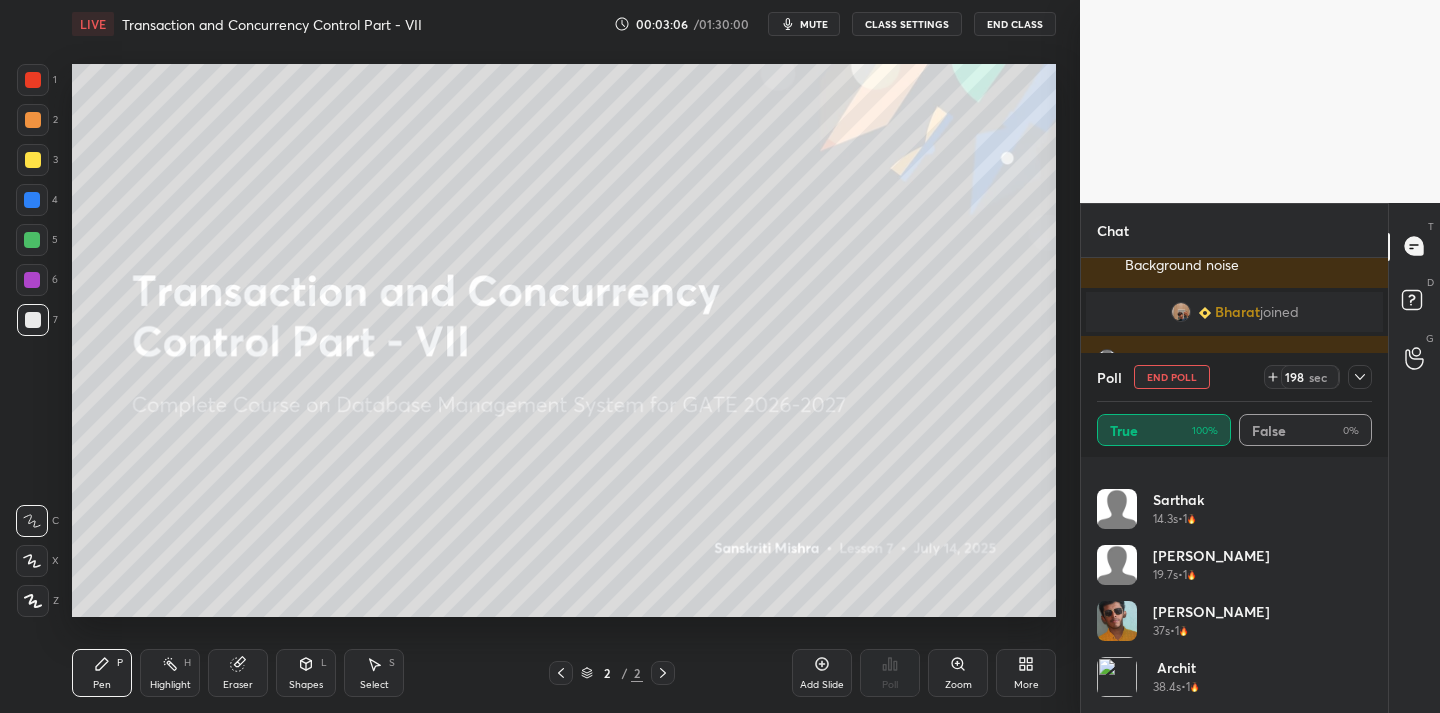 click on "Poll End Poll 198  sec" at bounding box center [1234, 377] 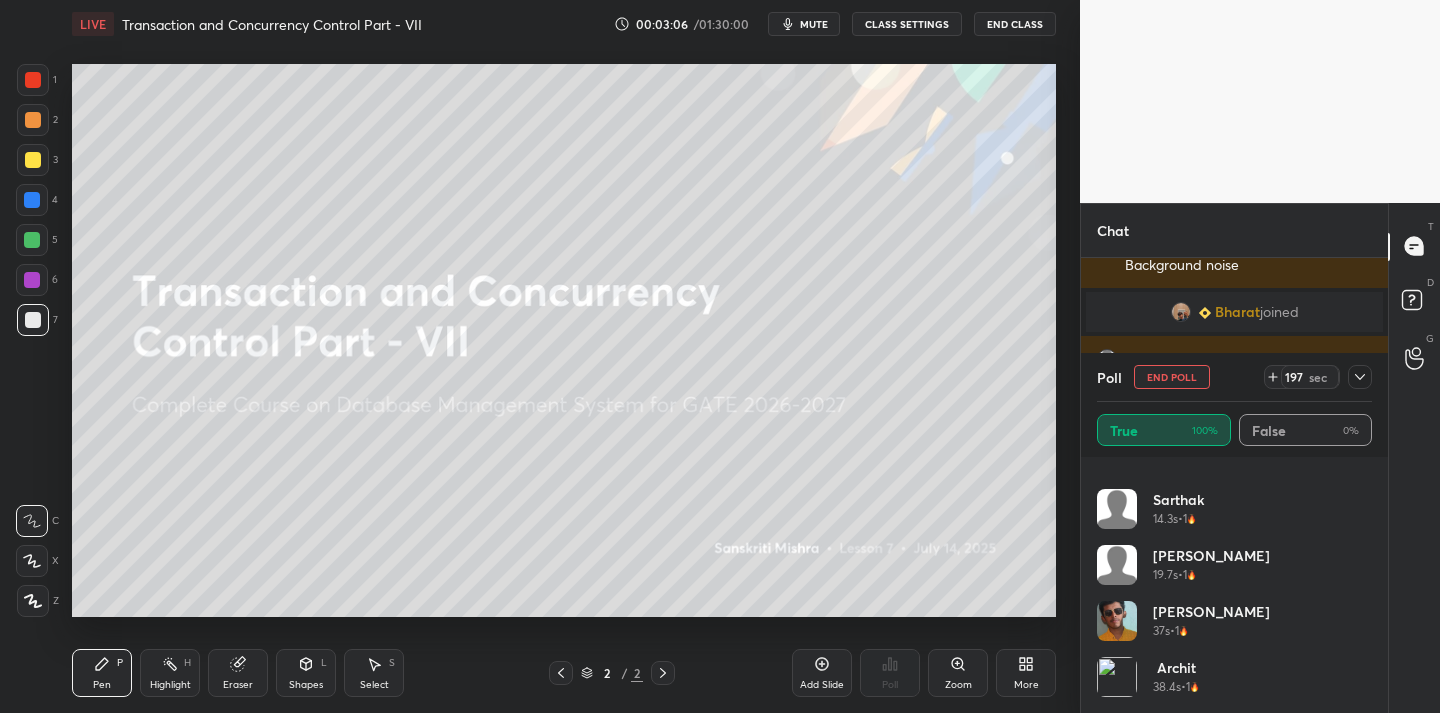 click 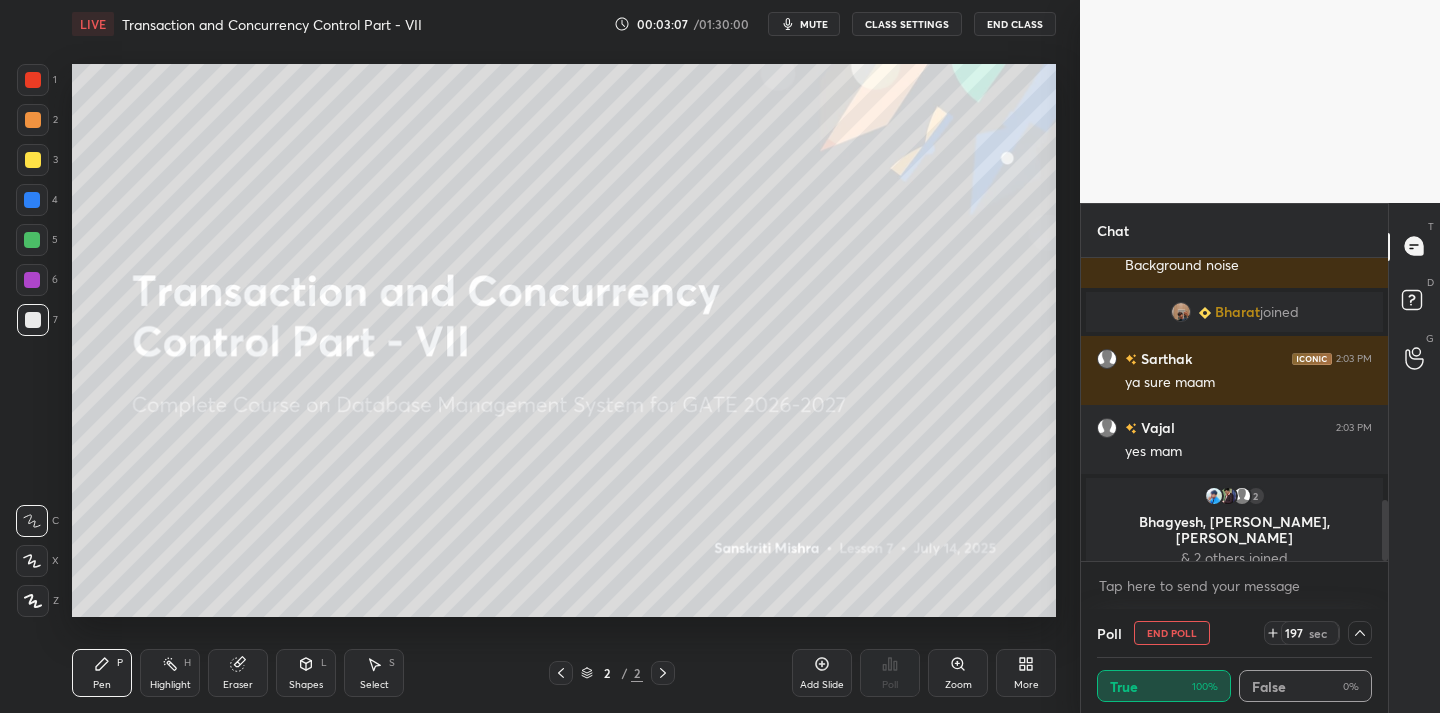 scroll, scrollTop: 0, scrollLeft: 0, axis: both 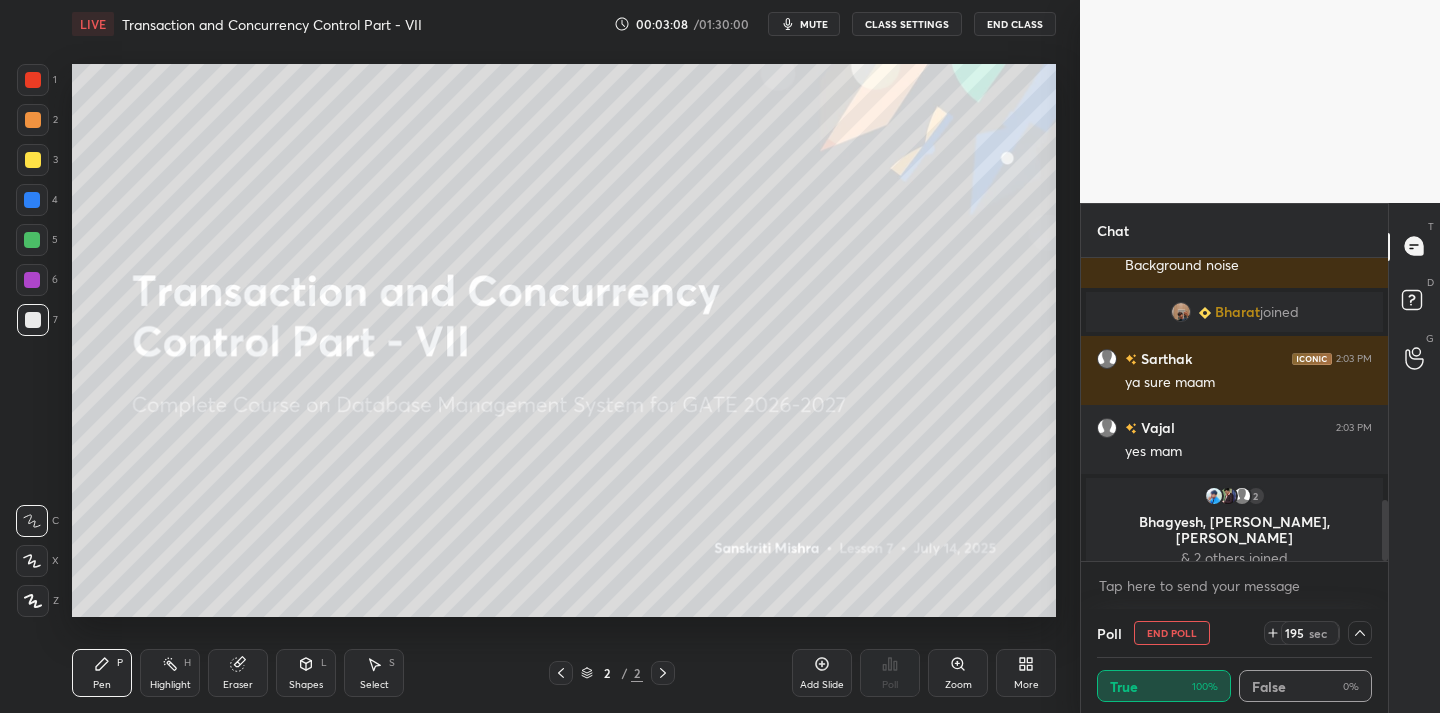 click 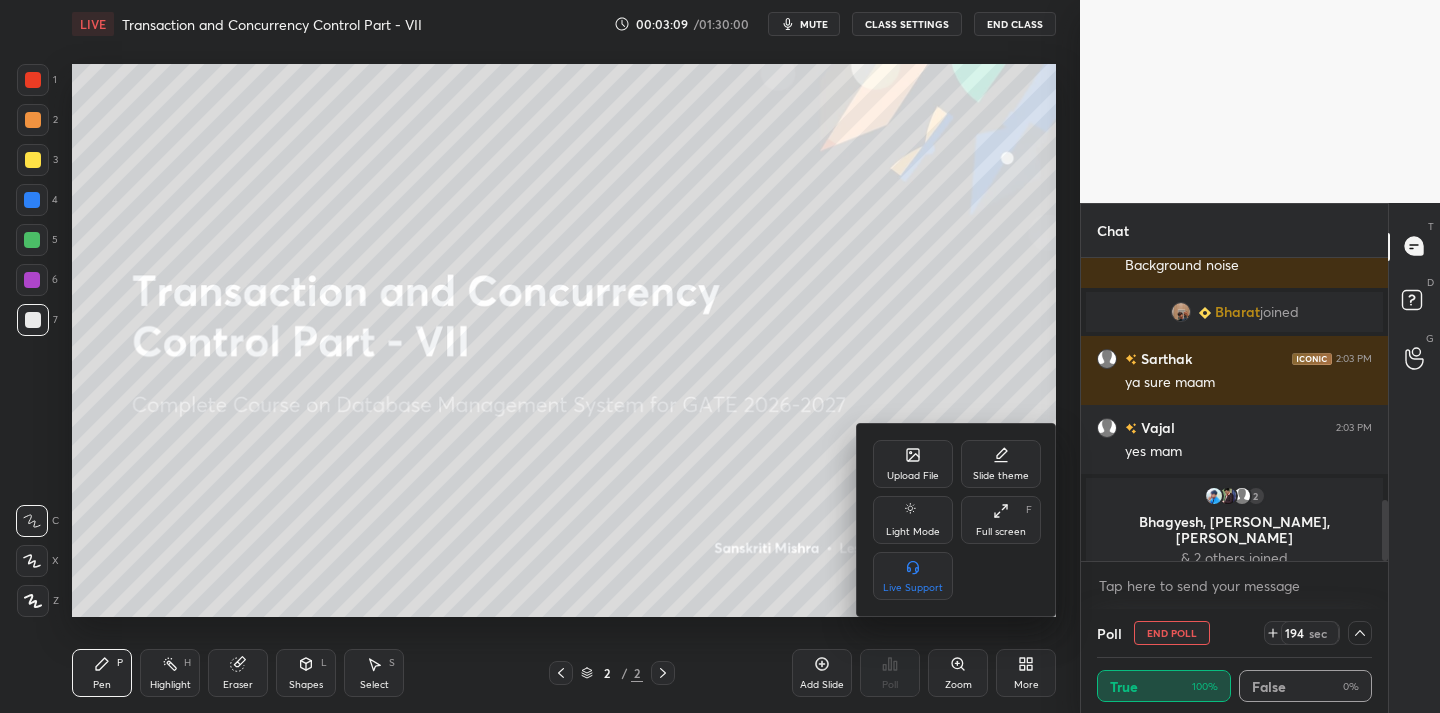 click on "Upload File" at bounding box center (913, 464) 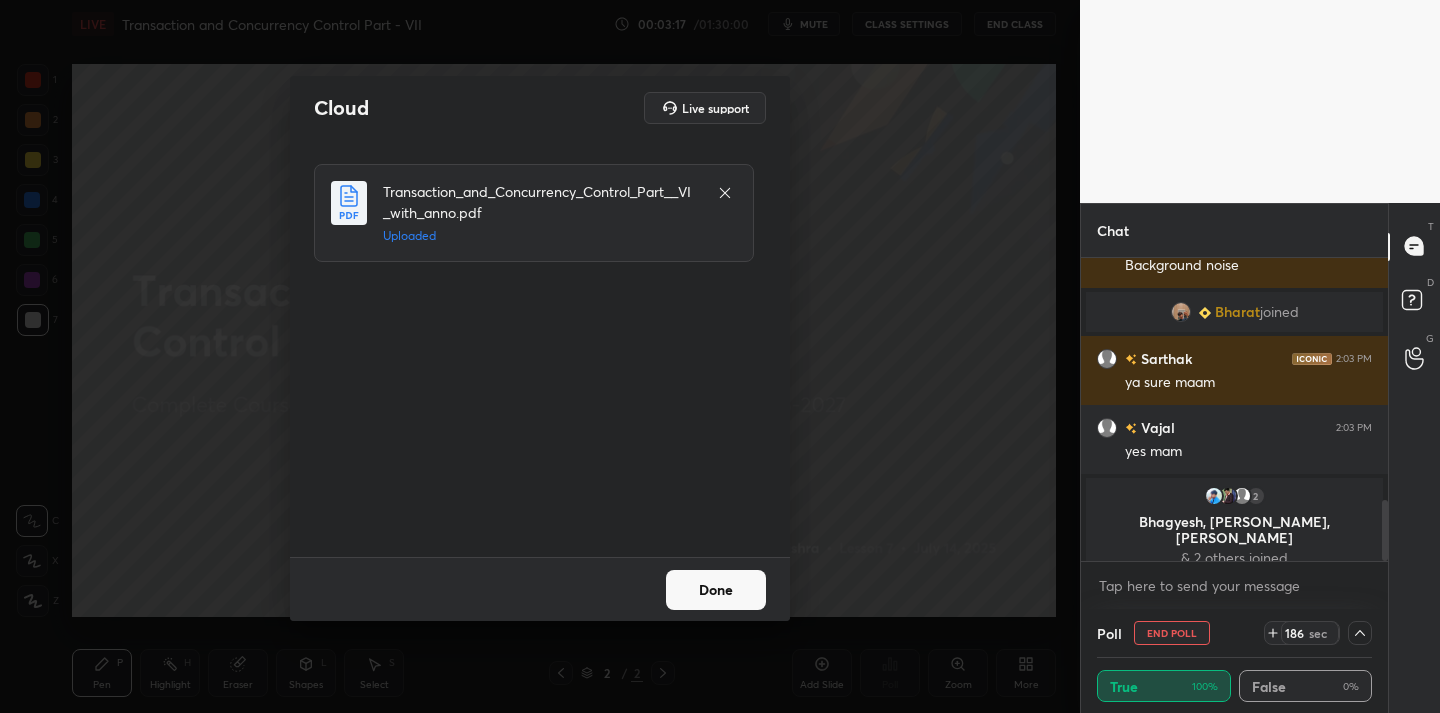 click on "Done" at bounding box center (716, 590) 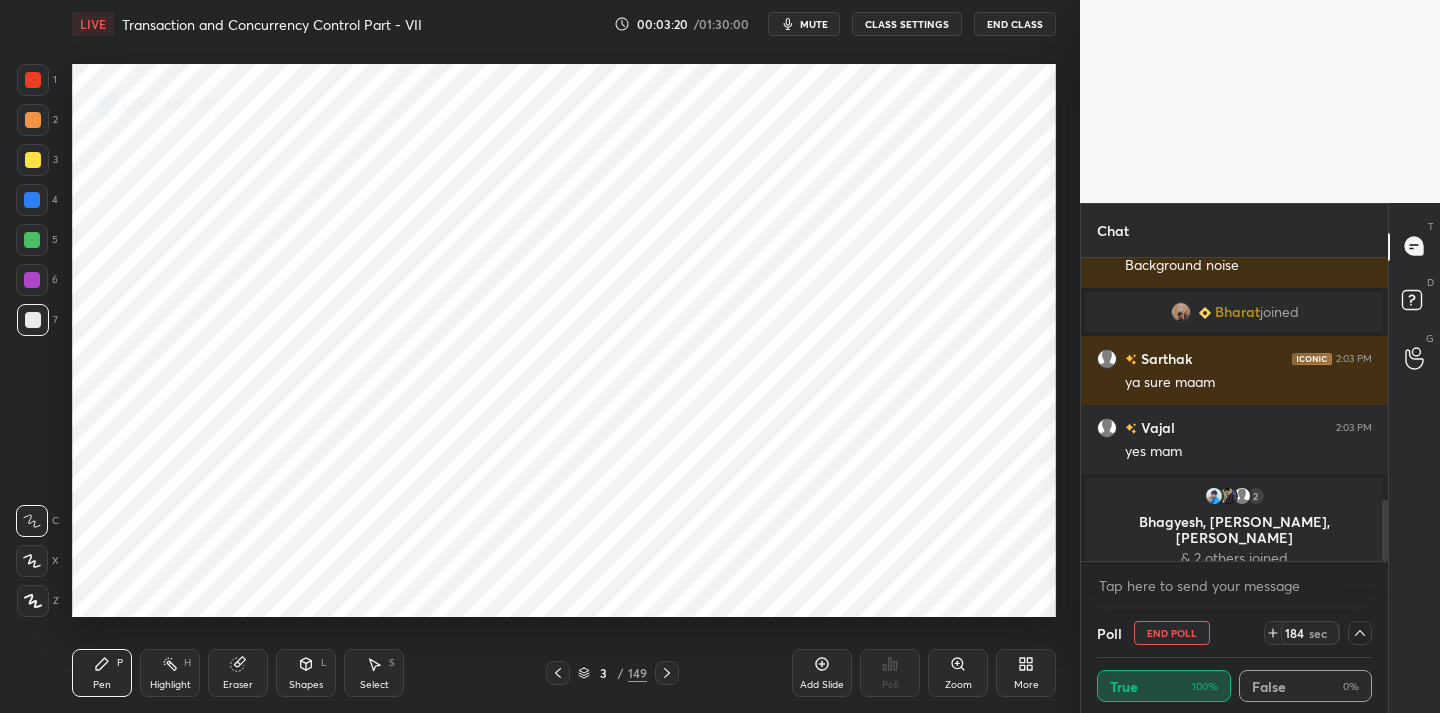 click on "149" at bounding box center [637, 673] 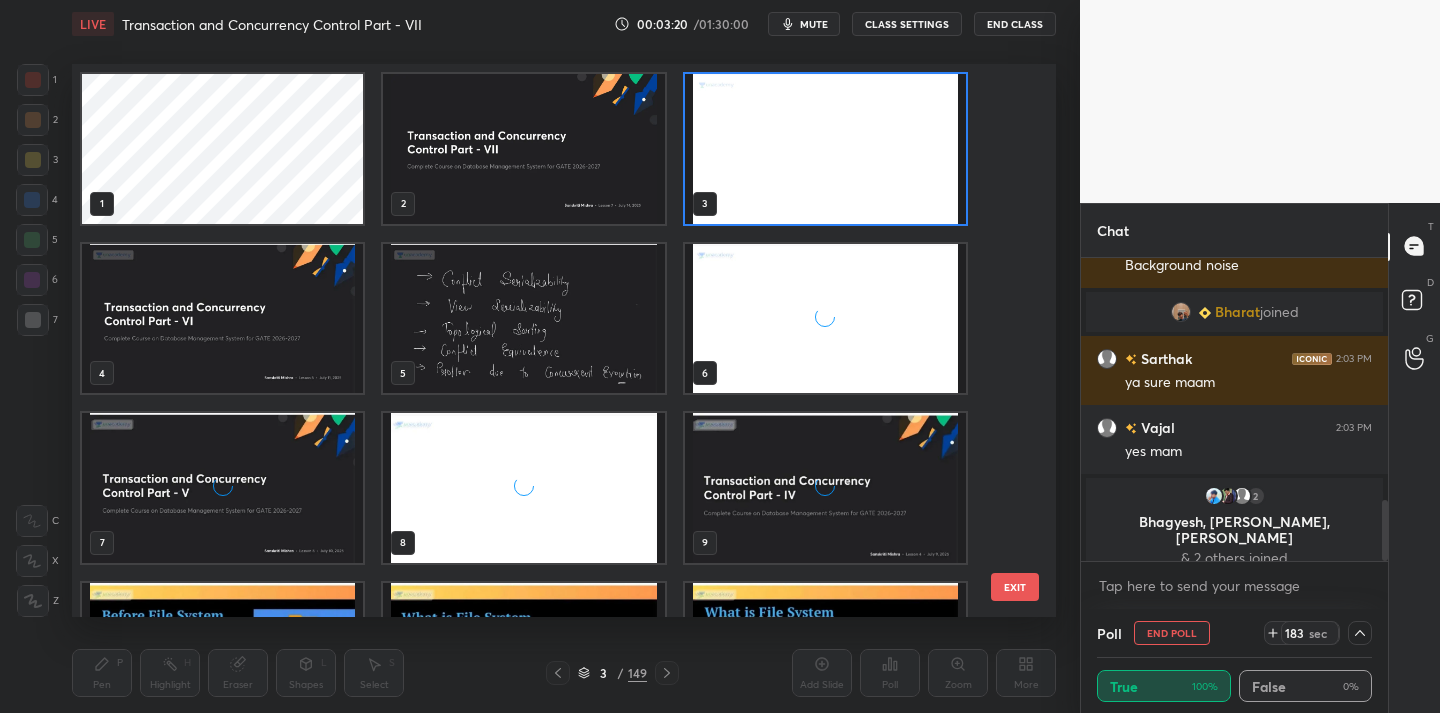 scroll, scrollTop: 7, scrollLeft: 11, axis: both 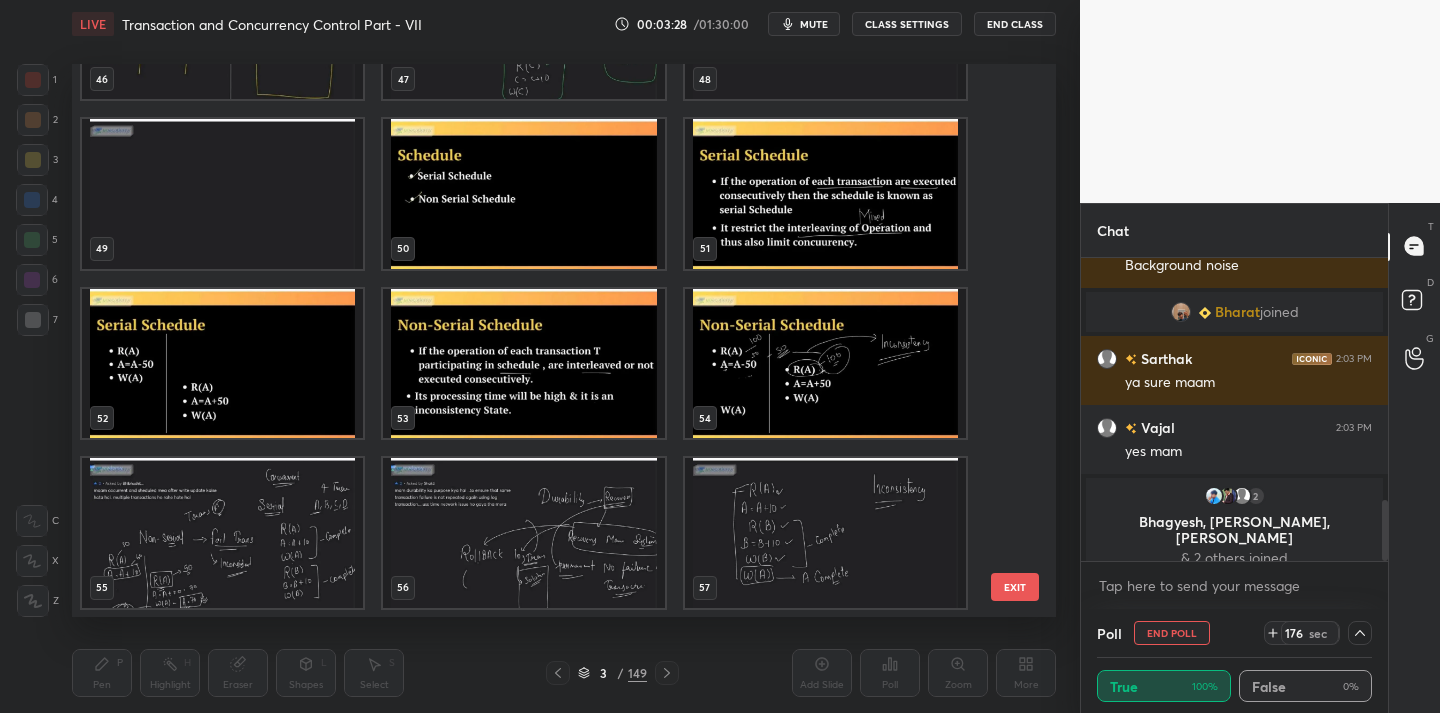 click at bounding box center (523, 194) 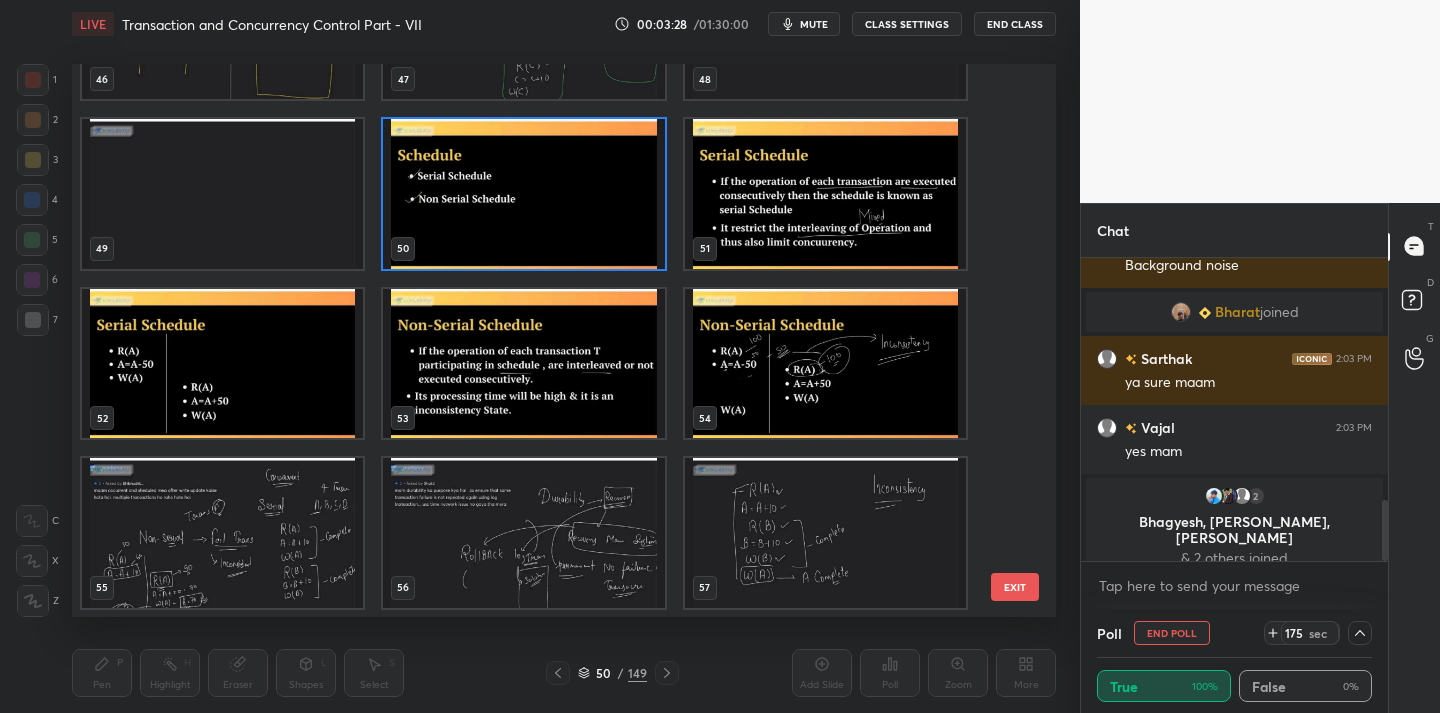 click at bounding box center (523, 194) 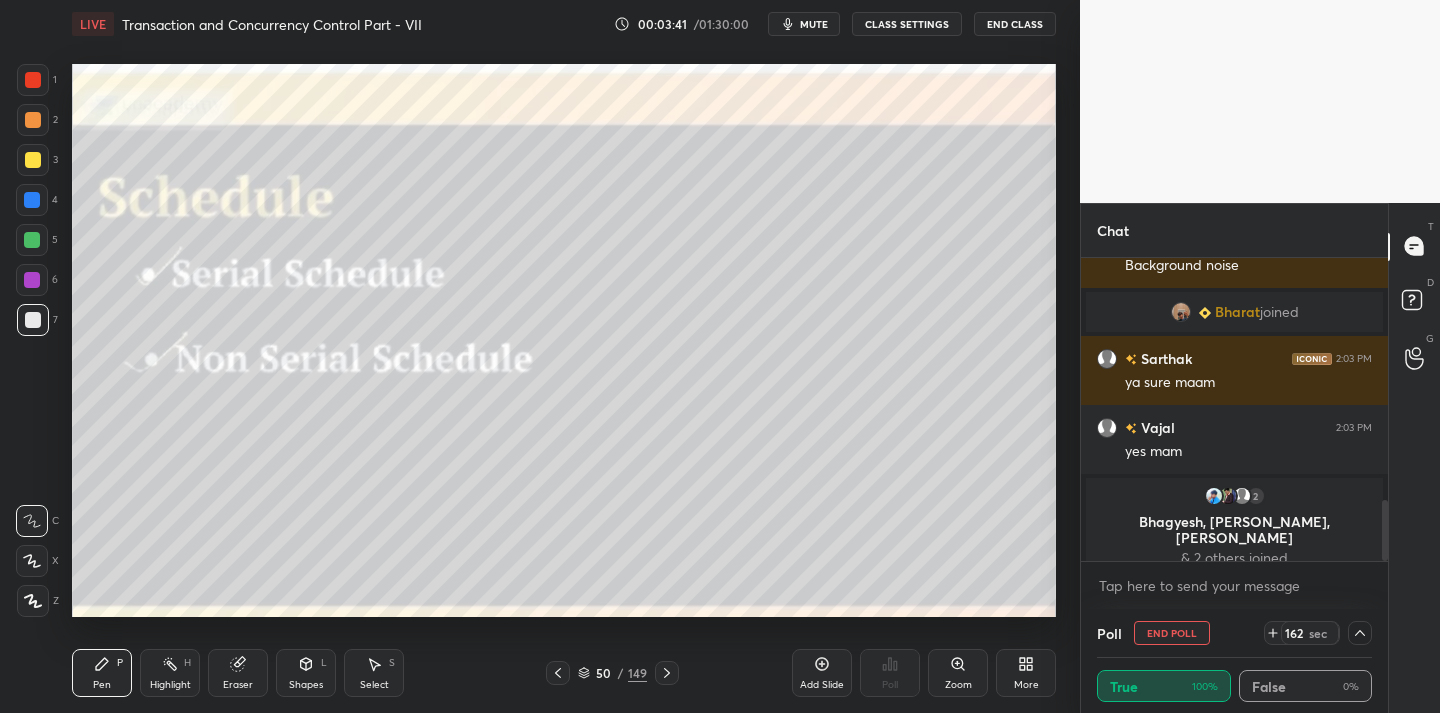 click 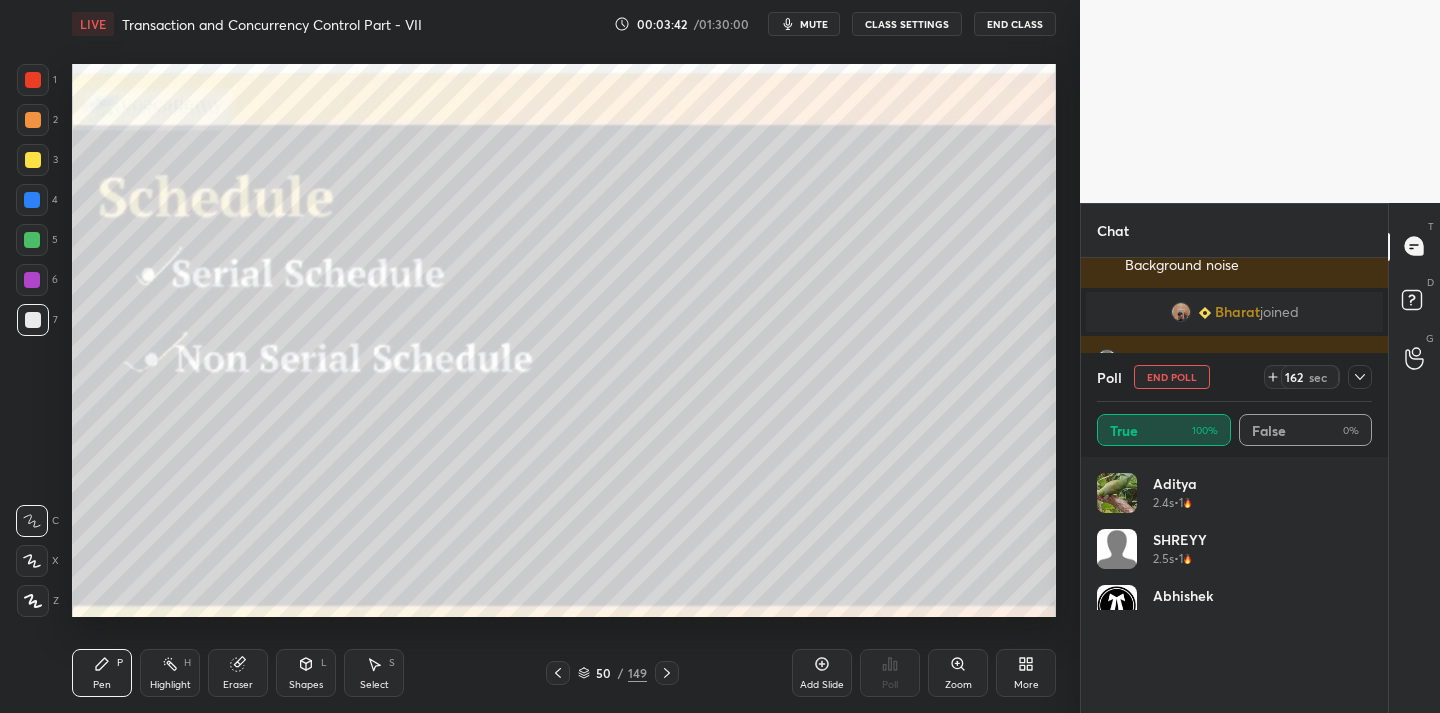 scroll, scrollTop: 6, scrollLeft: 7, axis: both 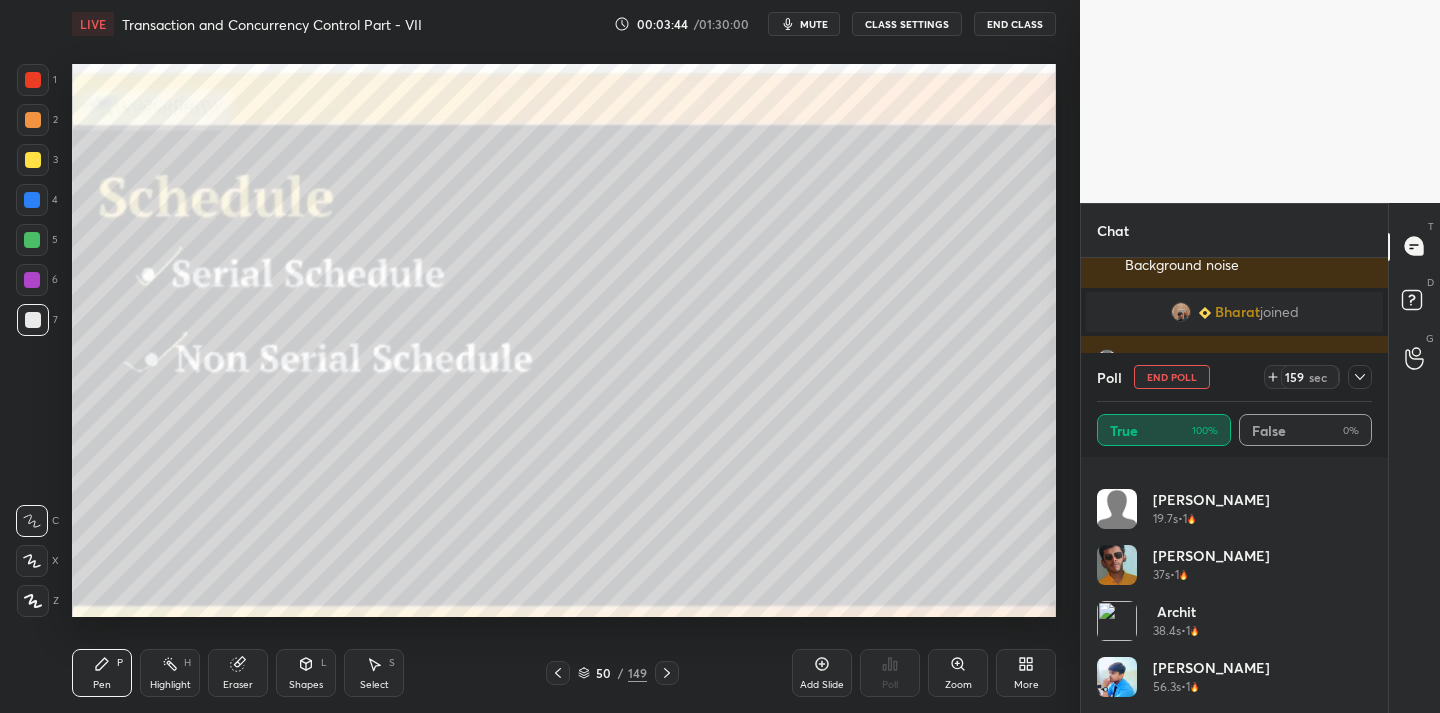 click 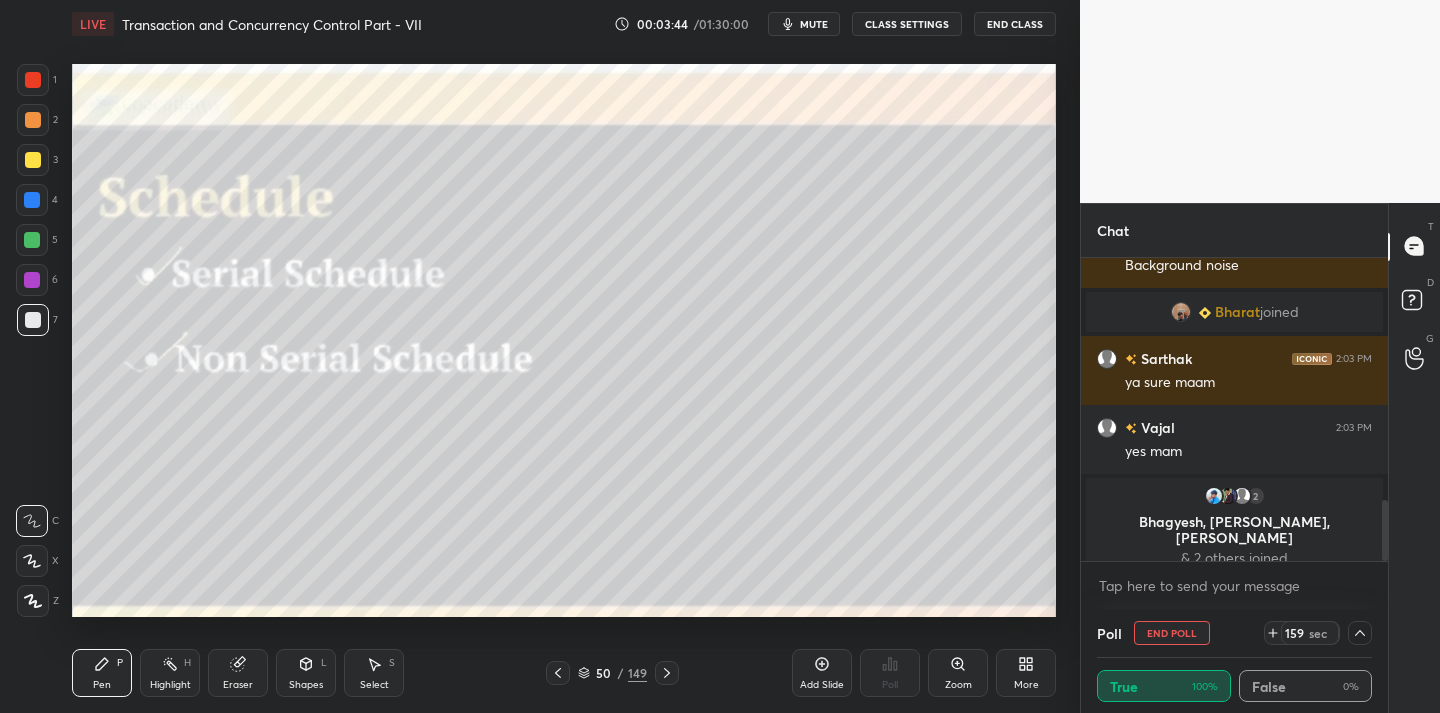 scroll, scrollTop: 173, scrollLeft: 269, axis: both 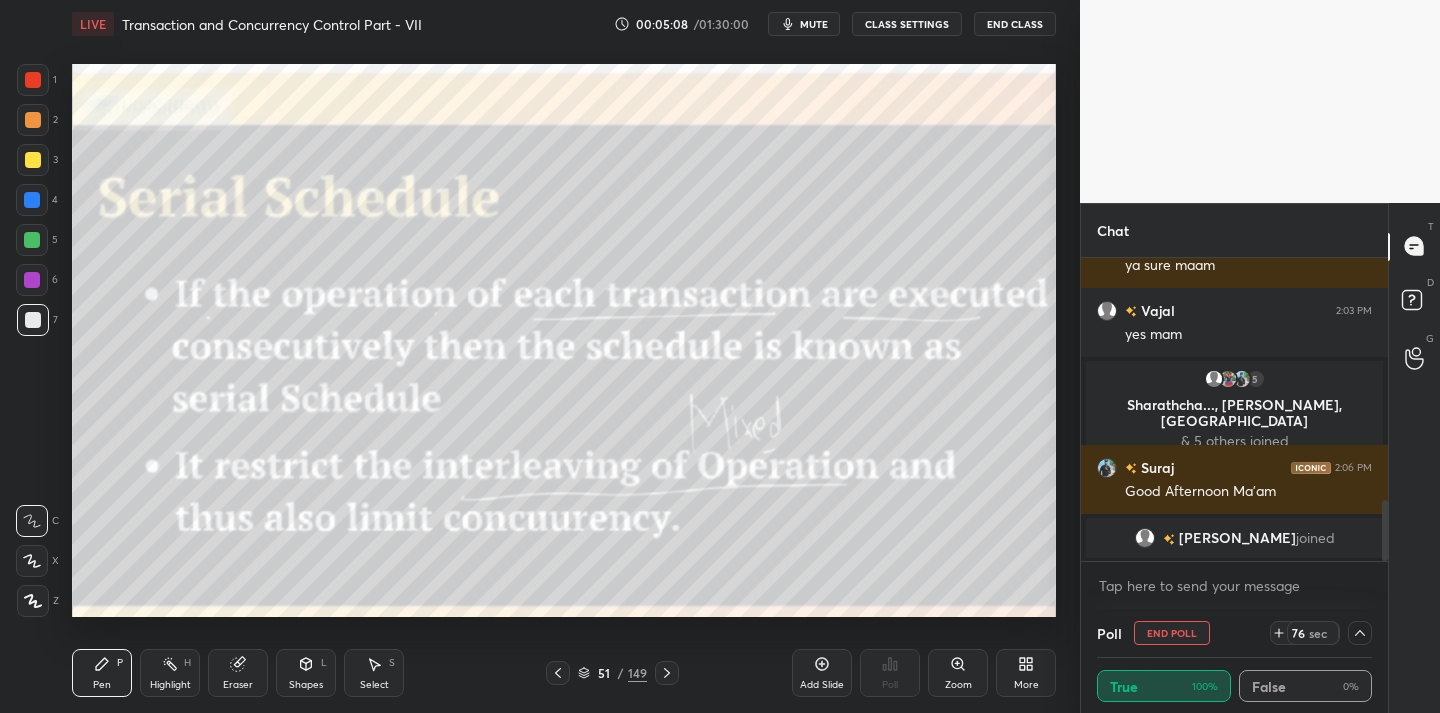 click at bounding box center (1360, 633) 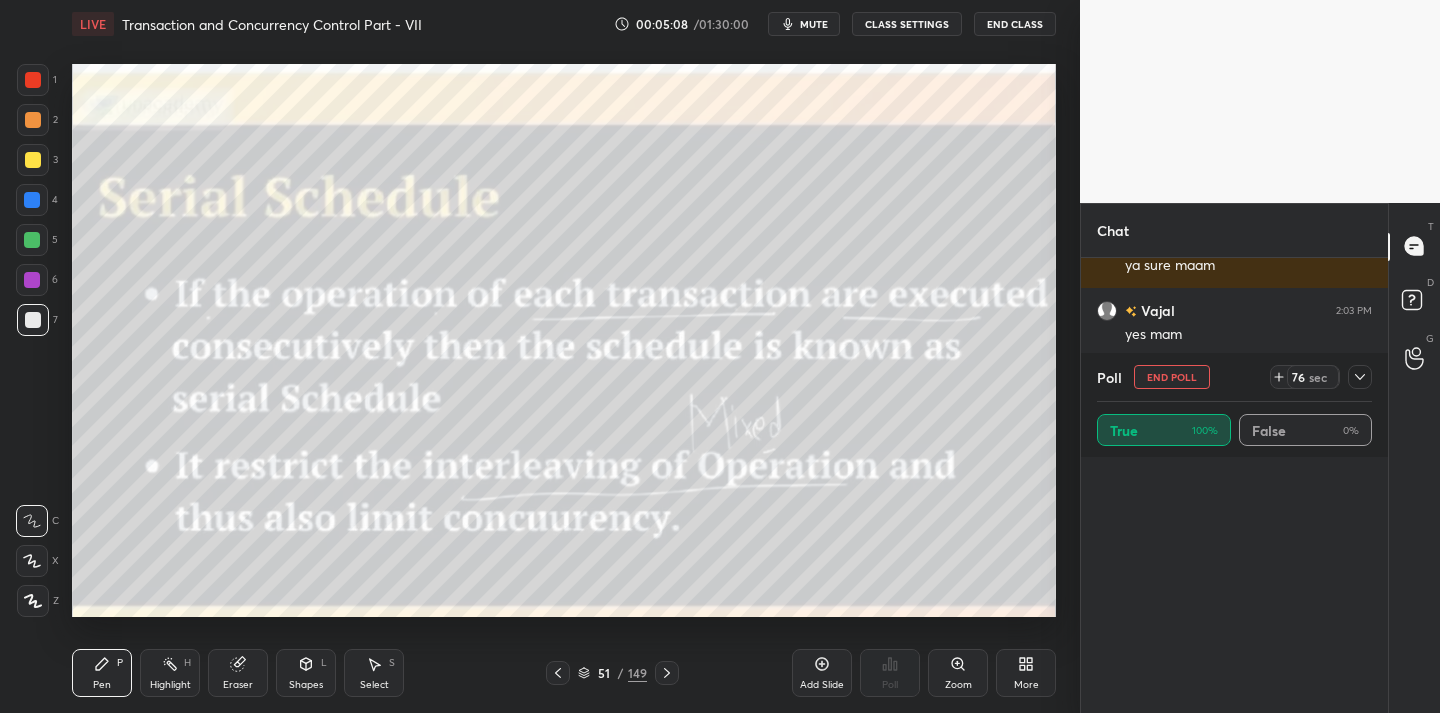 scroll, scrollTop: 0, scrollLeft: 1, axis: horizontal 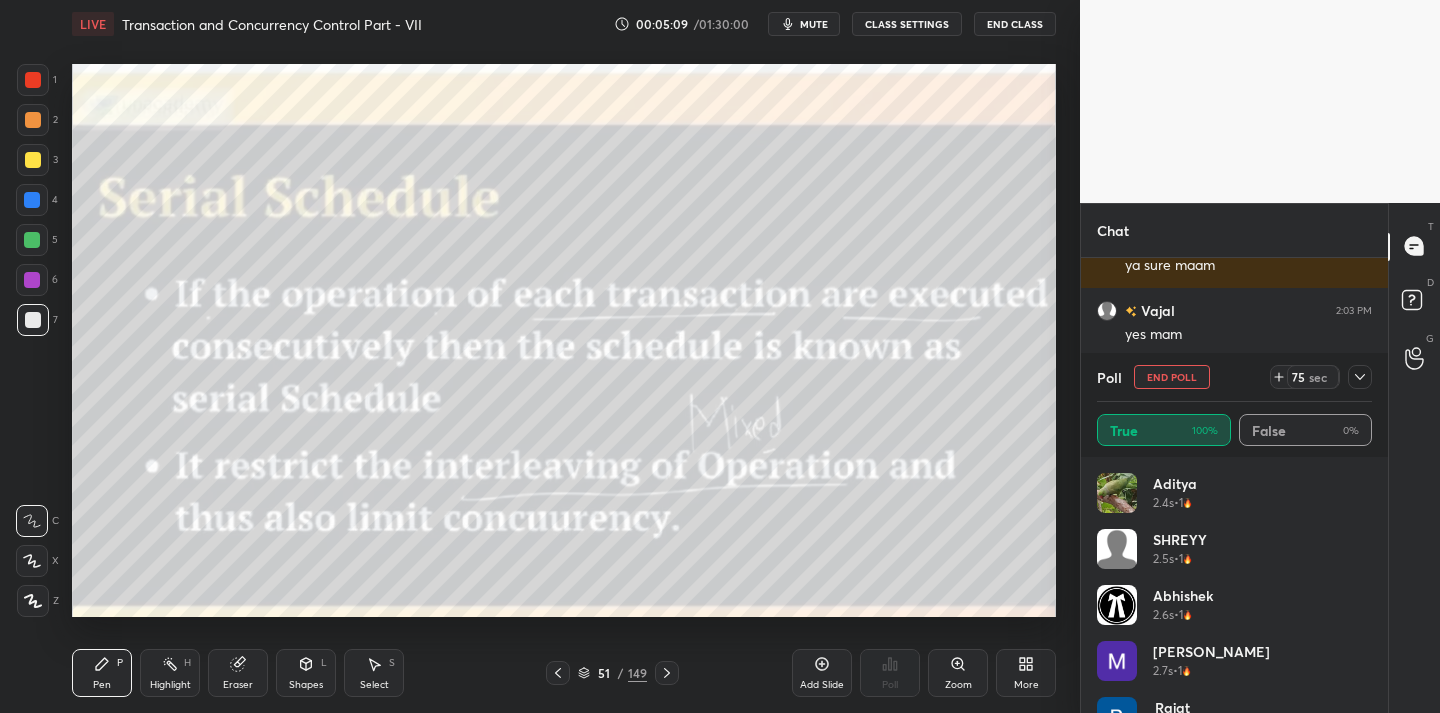 click 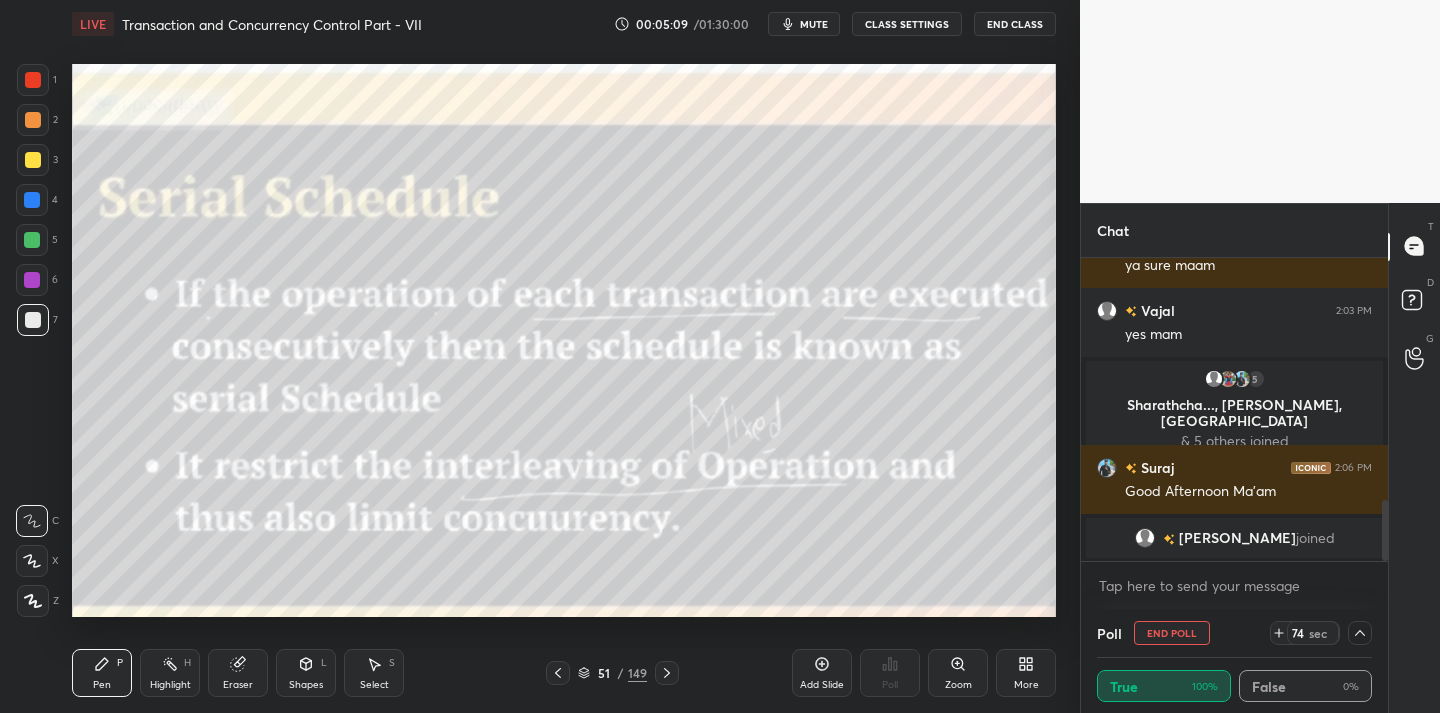 scroll, scrollTop: 0, scrollLeft: 0, axis: both 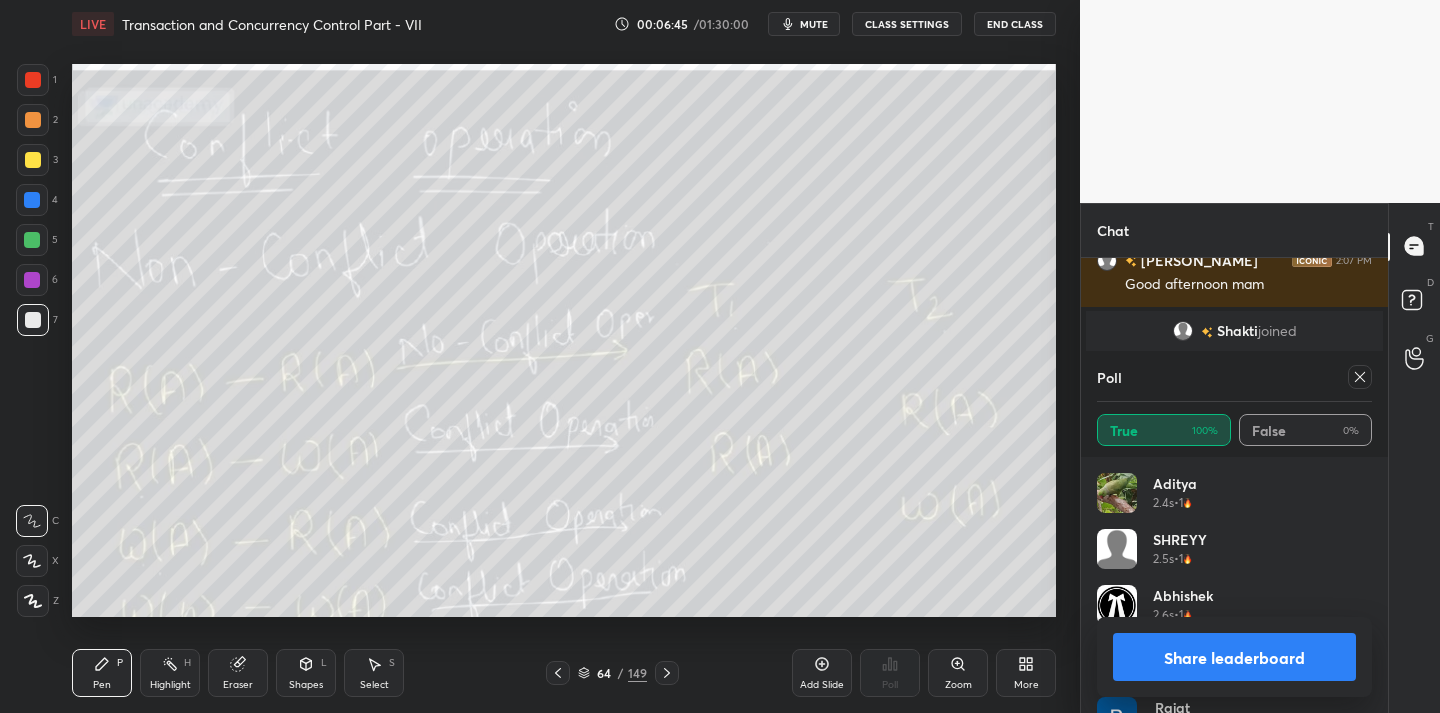 click 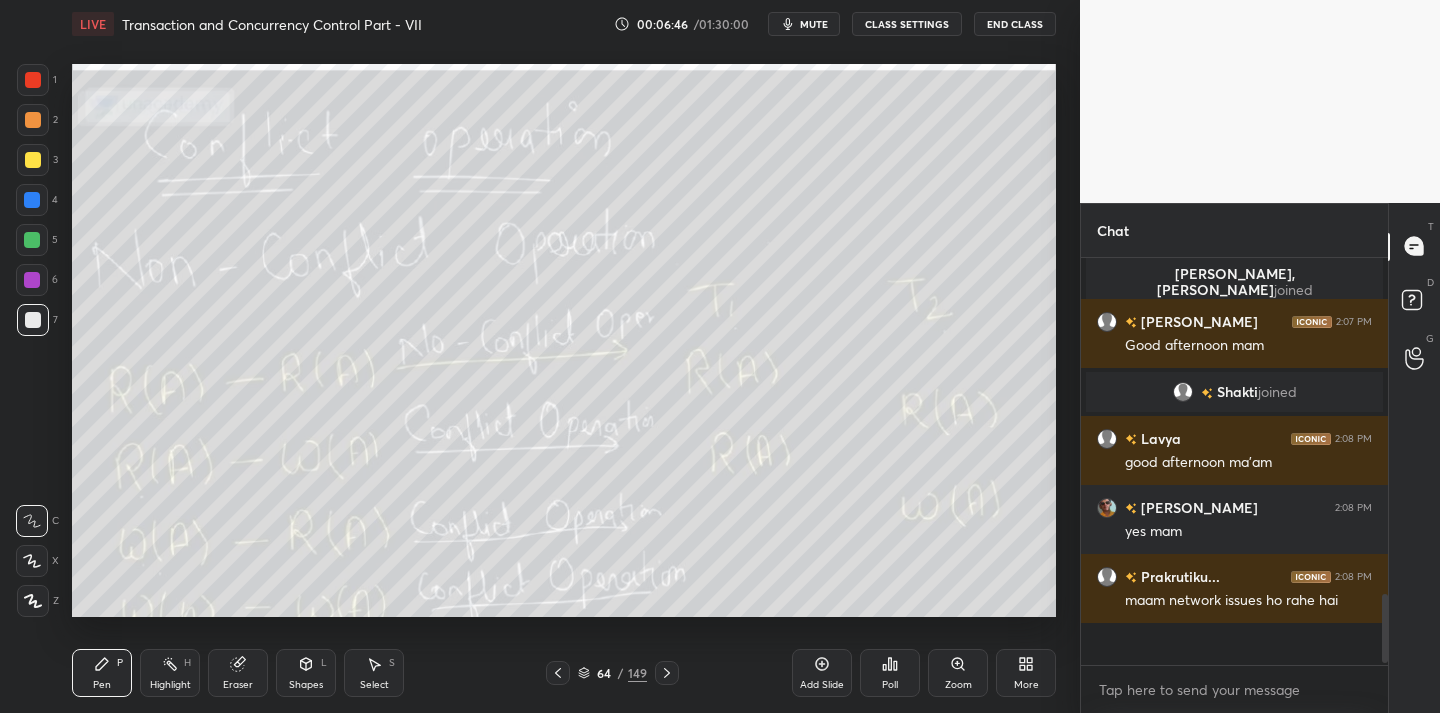 scroll, scrollTop: 7, scrollLeft: 7, axis: both 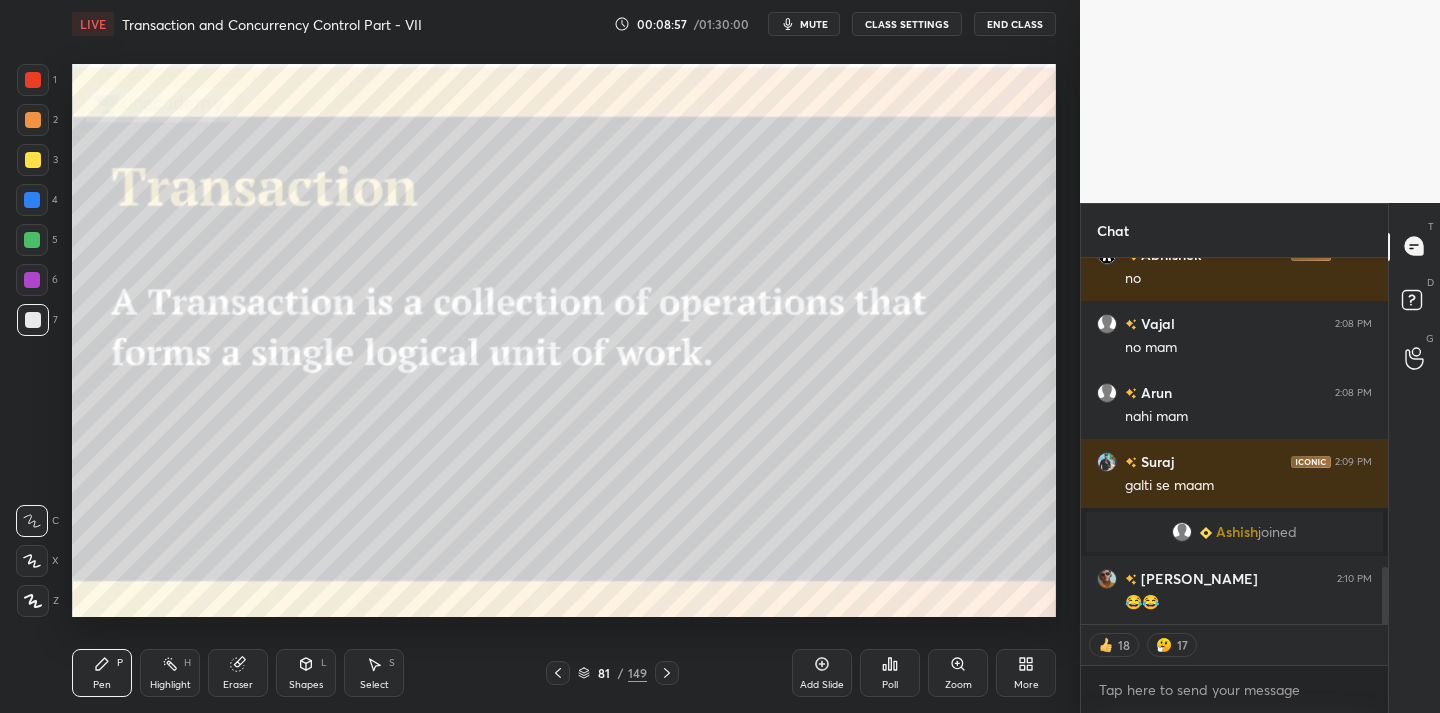 click on "81 / 149" at bounding box center (612, 673) 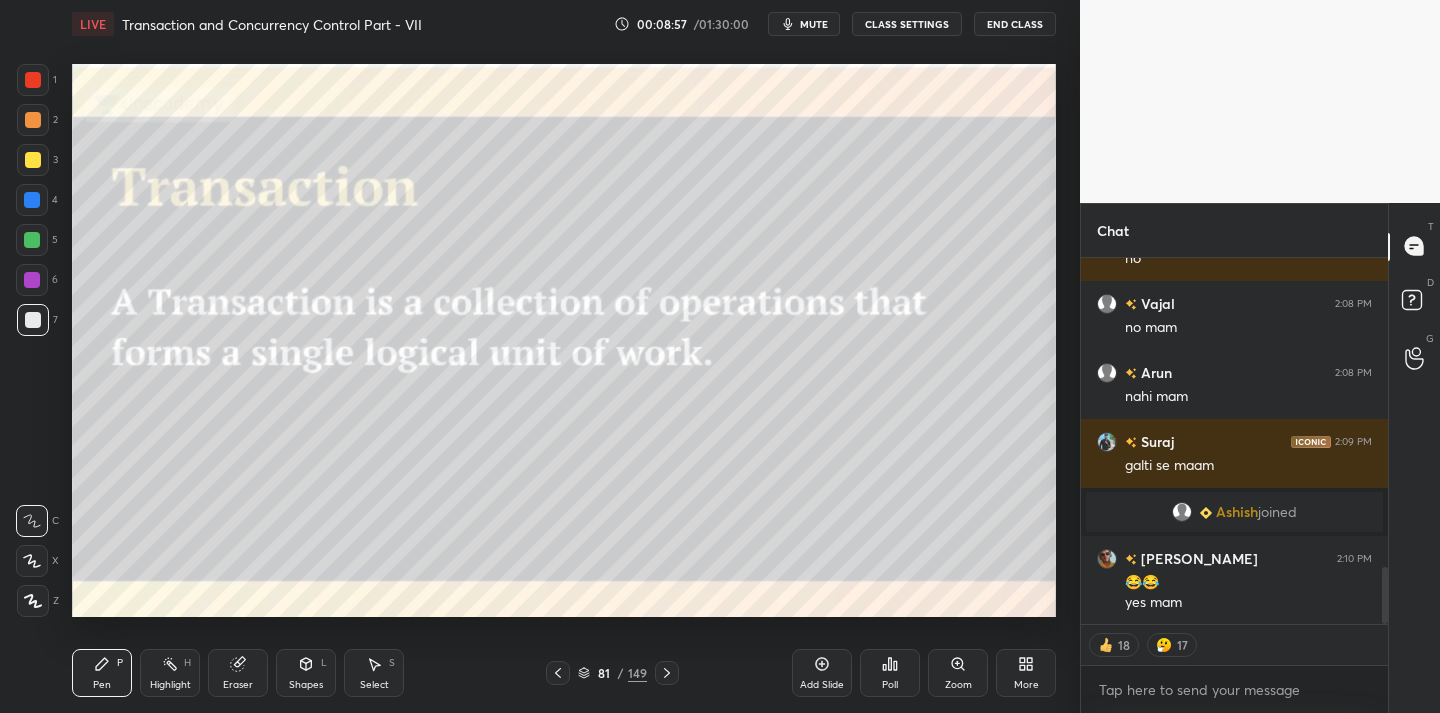 click on "81" at bounding box center (604, 673) 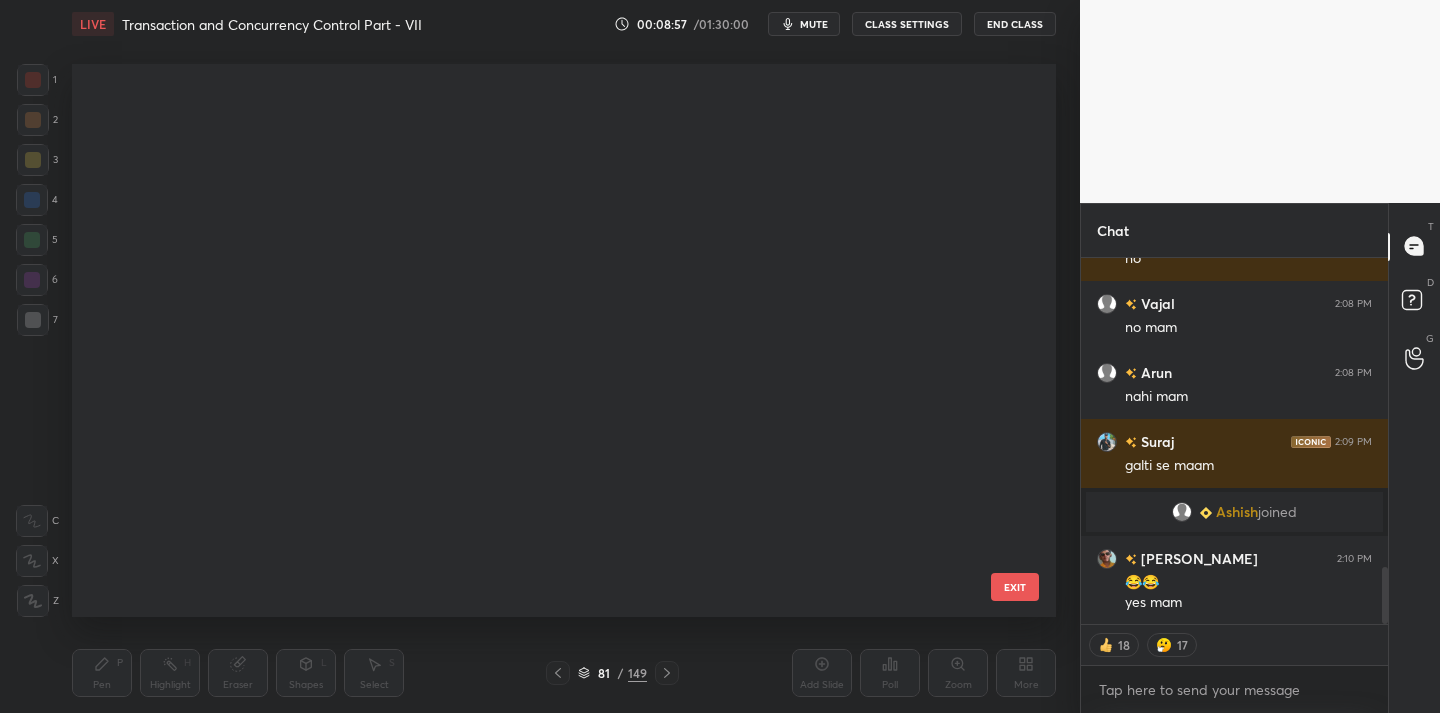 scroll, scrollTop: 4022, scrollLeft: 0, axis: vertical 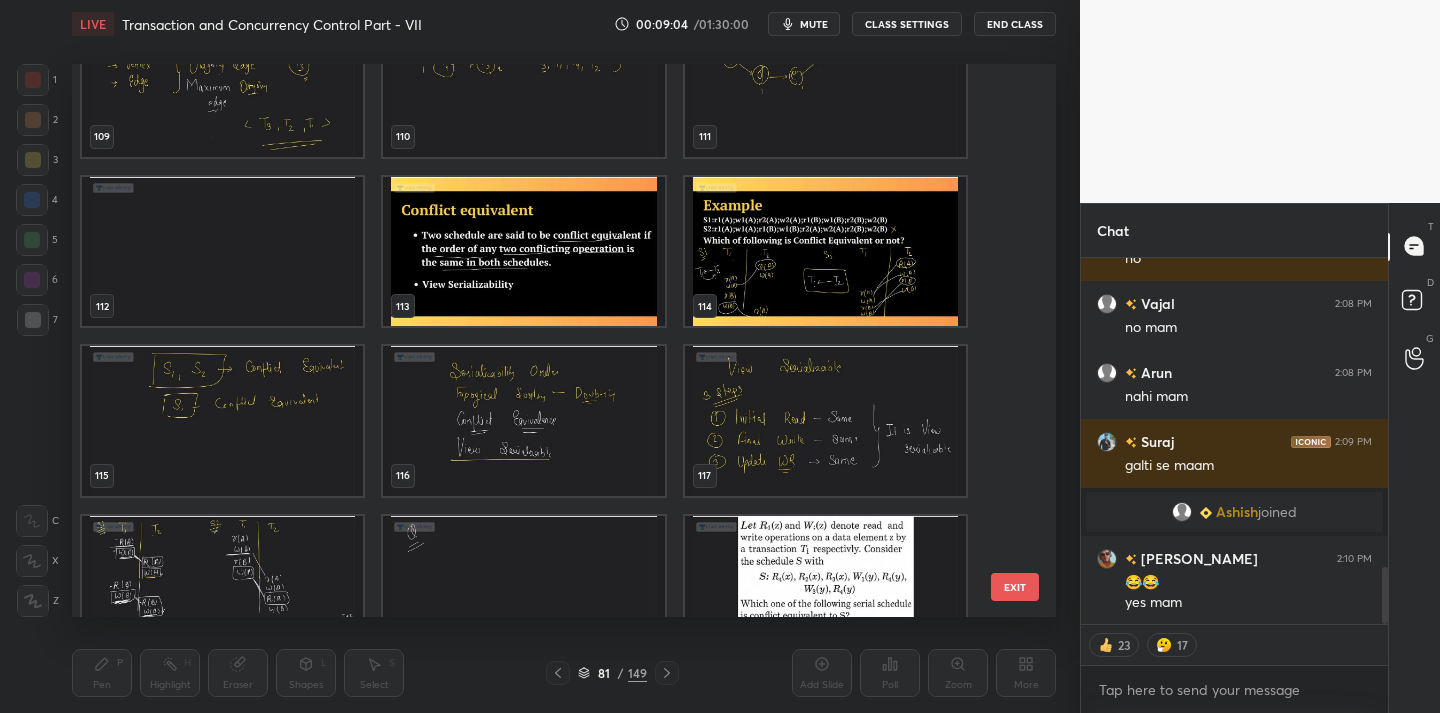 click at bounding box center [222, 421] 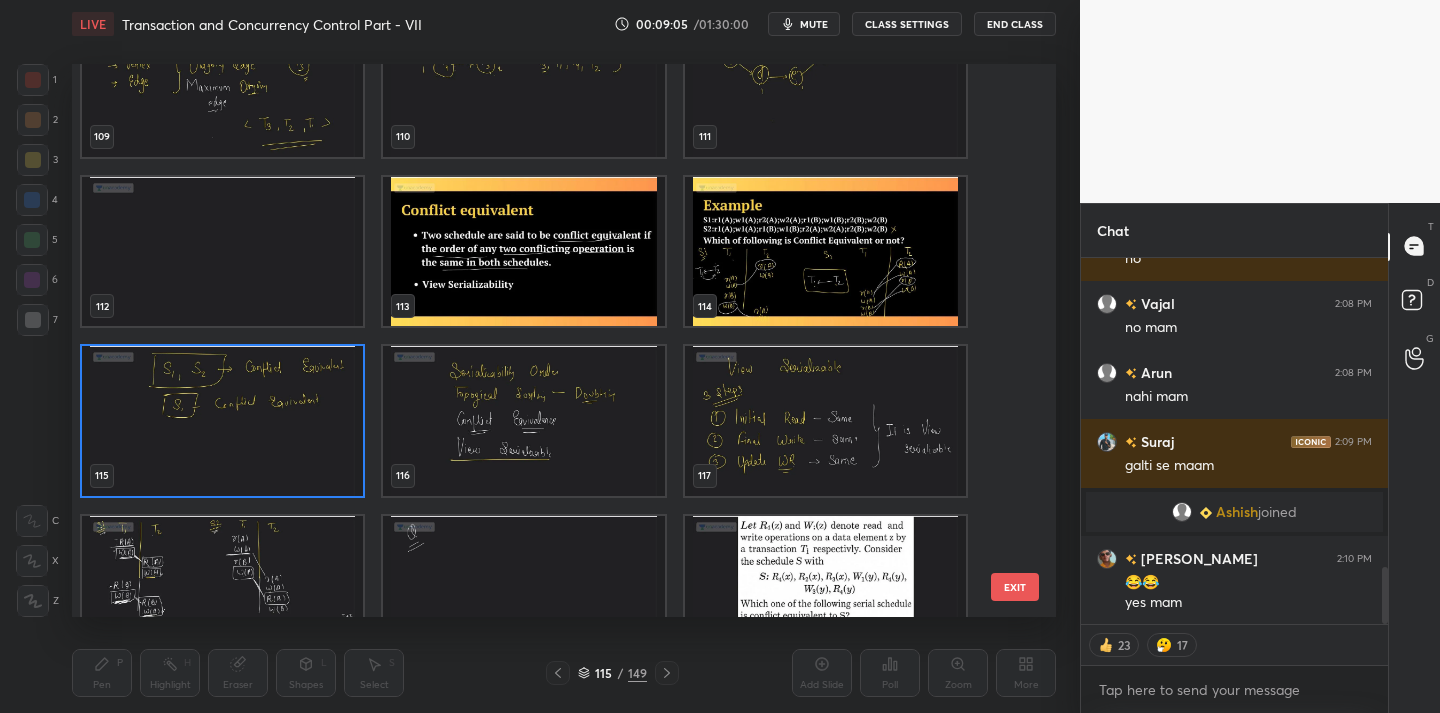 click at bounding box center (222, 421) 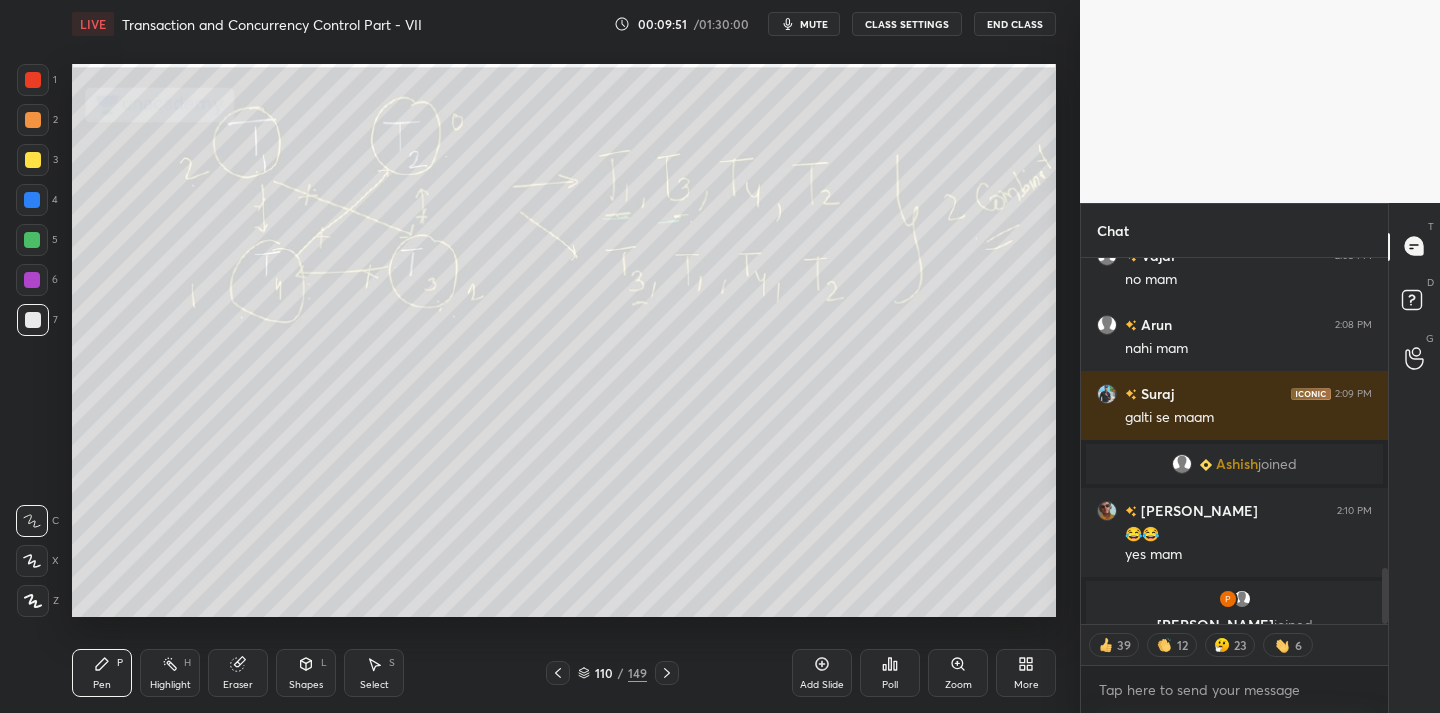 scroll, scrollTop: 2068, scrollLeft: 0, axis: vertical 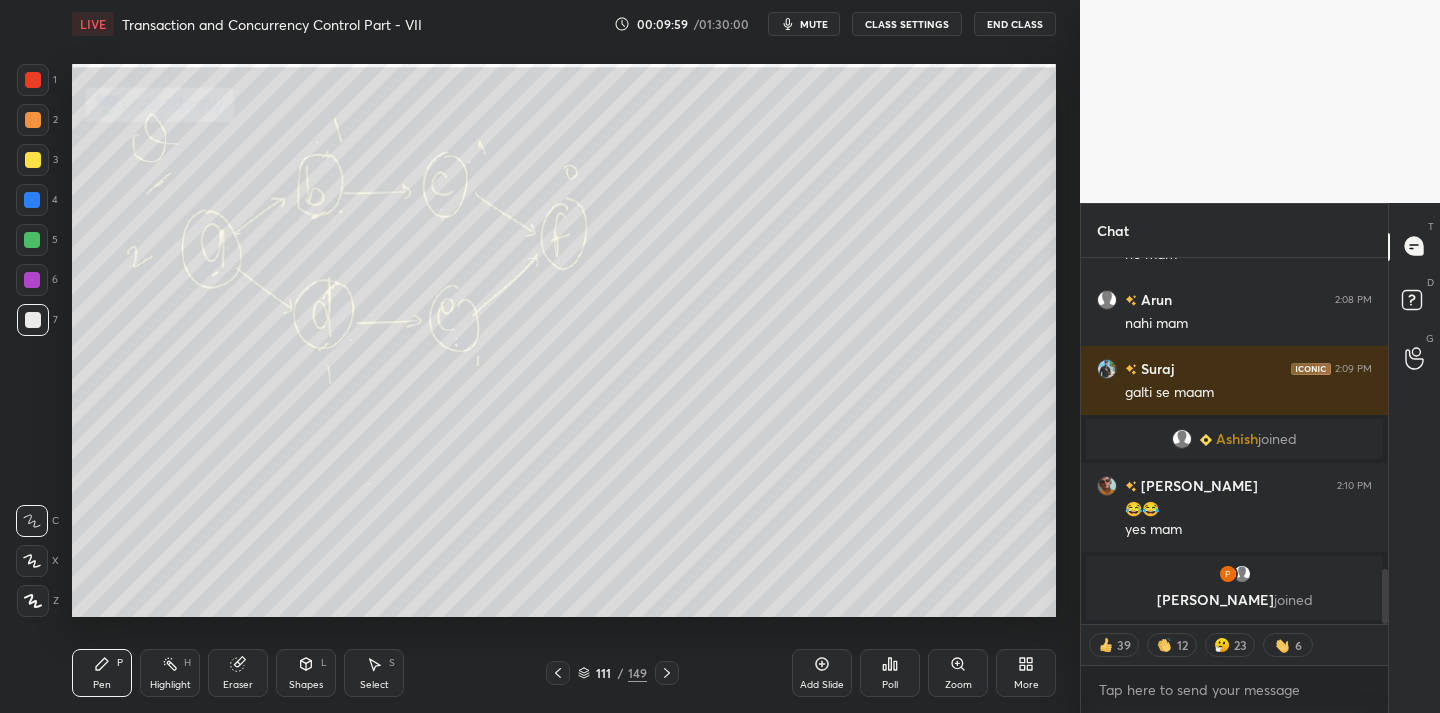 type on "x" 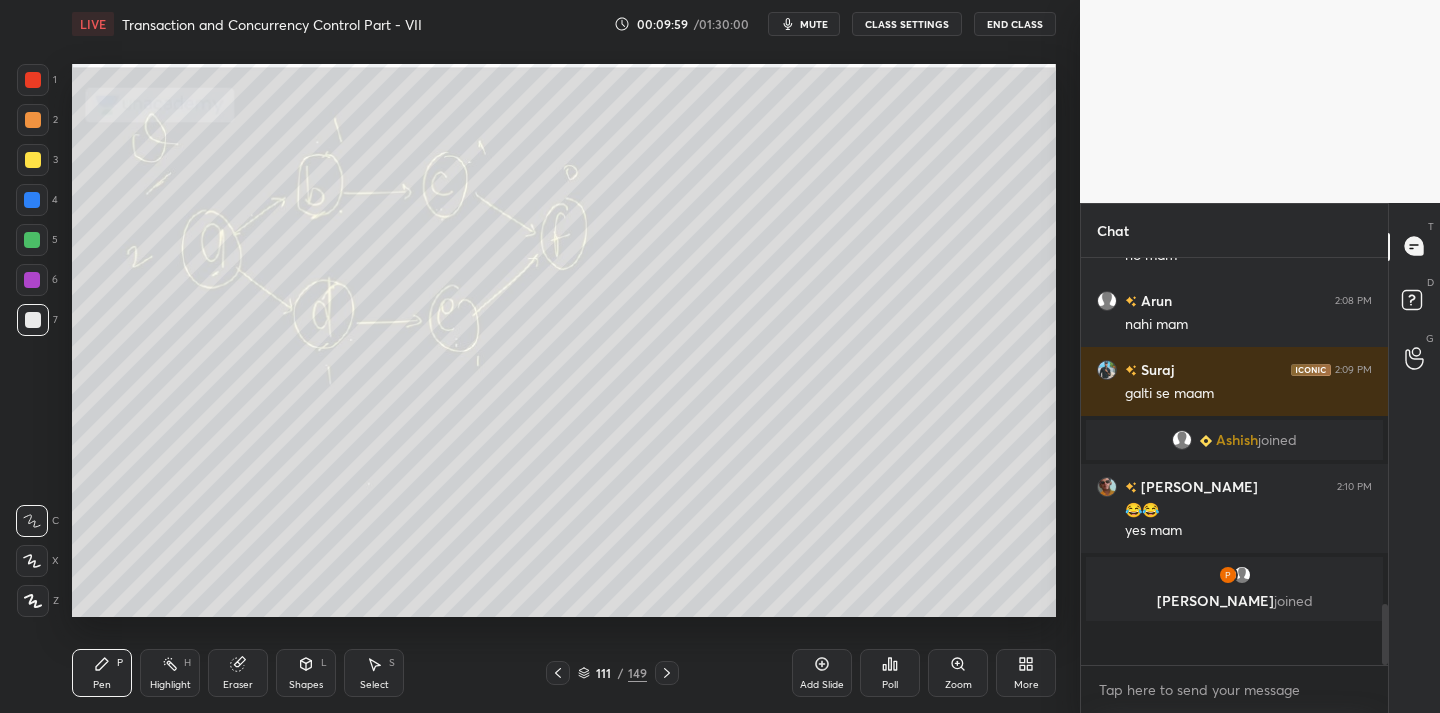 scroll, scrollTop: 7, scrollLeft: 7, axis: both 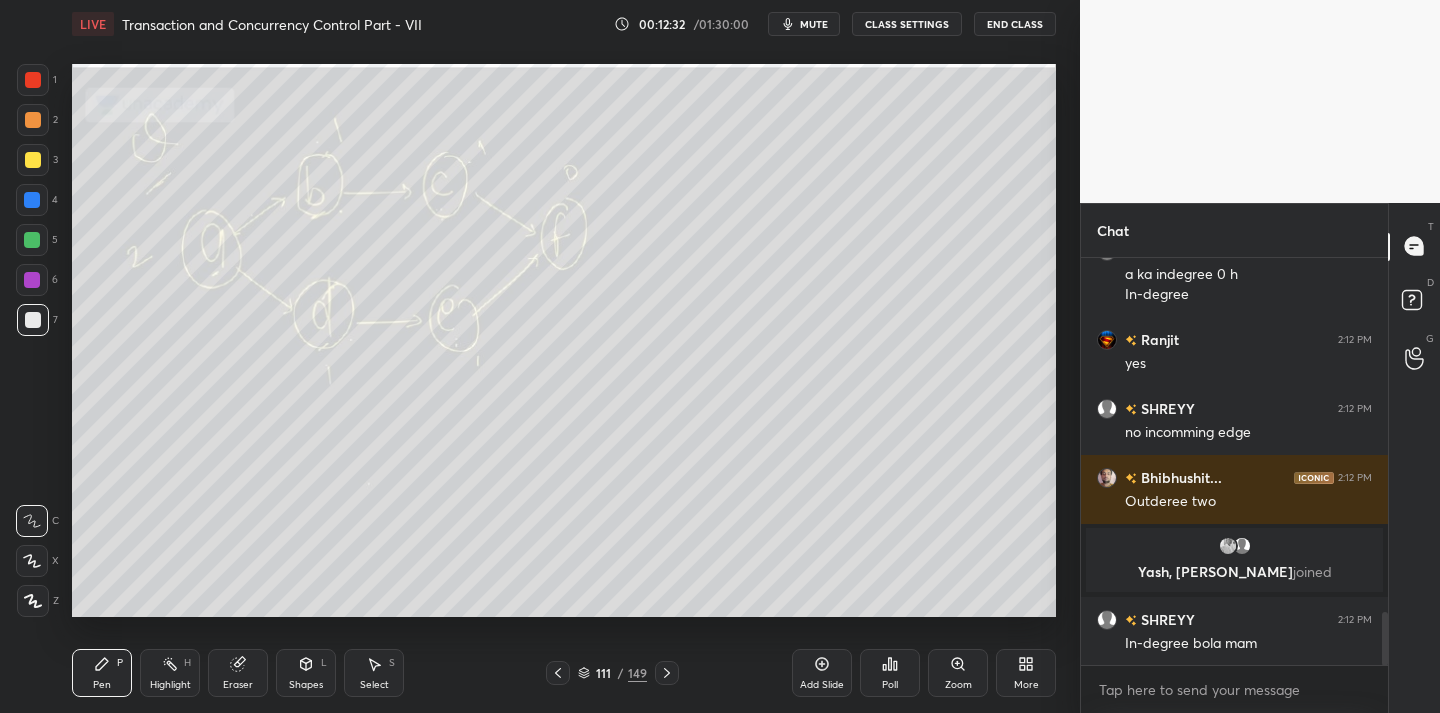 drag, startPoint x: 237, startPoint y: 671, endPoint x: 269, endPoint y: 621, distance: 59.36329 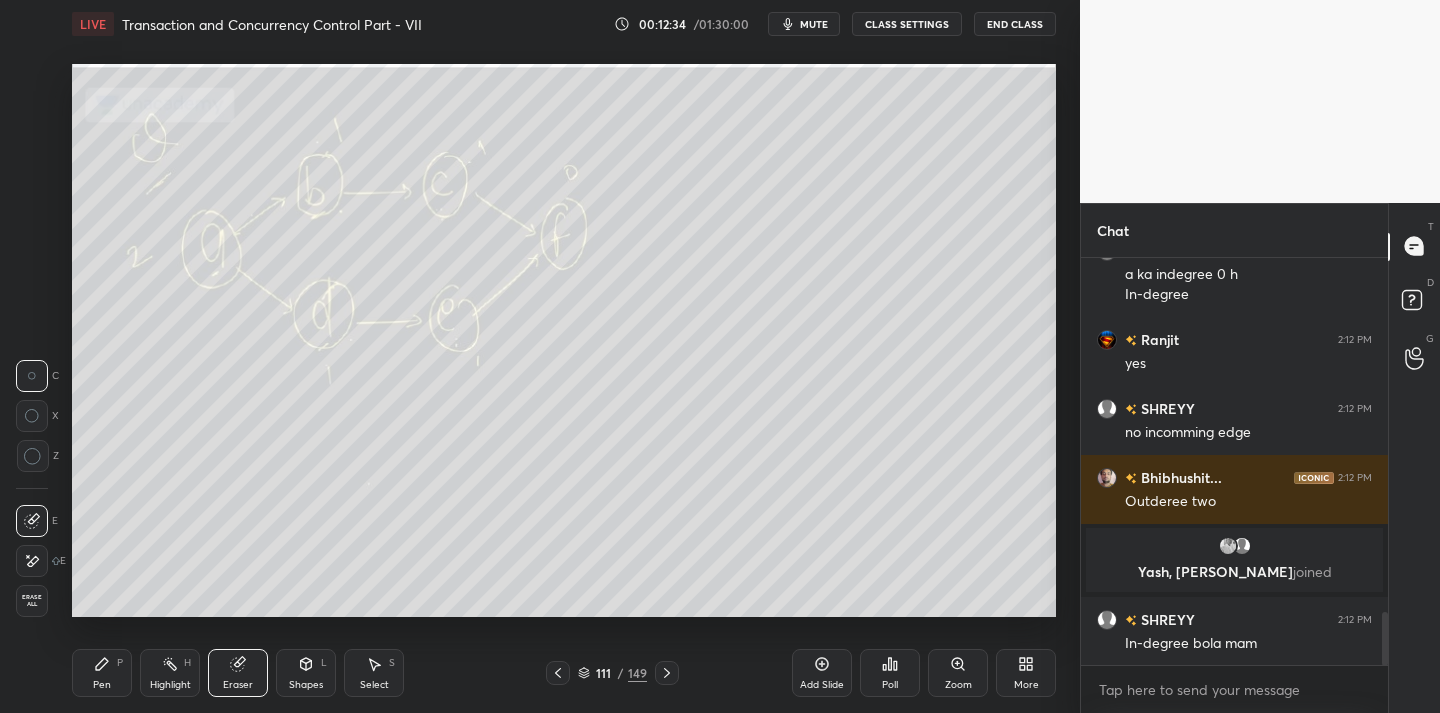 drag, startPoint x: 31, startPoint y: 463, endPoint x: 41, endPoint y: 452, distance: 14.866069 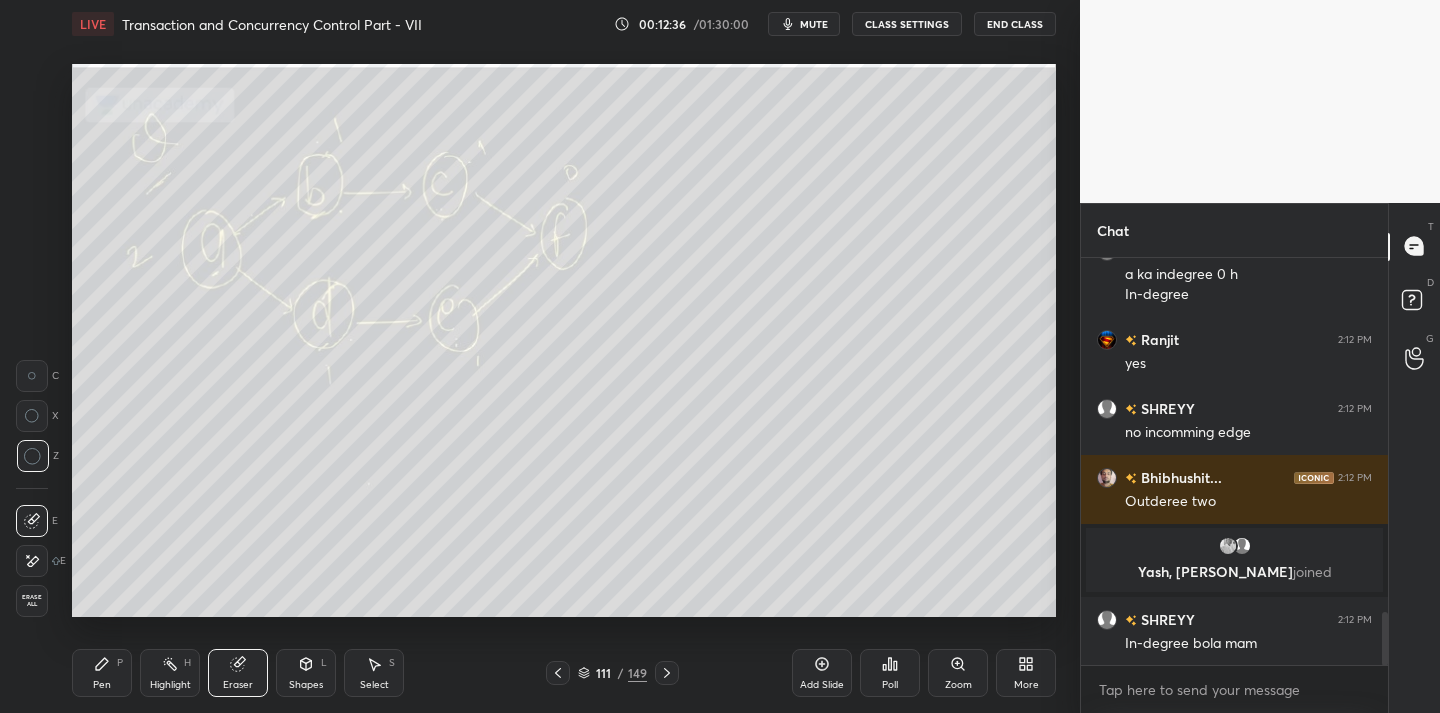 click on "Pen P" at bounding box center [102, 673] 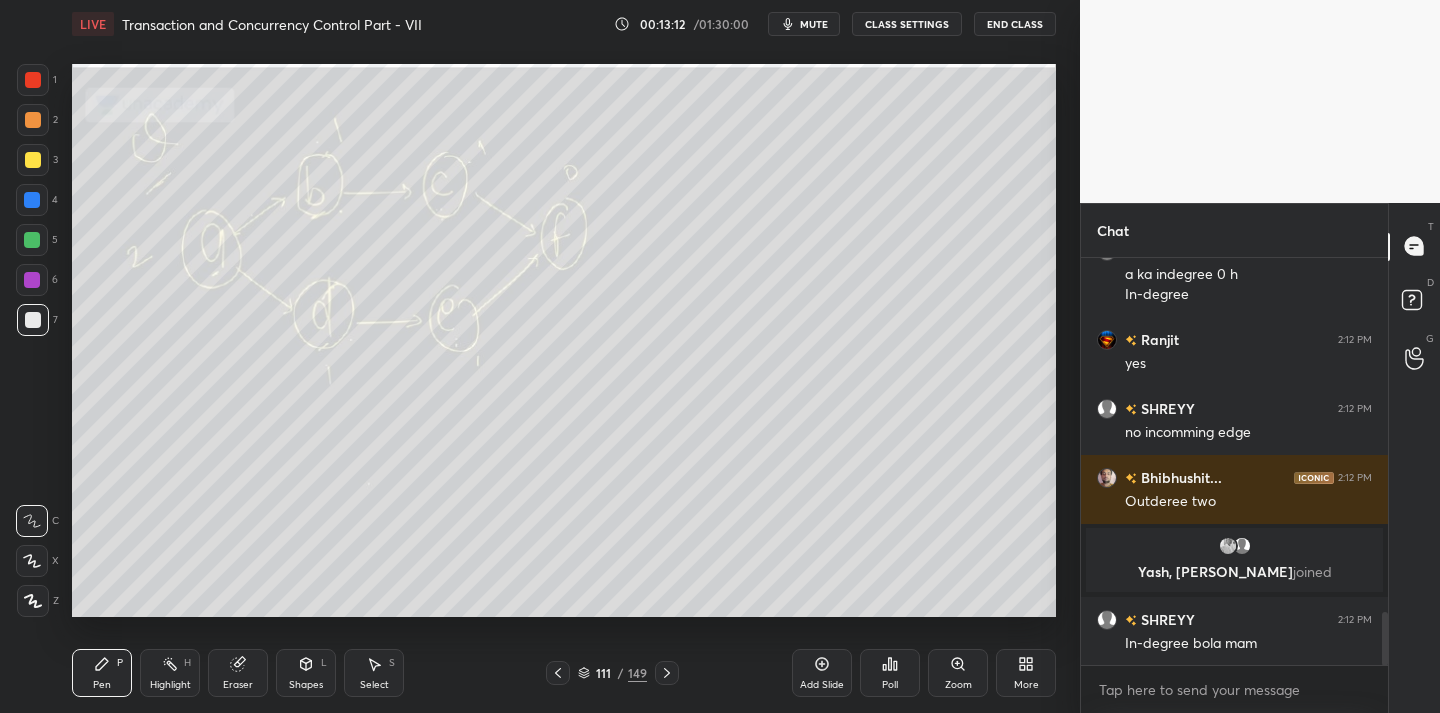 drag, startPoint x: 236, startPoint y: 677, endPoint x: 248, endPoint y: 666, distance: 16.27882 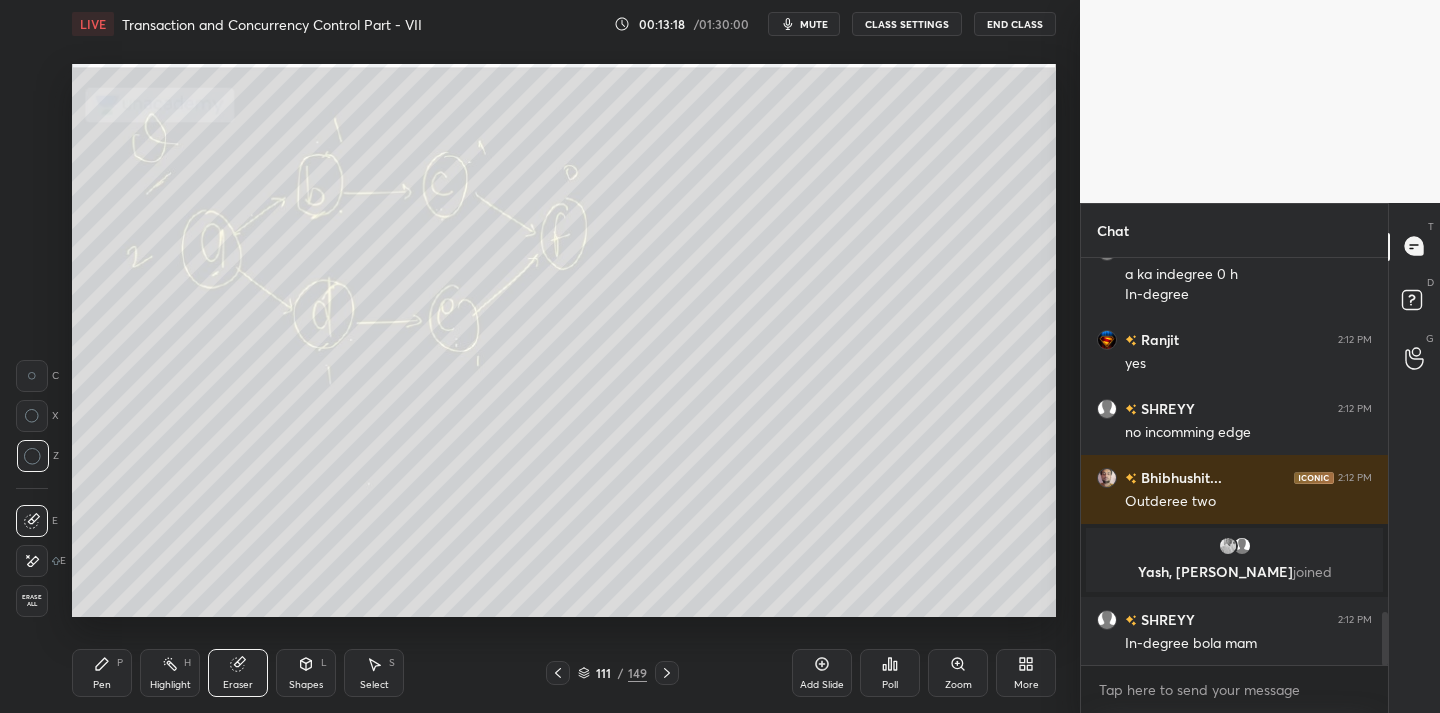 click 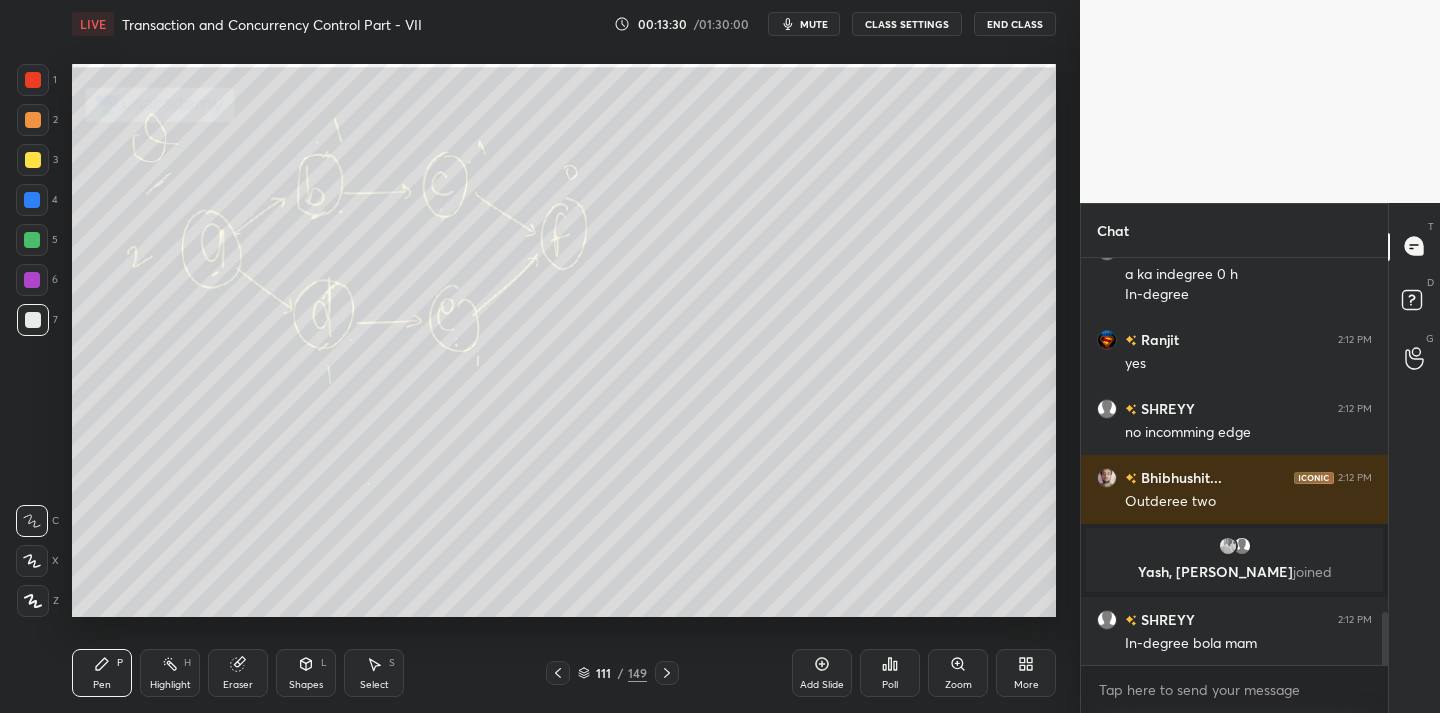 drag, startPoint x: 246, startPoint y: 663, endPoint x: 276, endPoint y: 622, distance: 50.803543 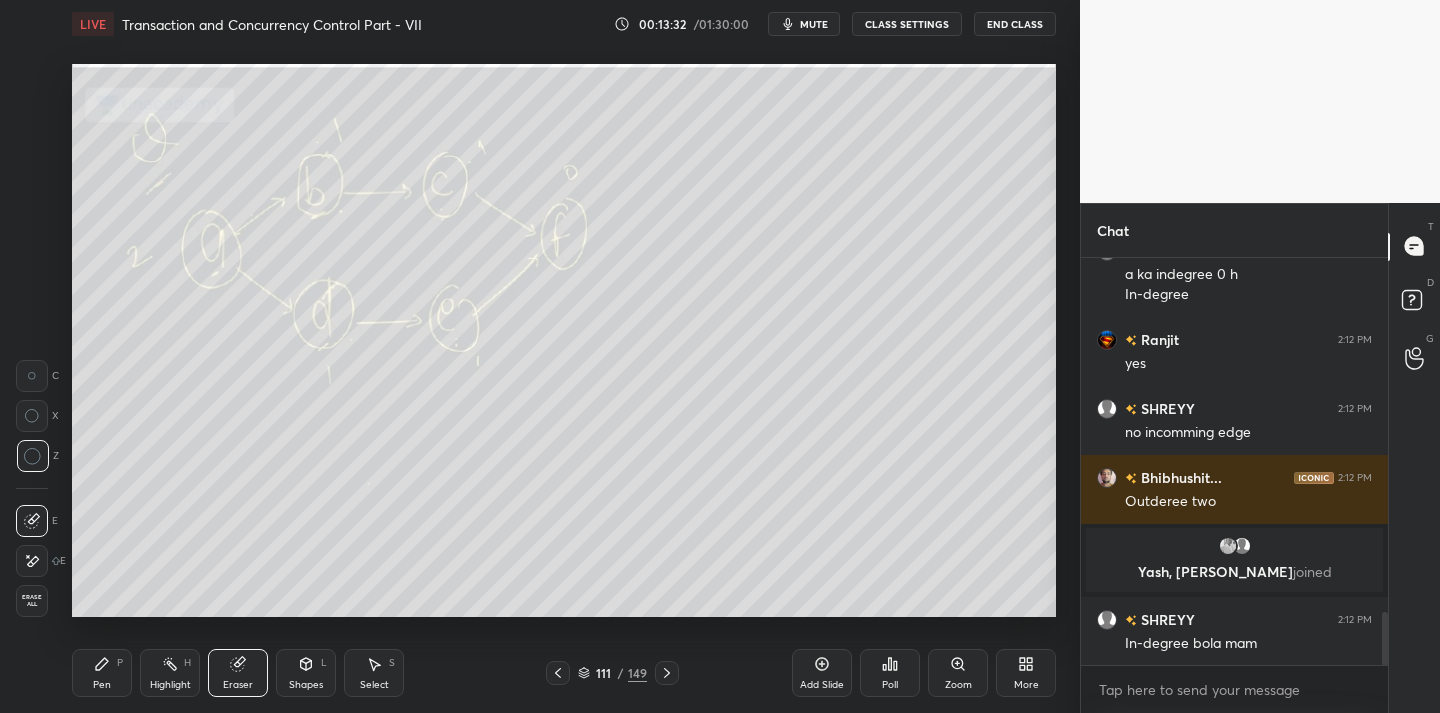 click 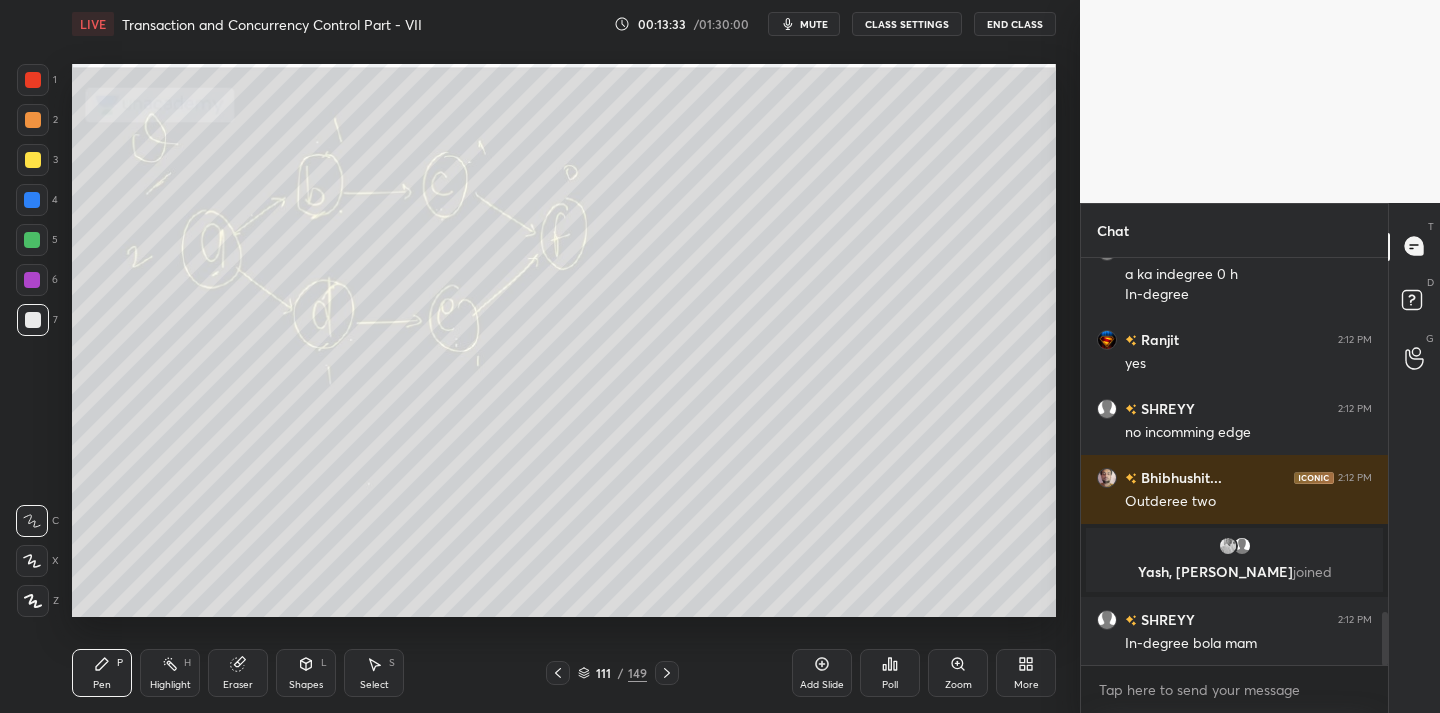 scroll, scrollTop: 2799, scrollLeft: 0, axis: vertical 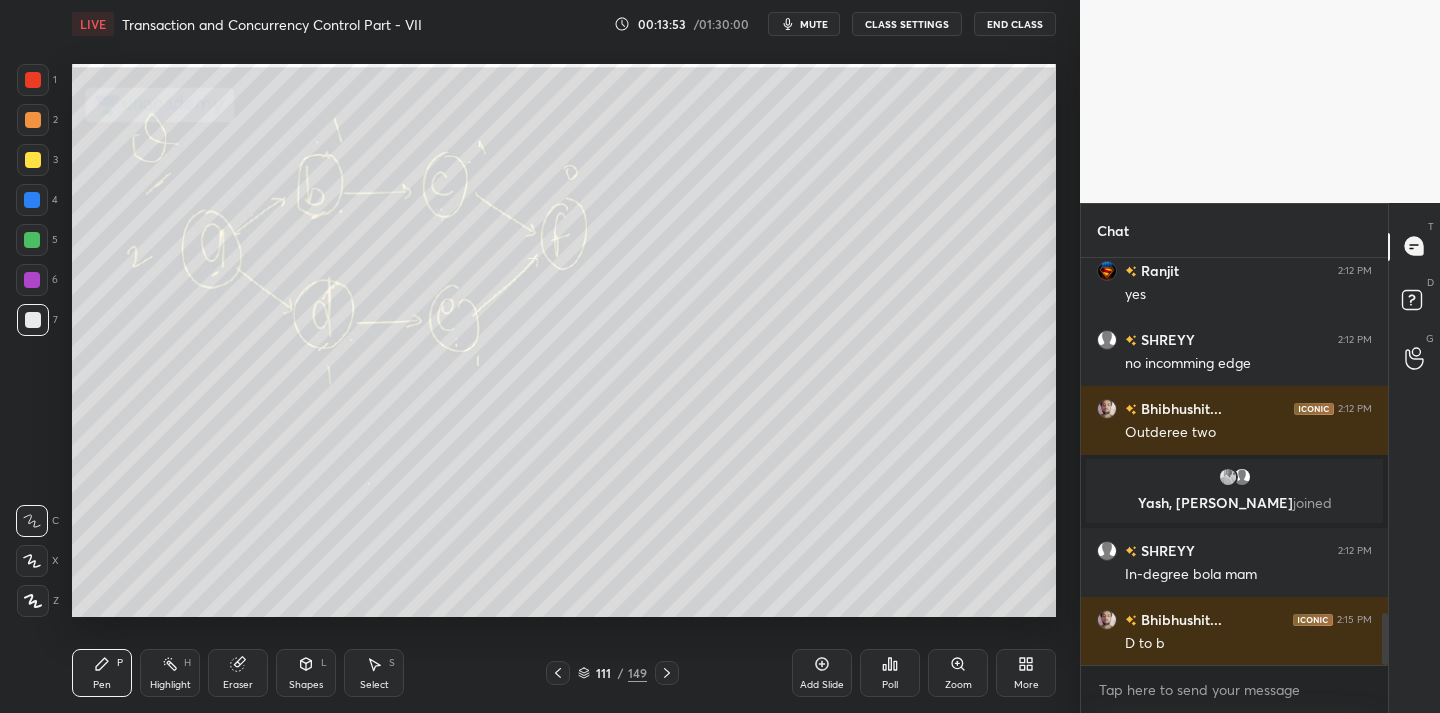 drag, startPoint x: 234, startPoint y: 671, endPoint x: 252, endPoint y: 656, distance: 23.43075 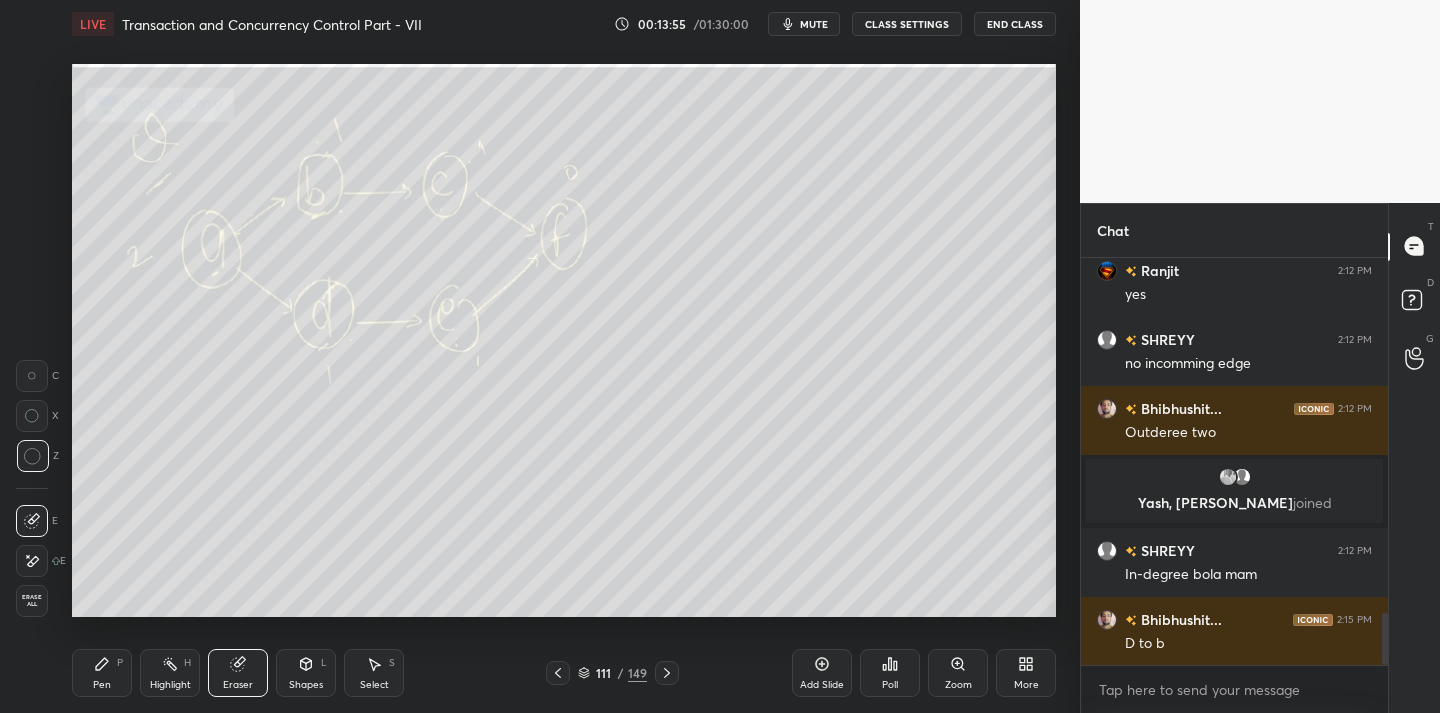 drag, startPoint x: 106, startPoint y: 680, endPoint x: 116, endPoint y: 670, distance: 14.142136 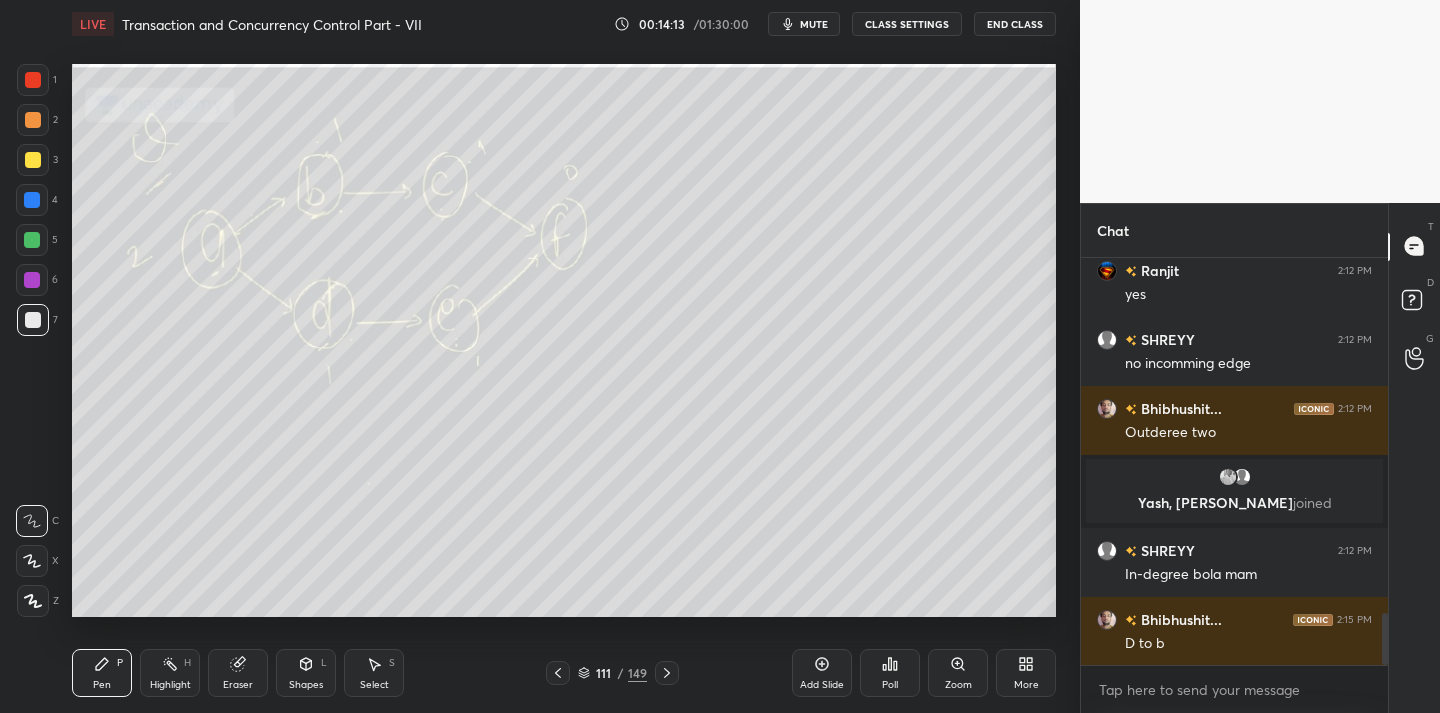 click on "Eraser" at bounding box center [238, 673] 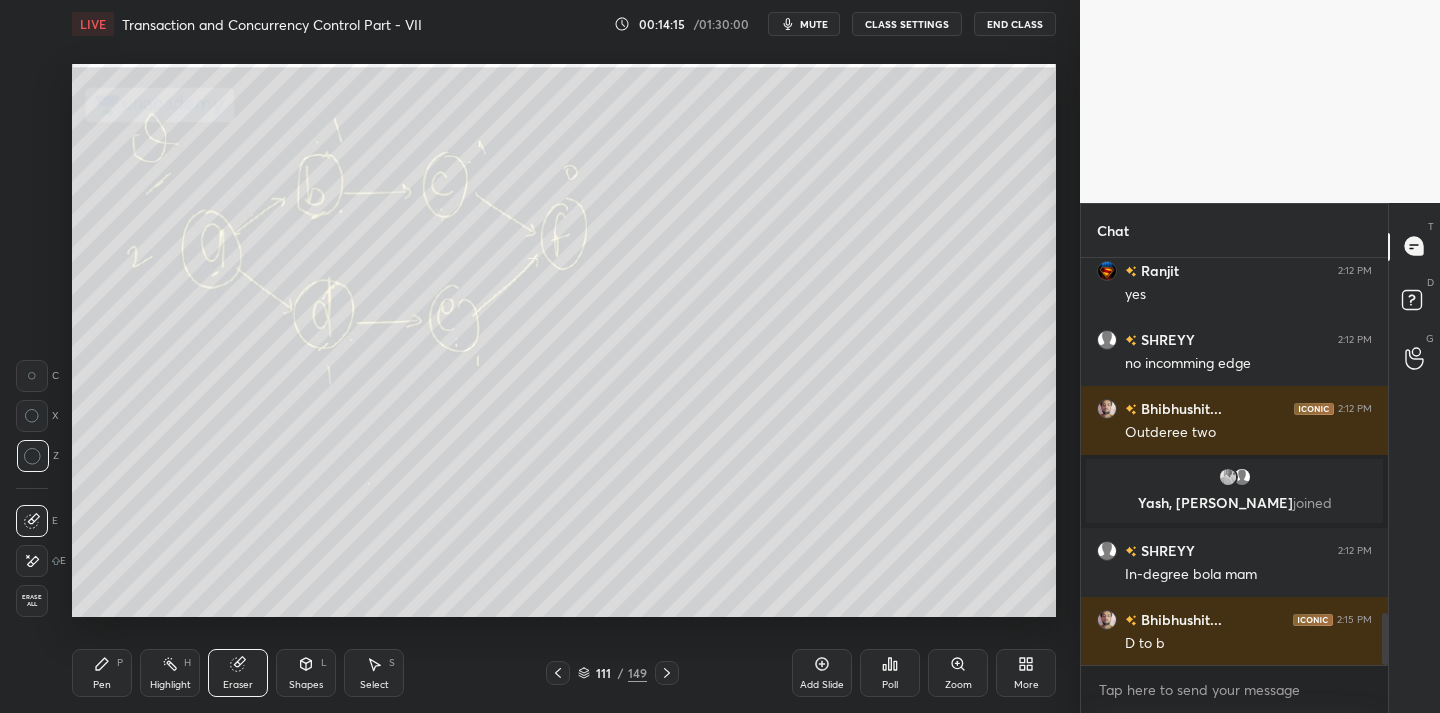 click on "Pen P" at bounding box center (102, 673) 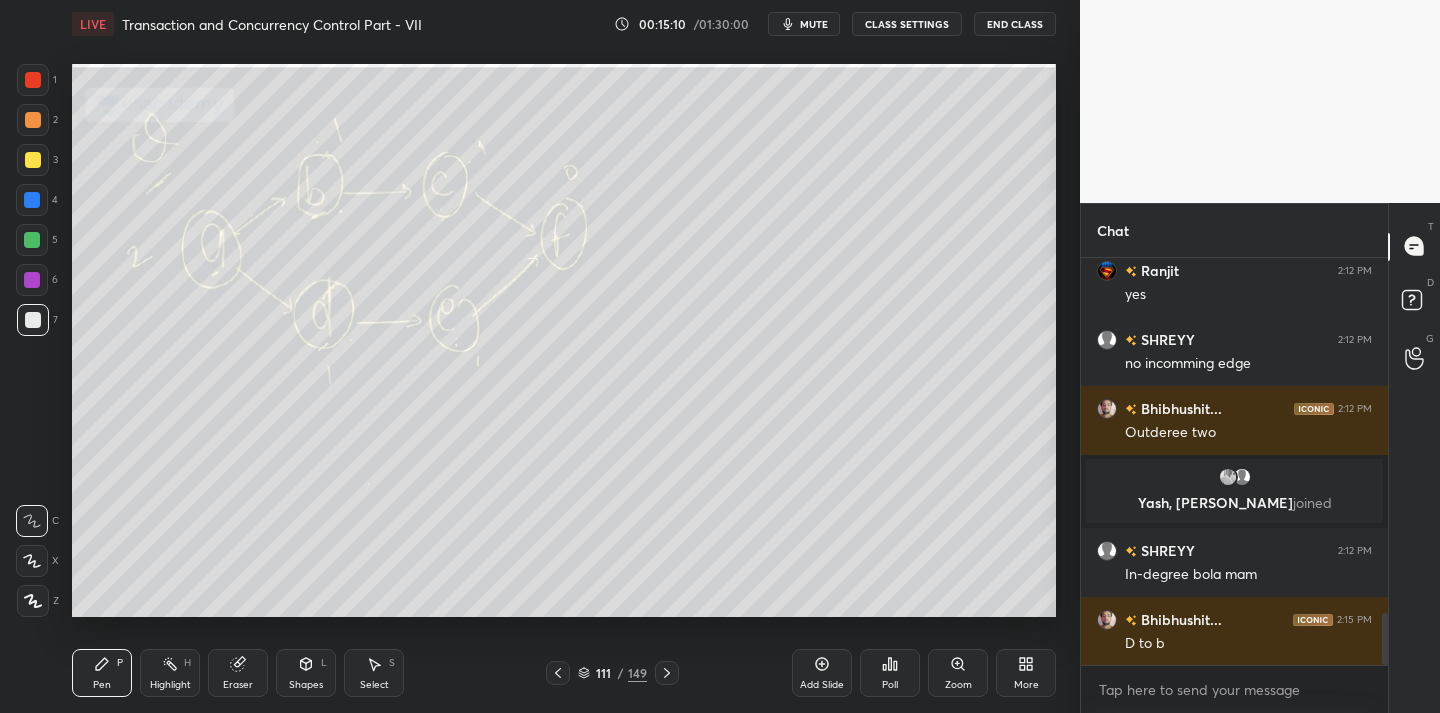drag, startPoint x: 236, startPoint y: 677, endPoint x: 272, endPoint y: 628, distance: 60.80296 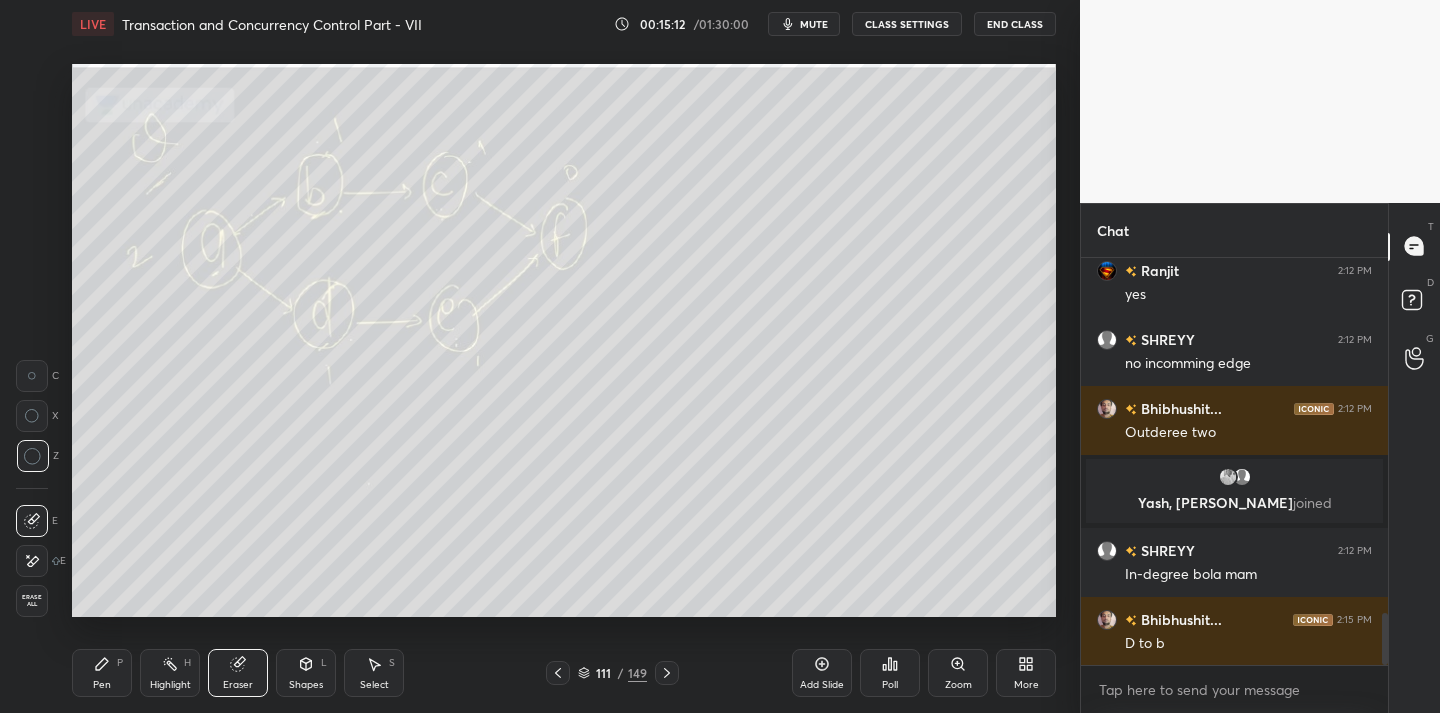 drag, startPoint x: 99, startPoint y: 668, endPoint x: 126, endPoint y: 640, distance: 38.8973 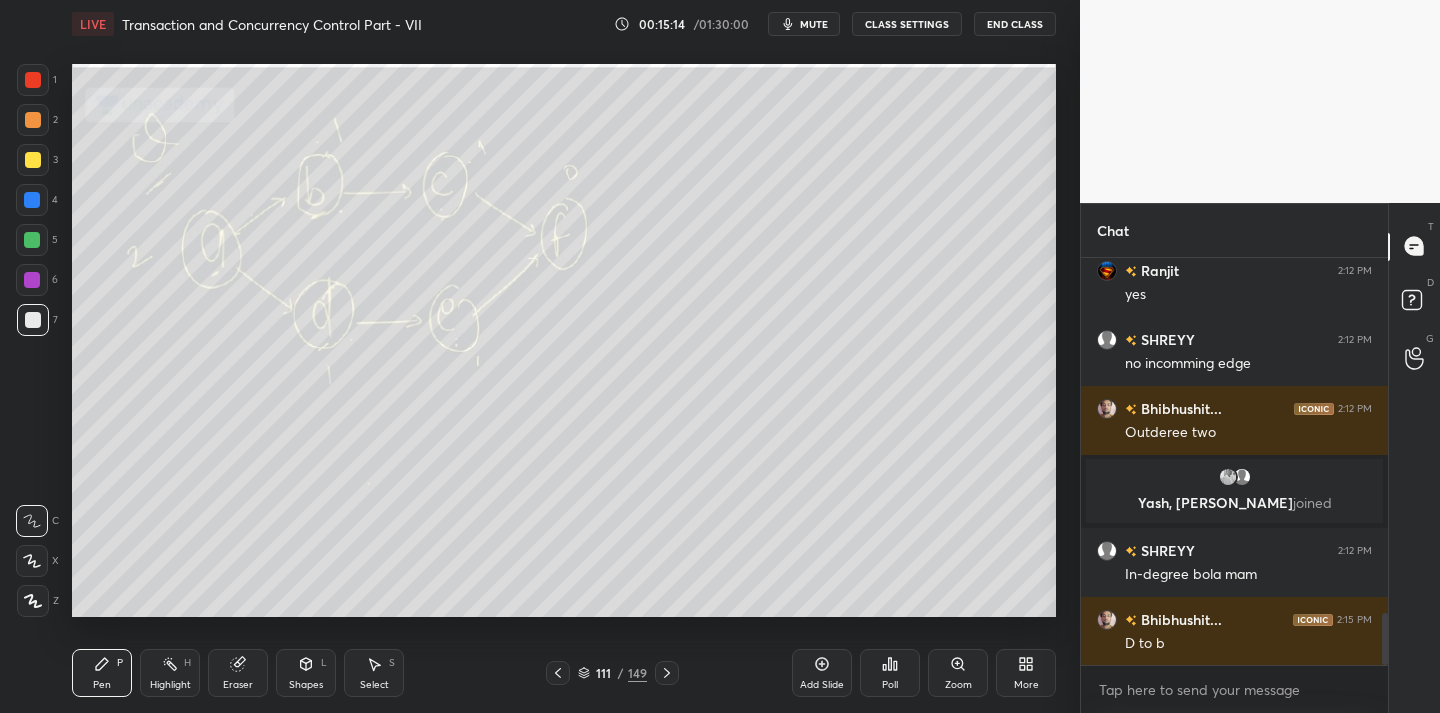 drag, startPoint x: 230, startPoint y: 672, endPoint x: 246, endPoint y: 658, distance: 21.260292 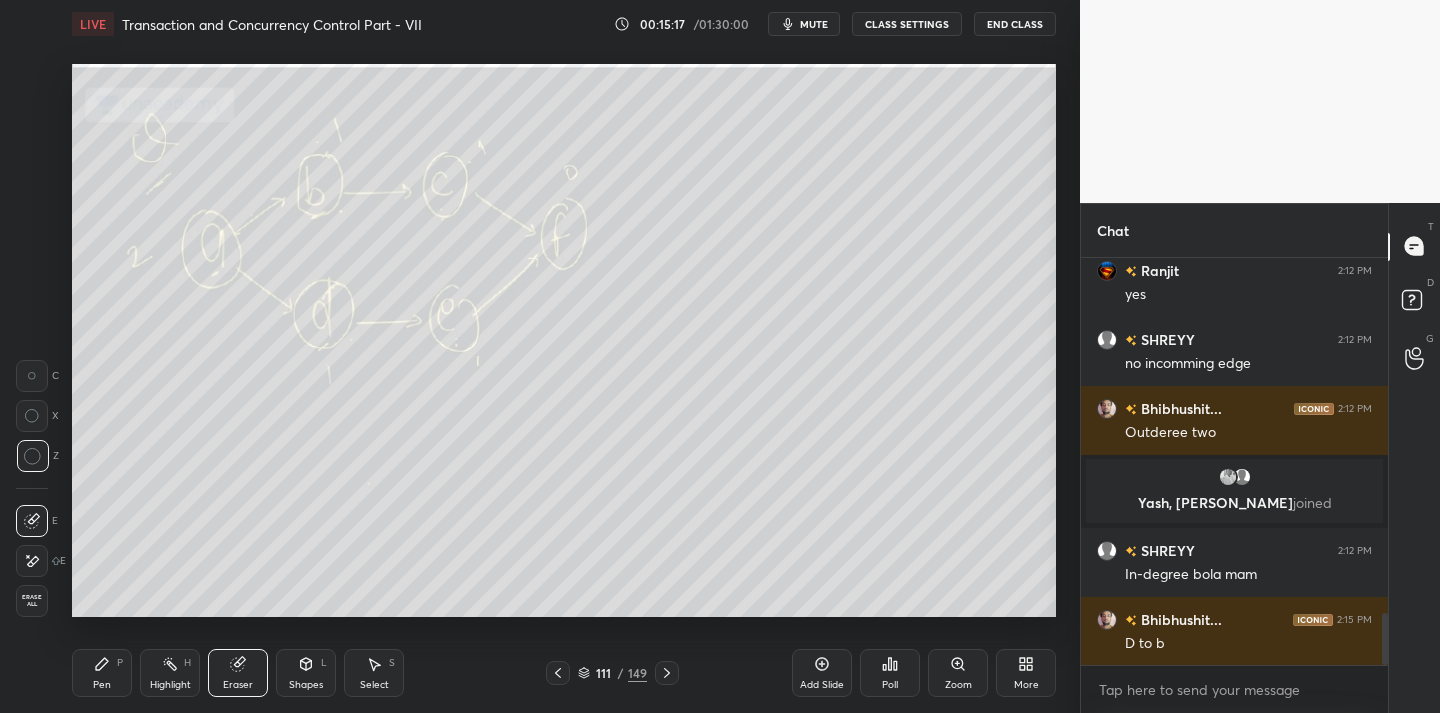 click on "Pen" at bounding box center [102, 685] 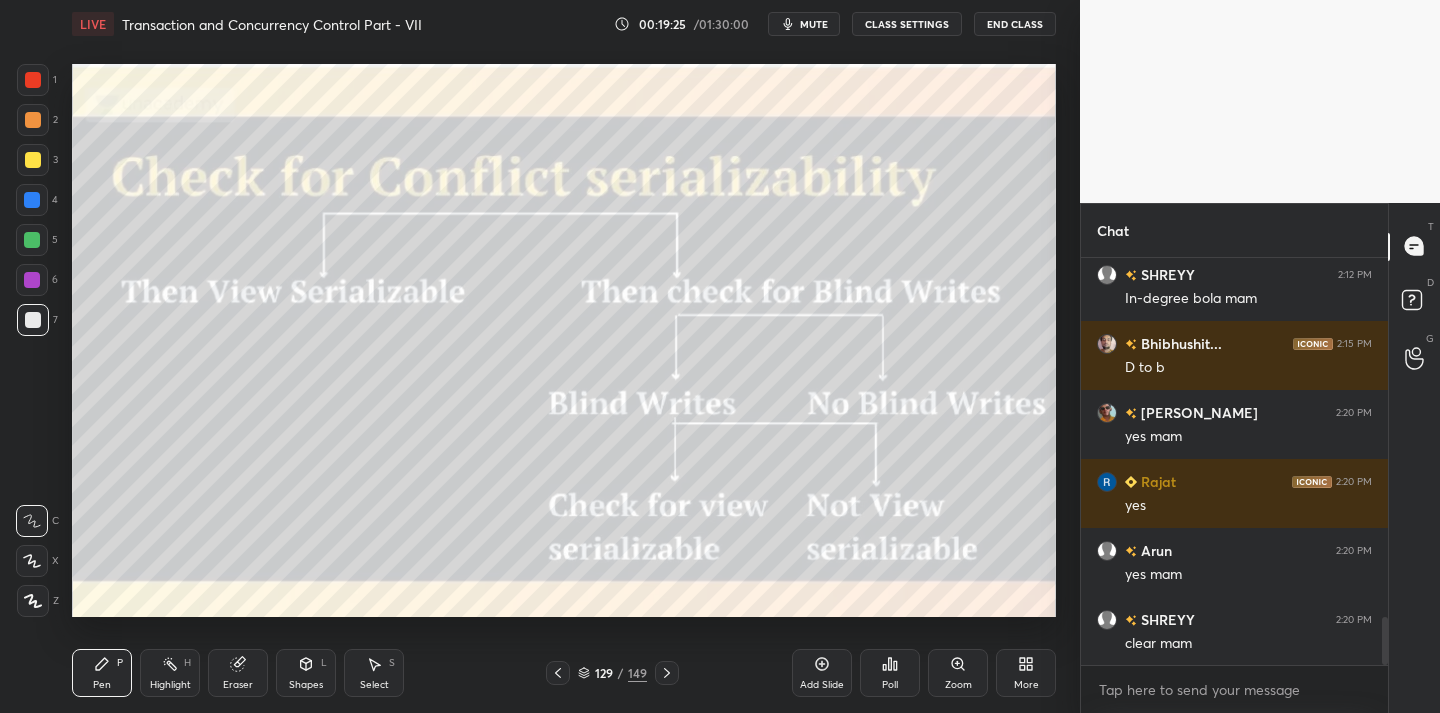 scroll, scrollTop: 3144, scrollLeft: 0, axis: vertical 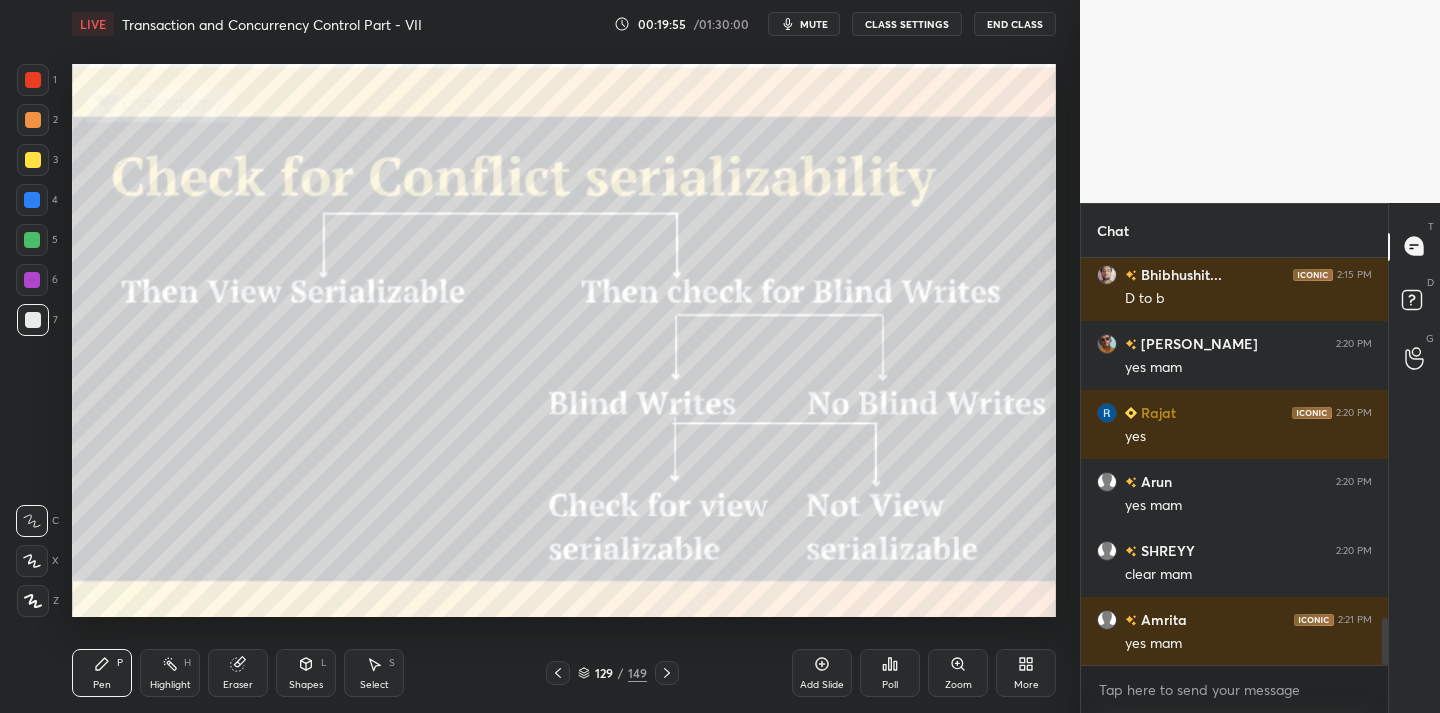click on "Add Slide" at bounding box center (822, 673) 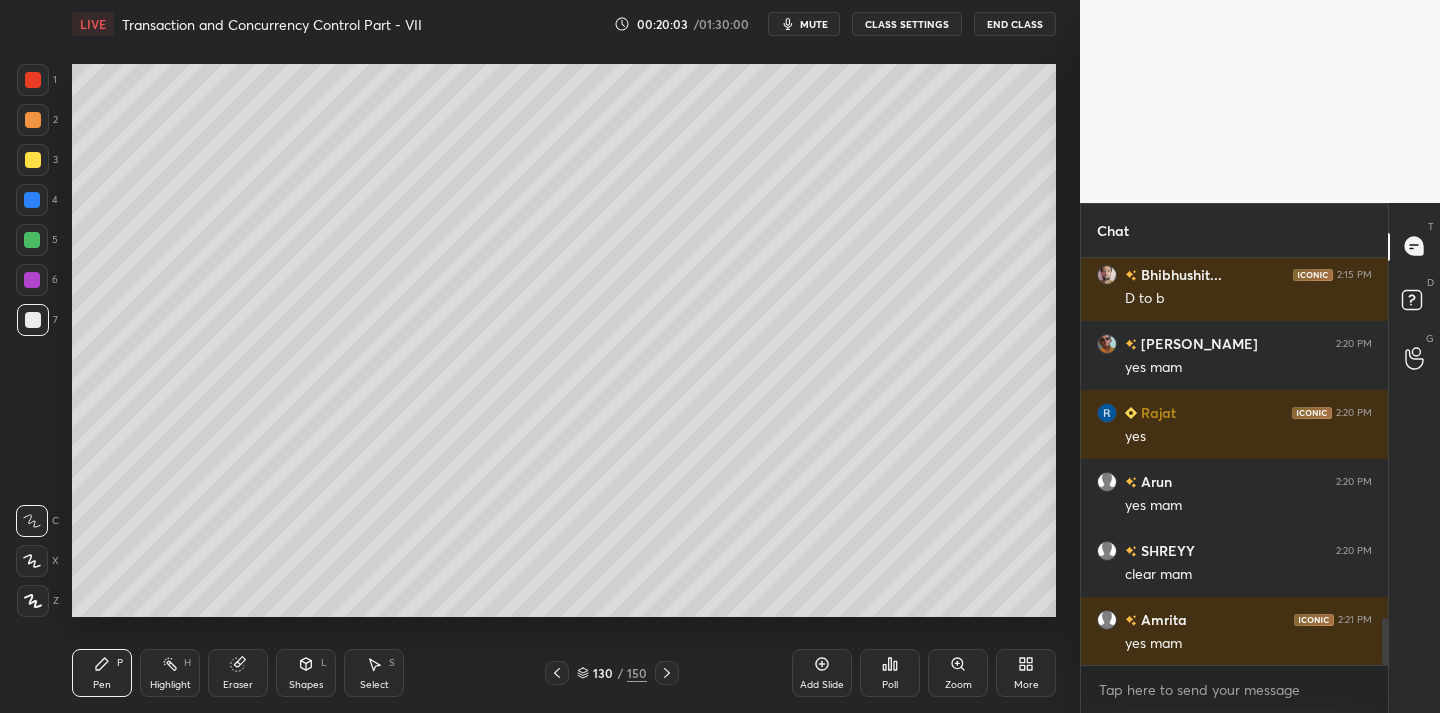 click 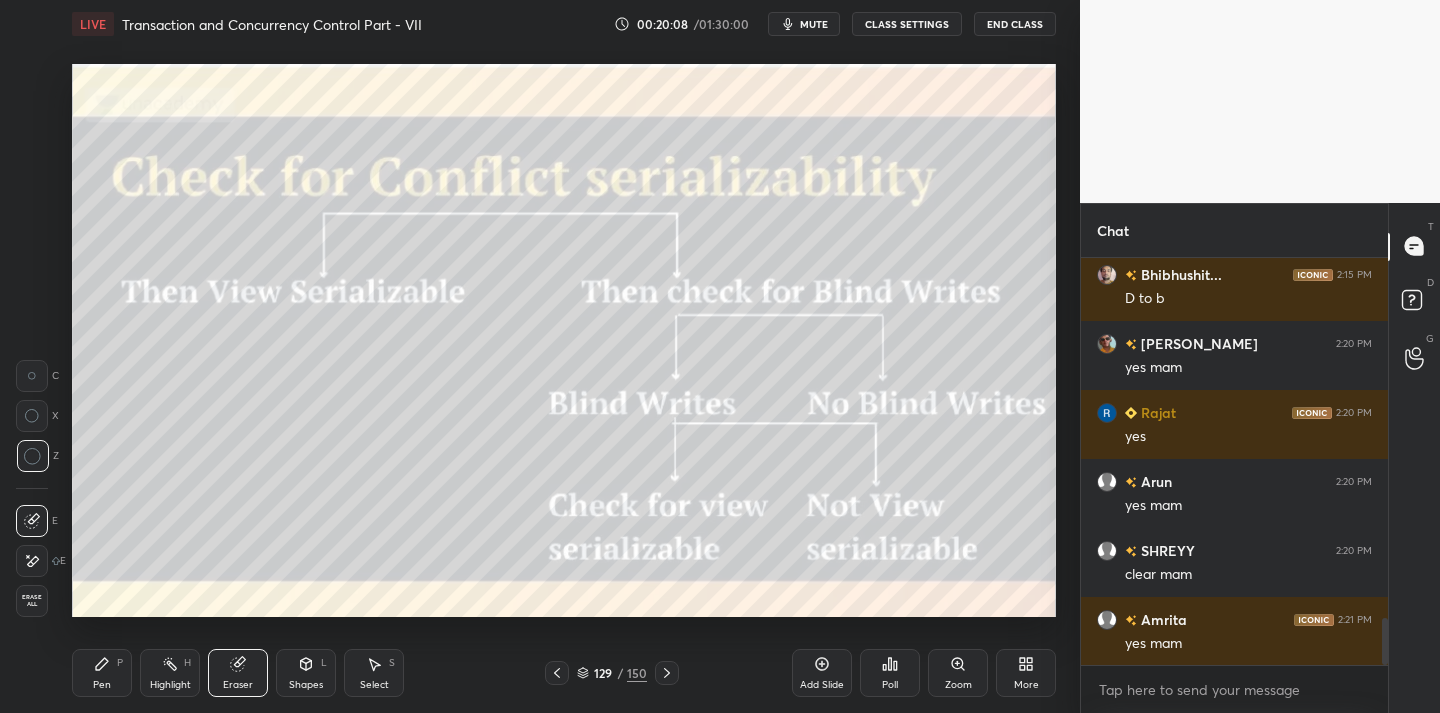 drag, startPoint x: 106, startPoint y: 684, endPoint x: 139, endPoint y: 661, distance: 40.22437 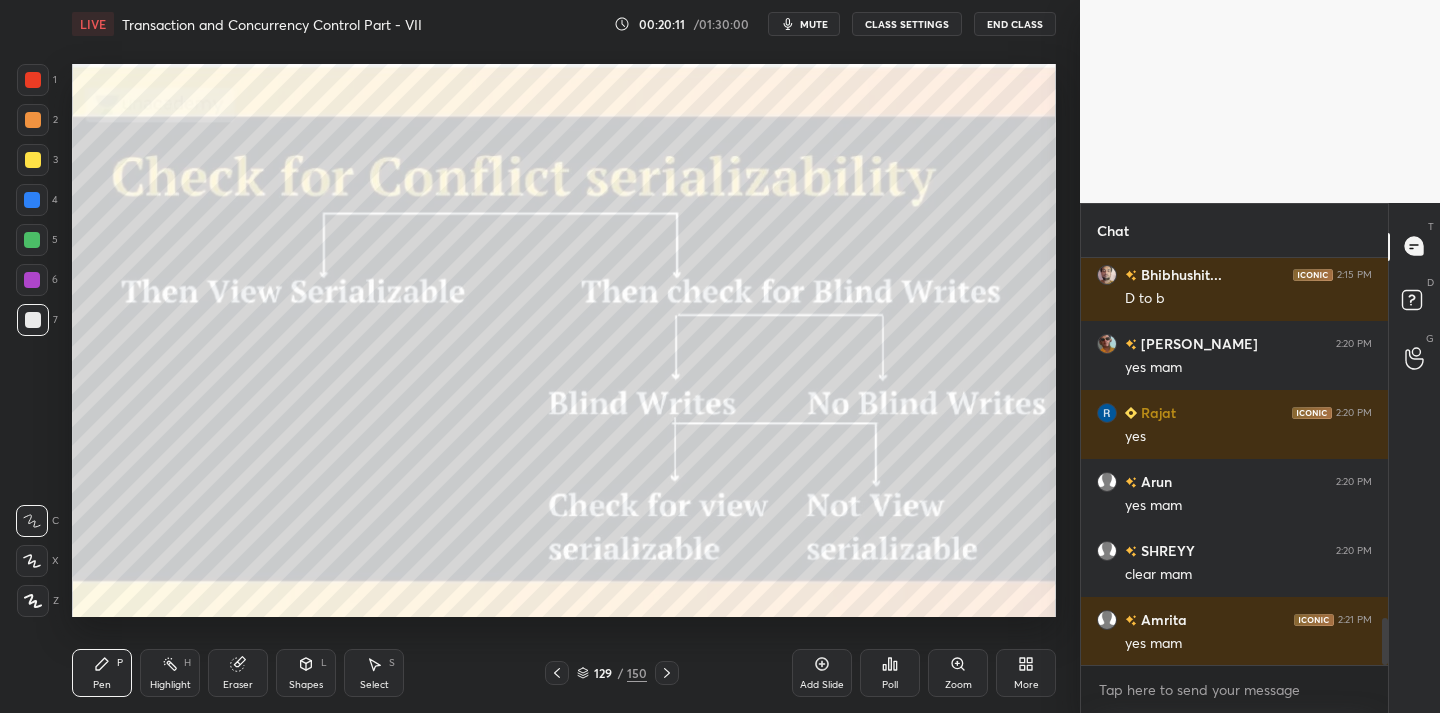 click on "End Class" at bounding box center [1015, 24] 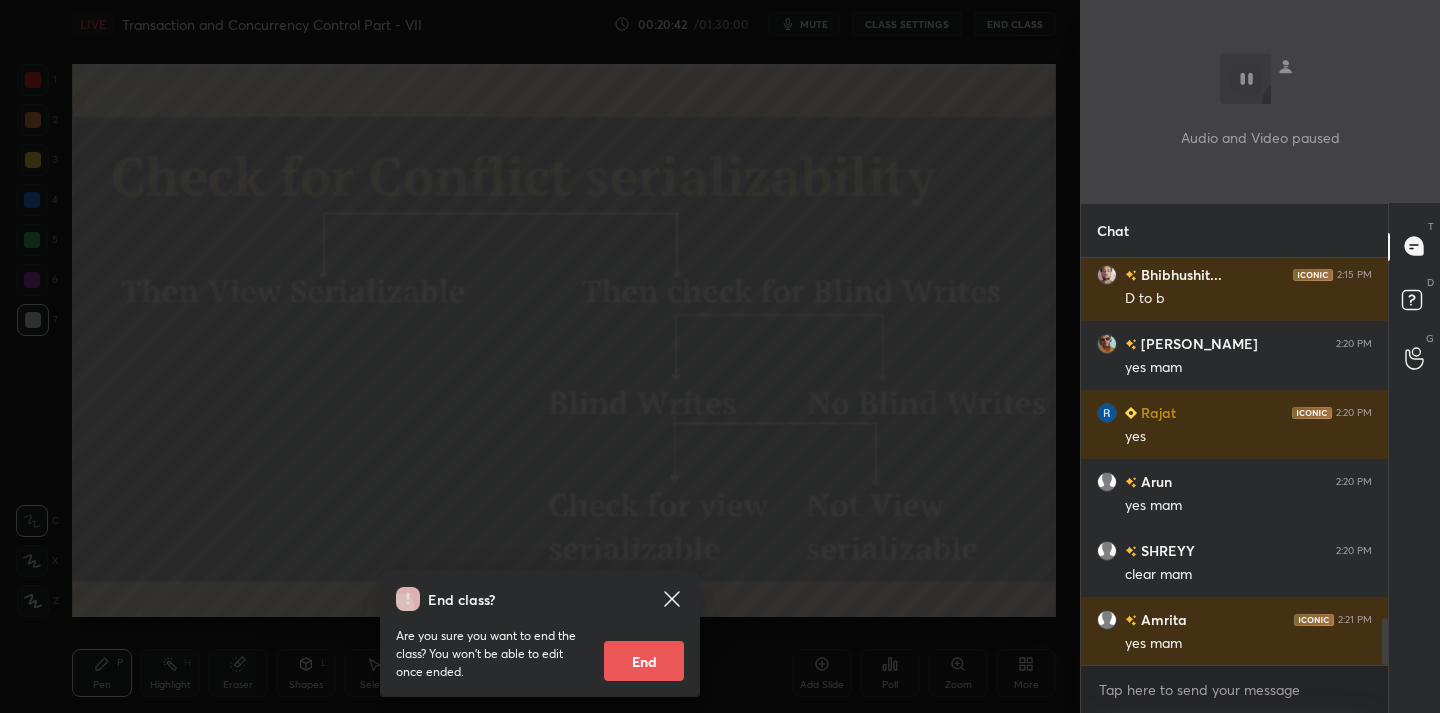 click on "End class? Are you sure you want to end the class? You won’t be able to edit once ended. End" at bounding box center [540, 356] 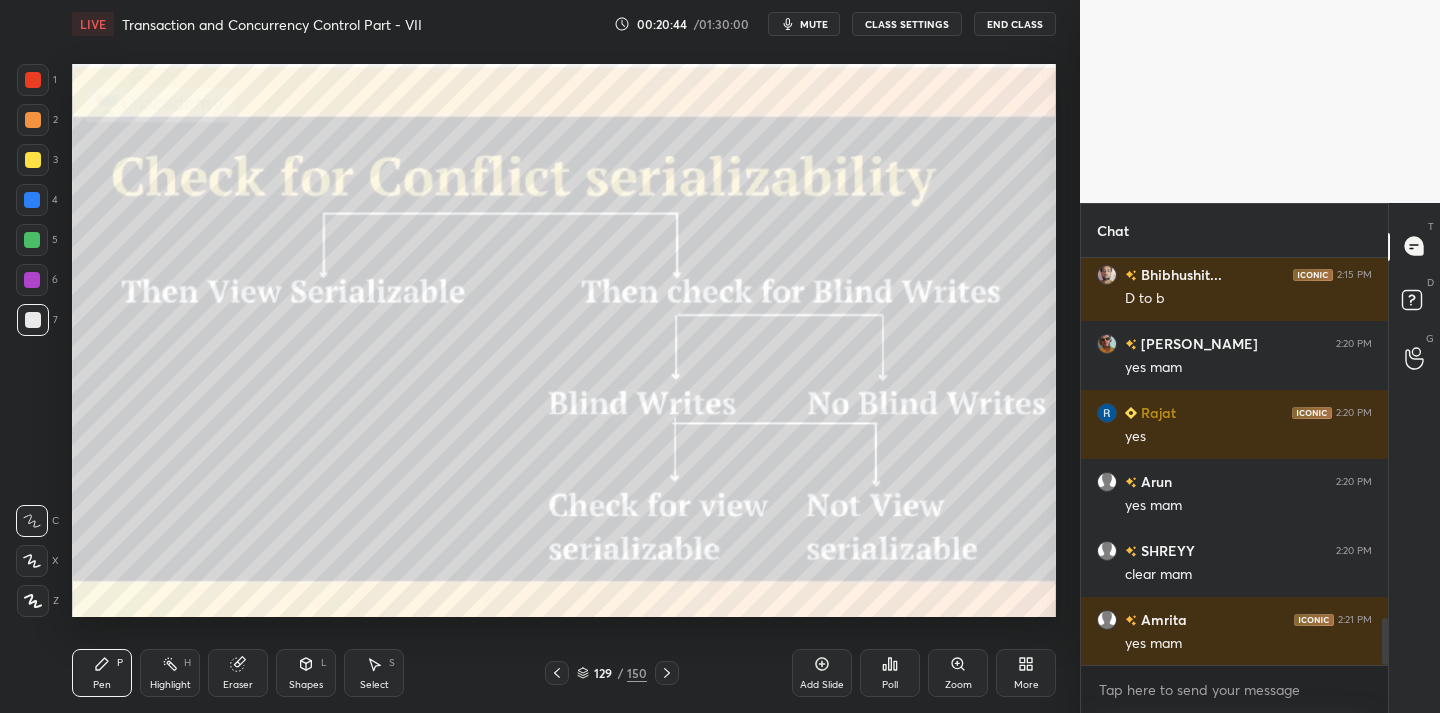type 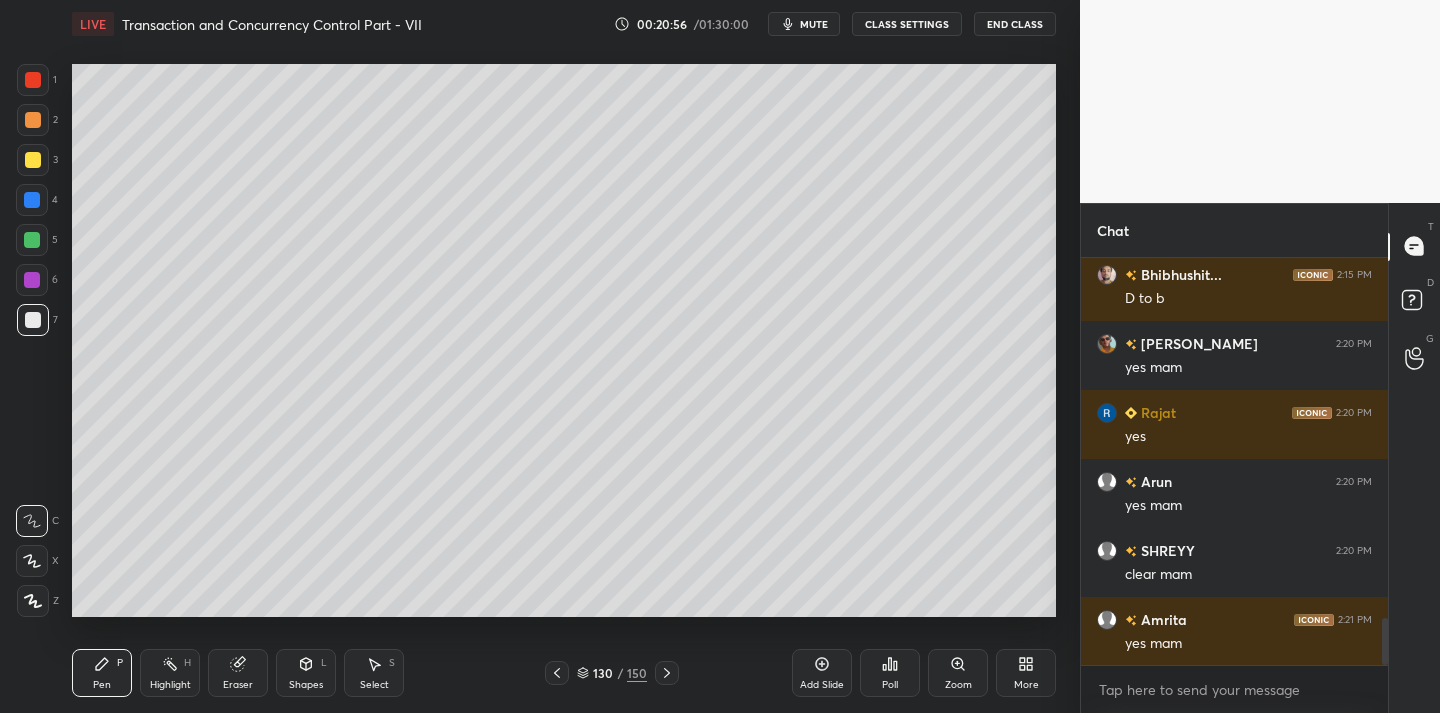 drag, startPoint x: 42, startPoint y: 174, endPoint x: 43, endPoint y: 163, distance: 11.045361 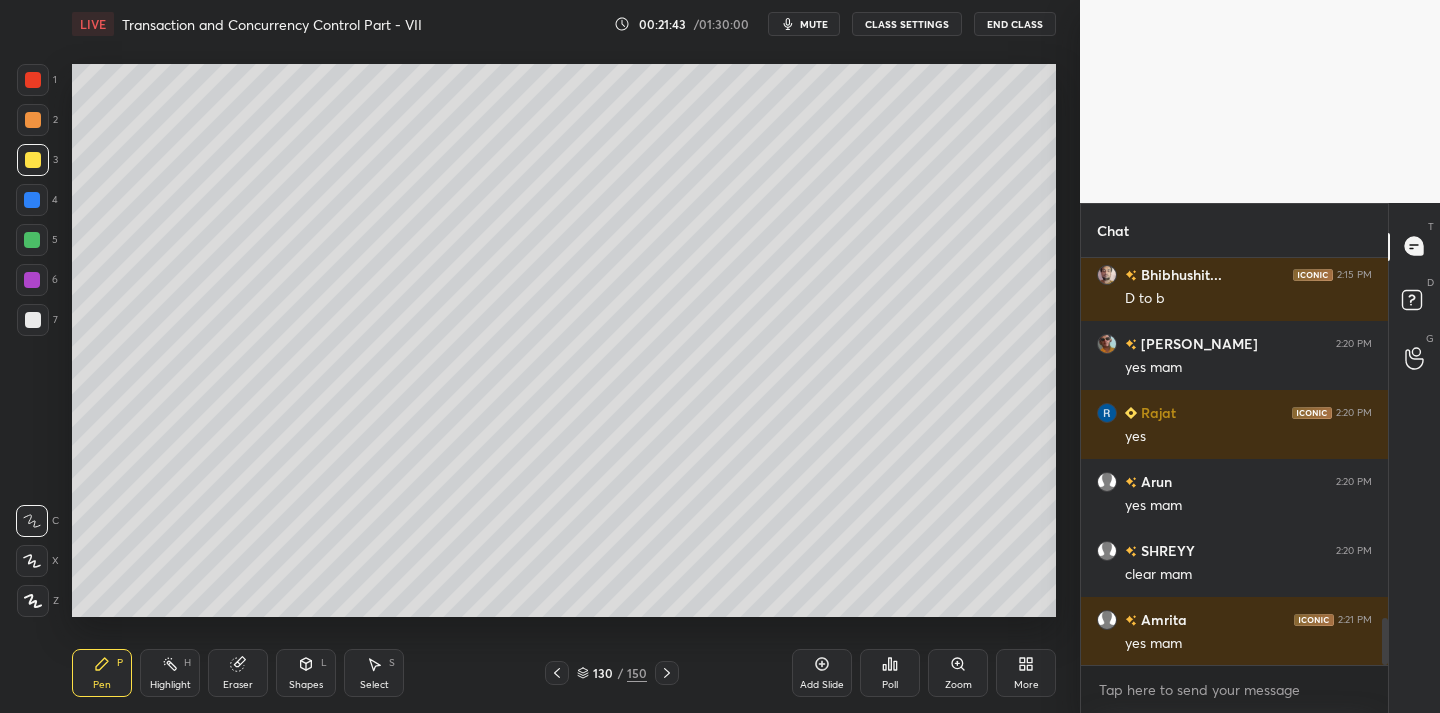 click at bounding box center [33, 320] 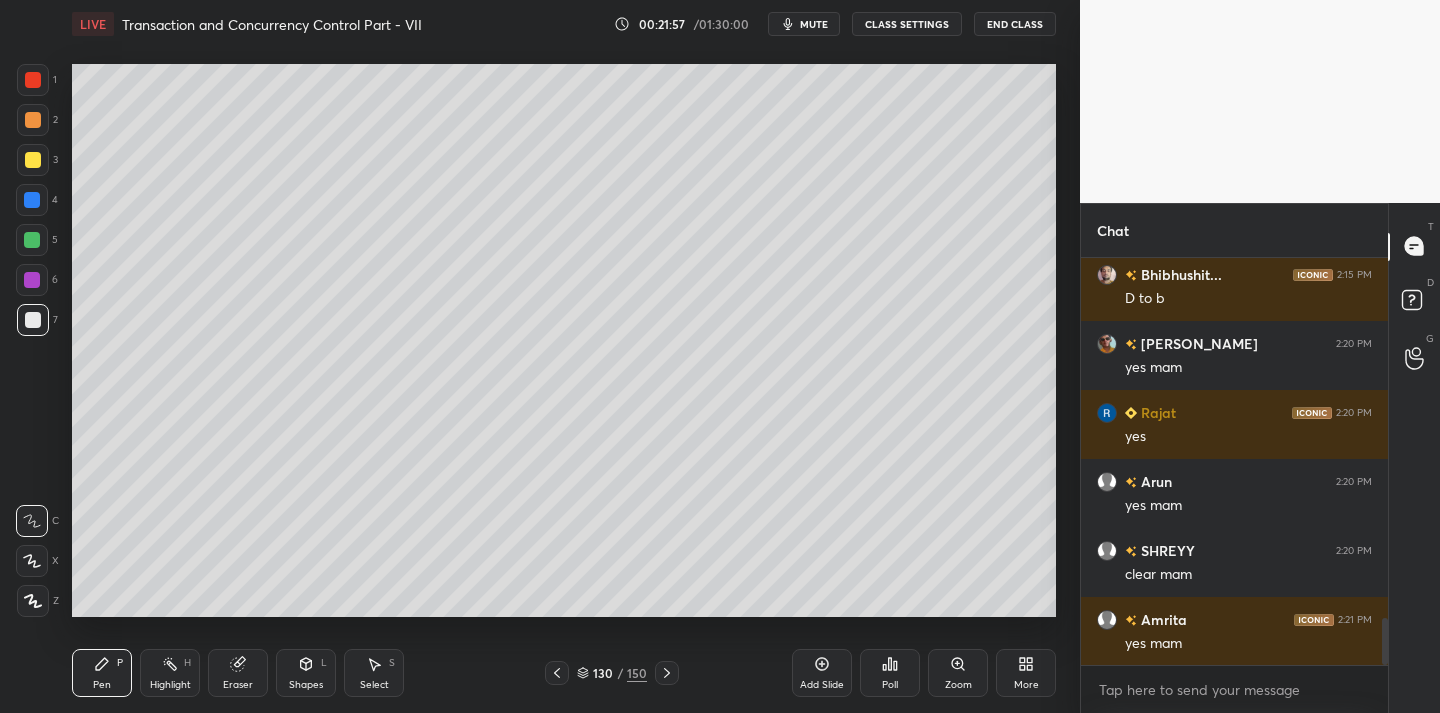 drag, startPoint x: 36, startPoint y: 163, endPoint x: 46, endPoint y: 153, distance: 14.142136 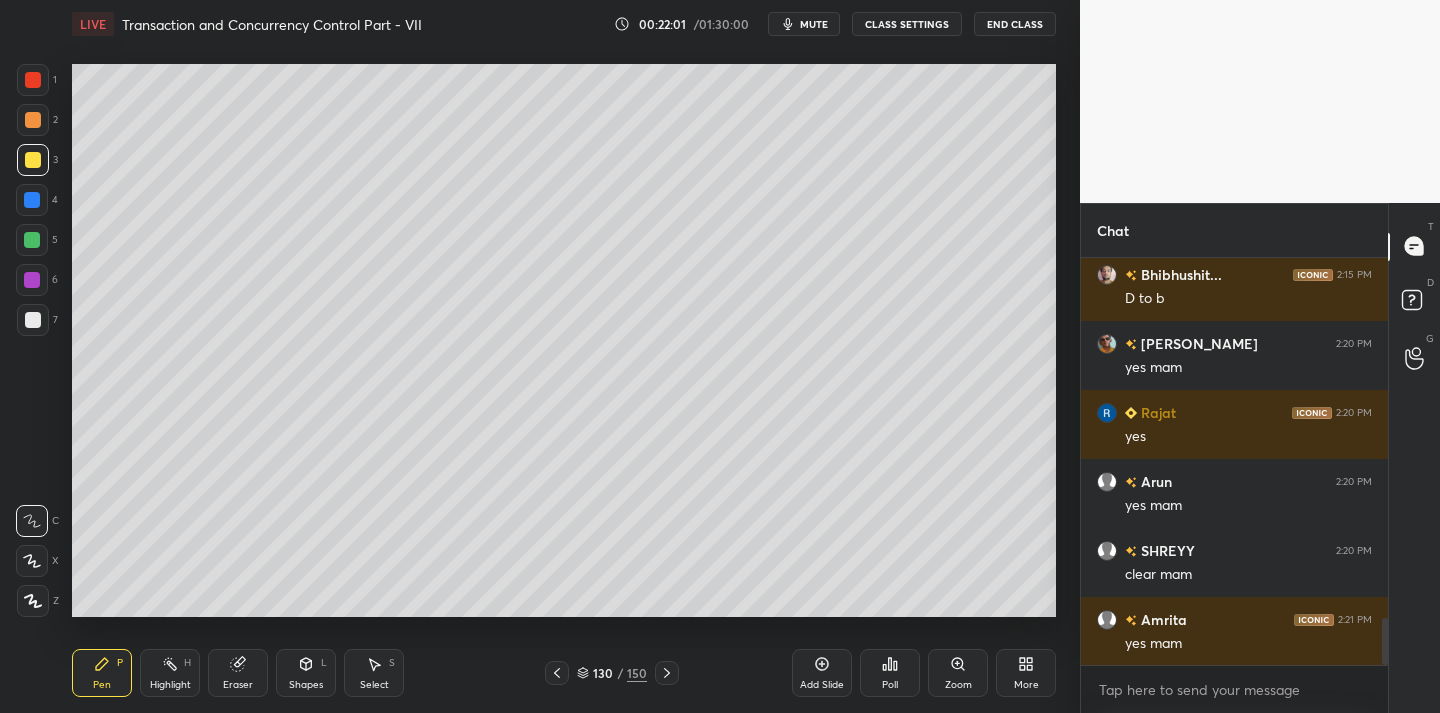 click at bounding box center (33, 320) 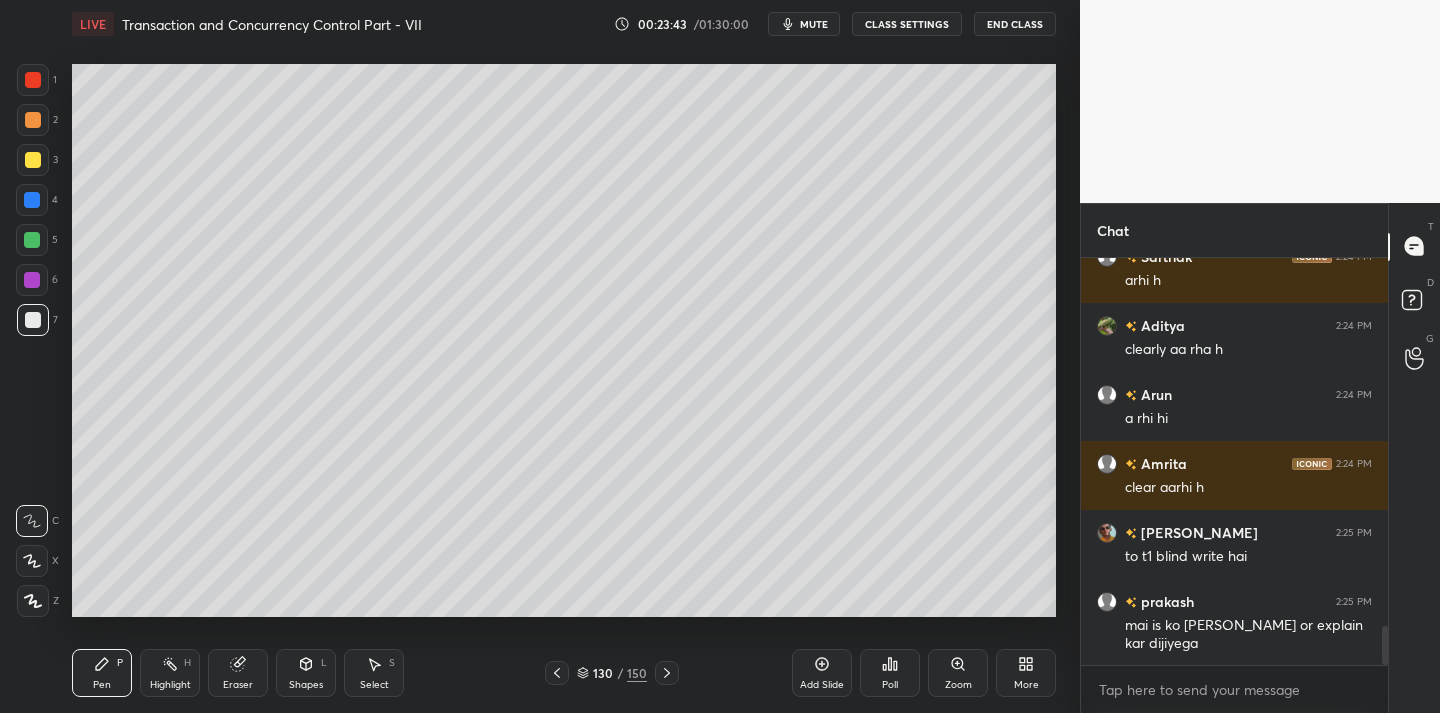 scroll, scrollTop: 3921, scrollLeft: 0, axis: vertical 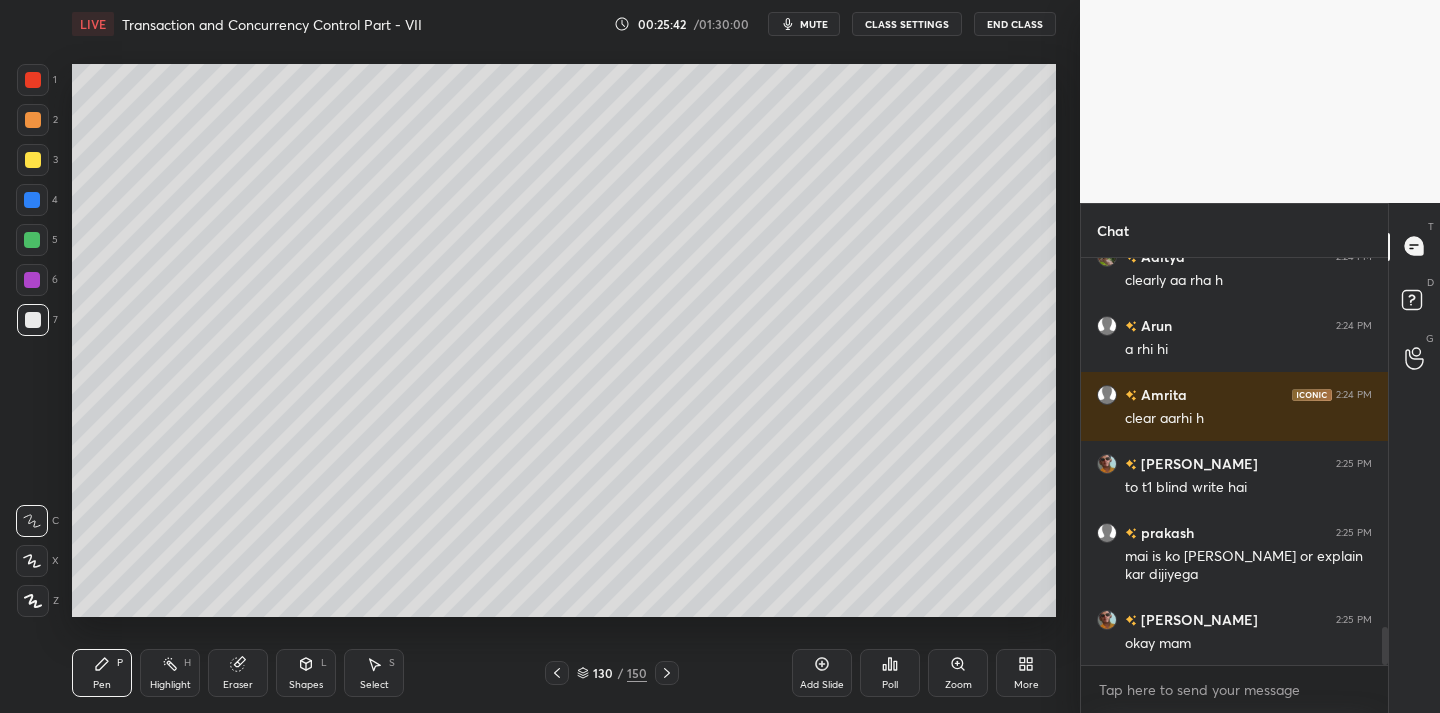 click on "Eraser" at bounding box center (238, 673) 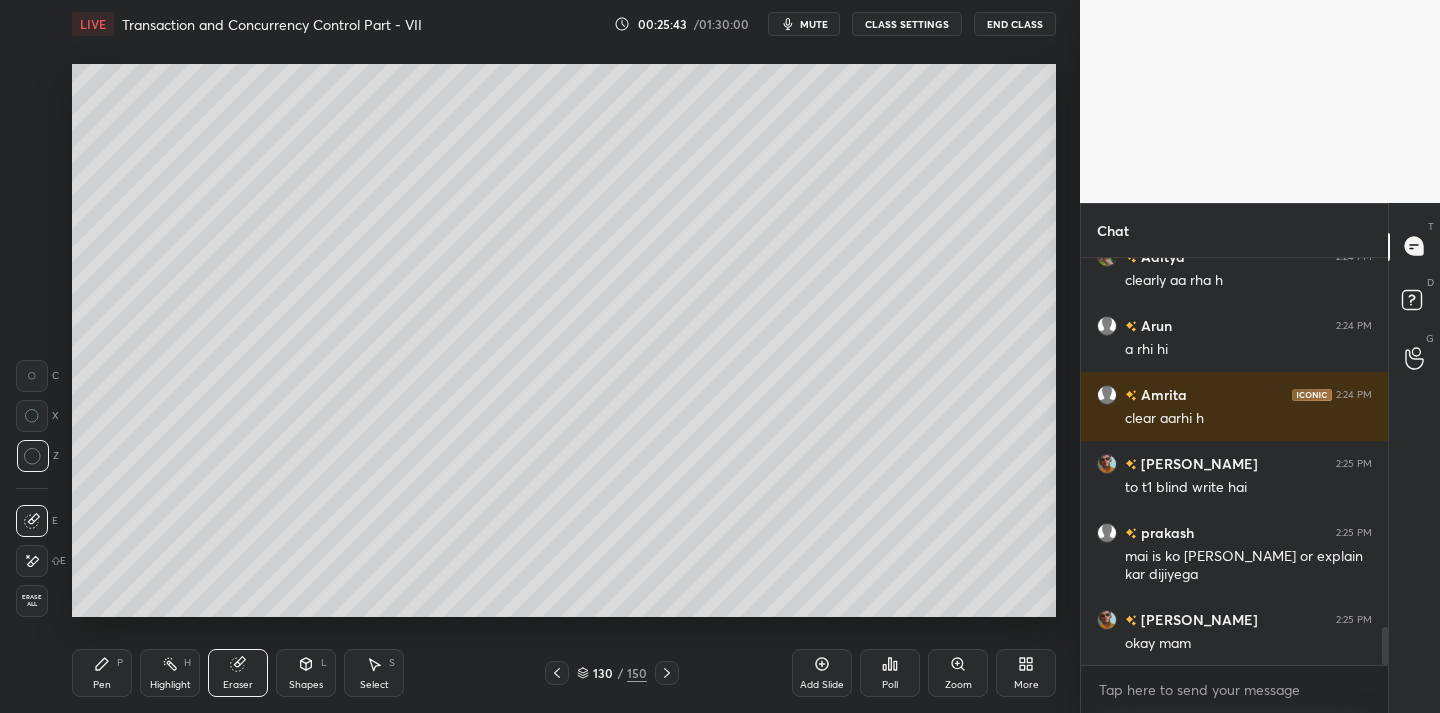 drag, startPoint x: 116, startPoint y: 671, endPoint x: 159, endPoint y: 628, distance: 60.811184 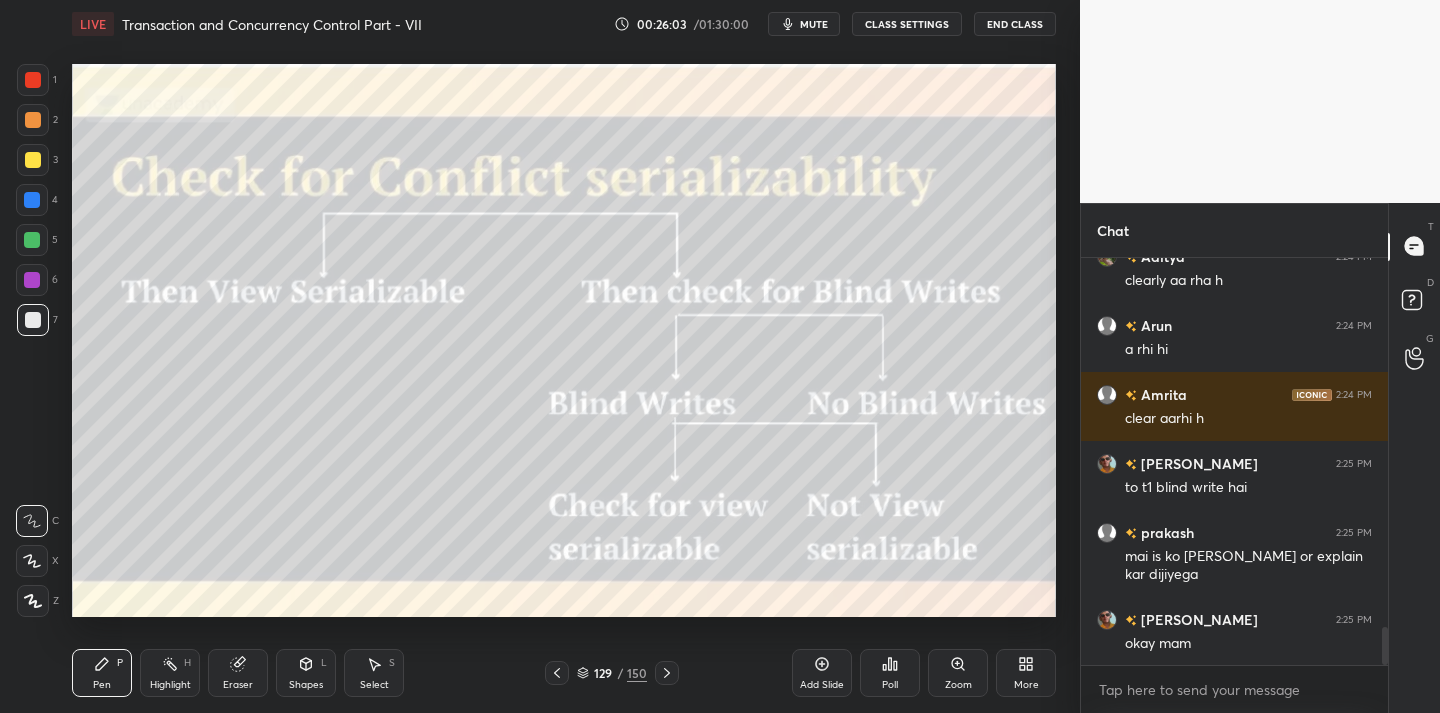 scroll, scrollTop: 3990, scrollLeft: 0, axis: vertical 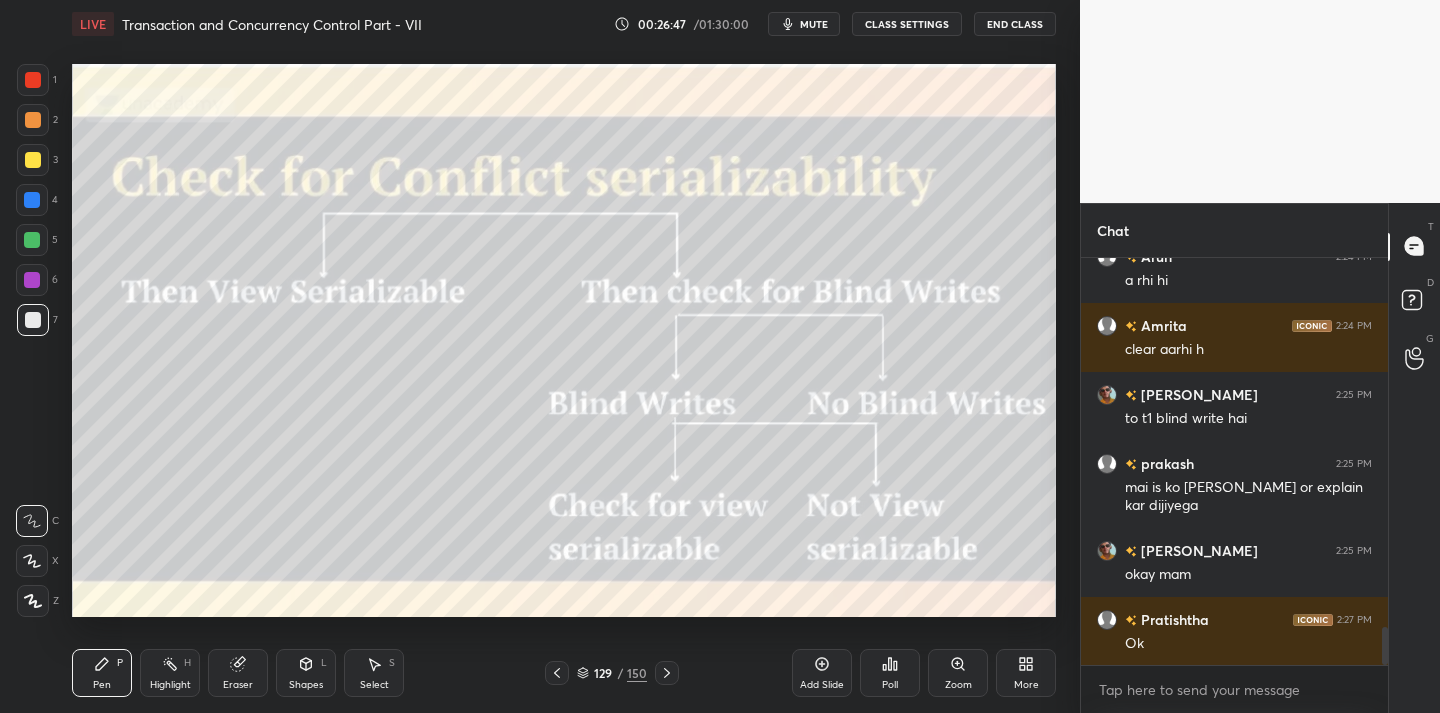 drag, startPoint x: 239, startPoint y: 664, endPoint x: 279, endPoint y: 629, distance: 53.15073 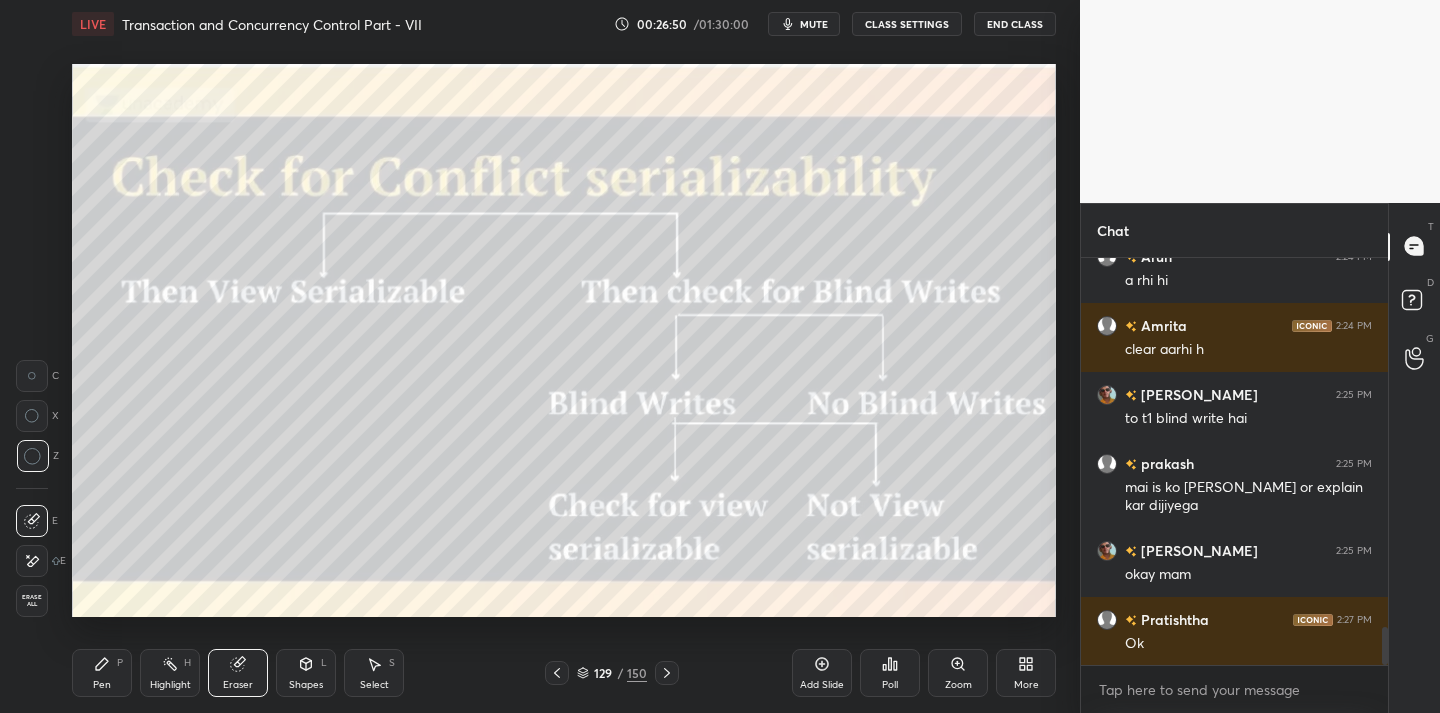 drag, startPoint x: 86, startPoint y: 676, endPoint x: 127, endPoint y: 648, distance: 49.648766 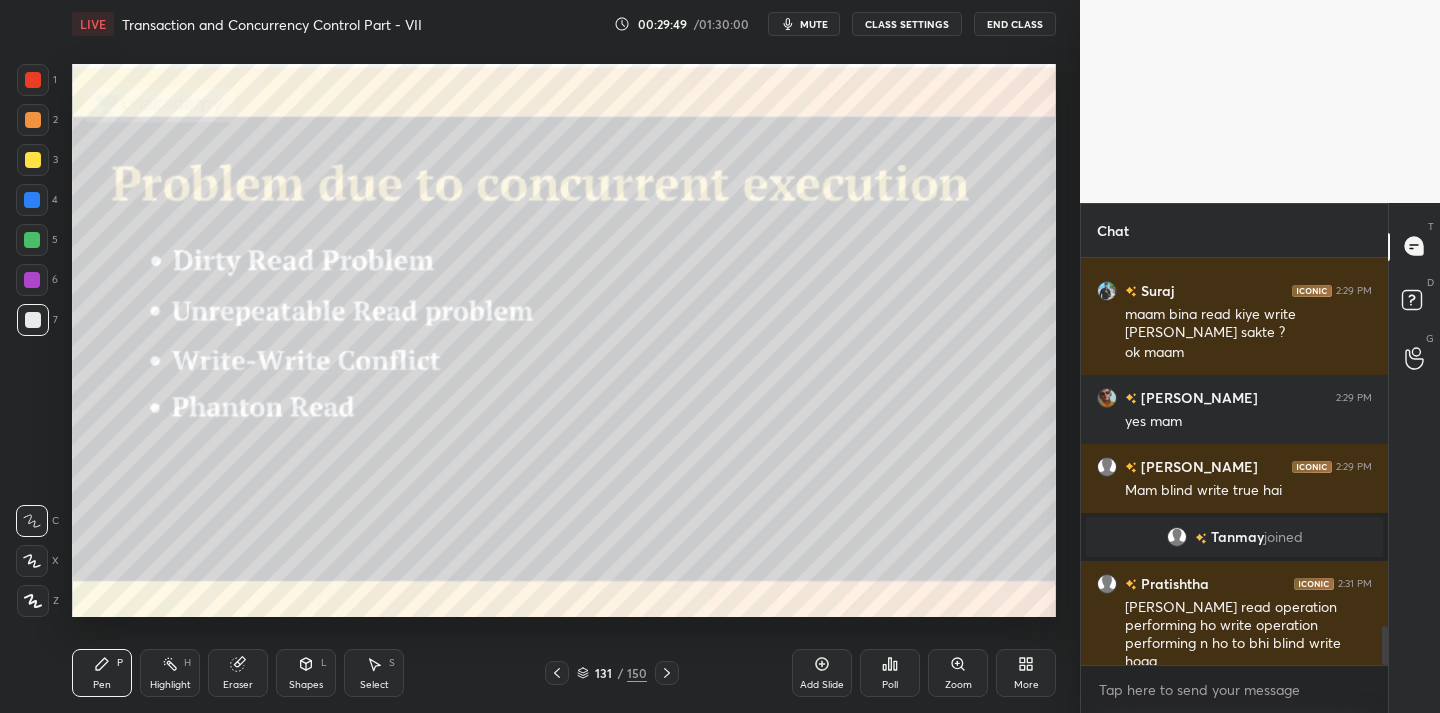 scroll, scrollTop: 3905, scrollLeft: 0, axis: vertical 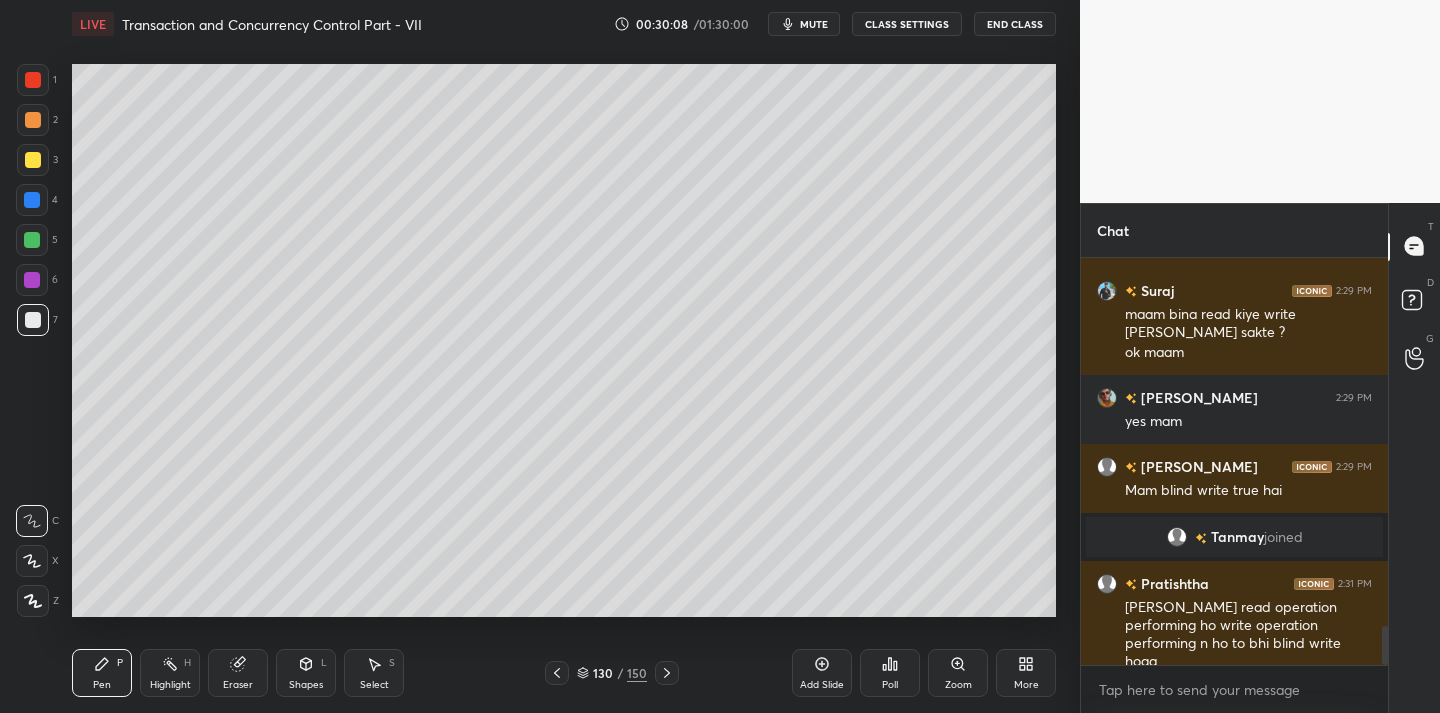 click on "Add Slide" at bounding box center (822, 685) 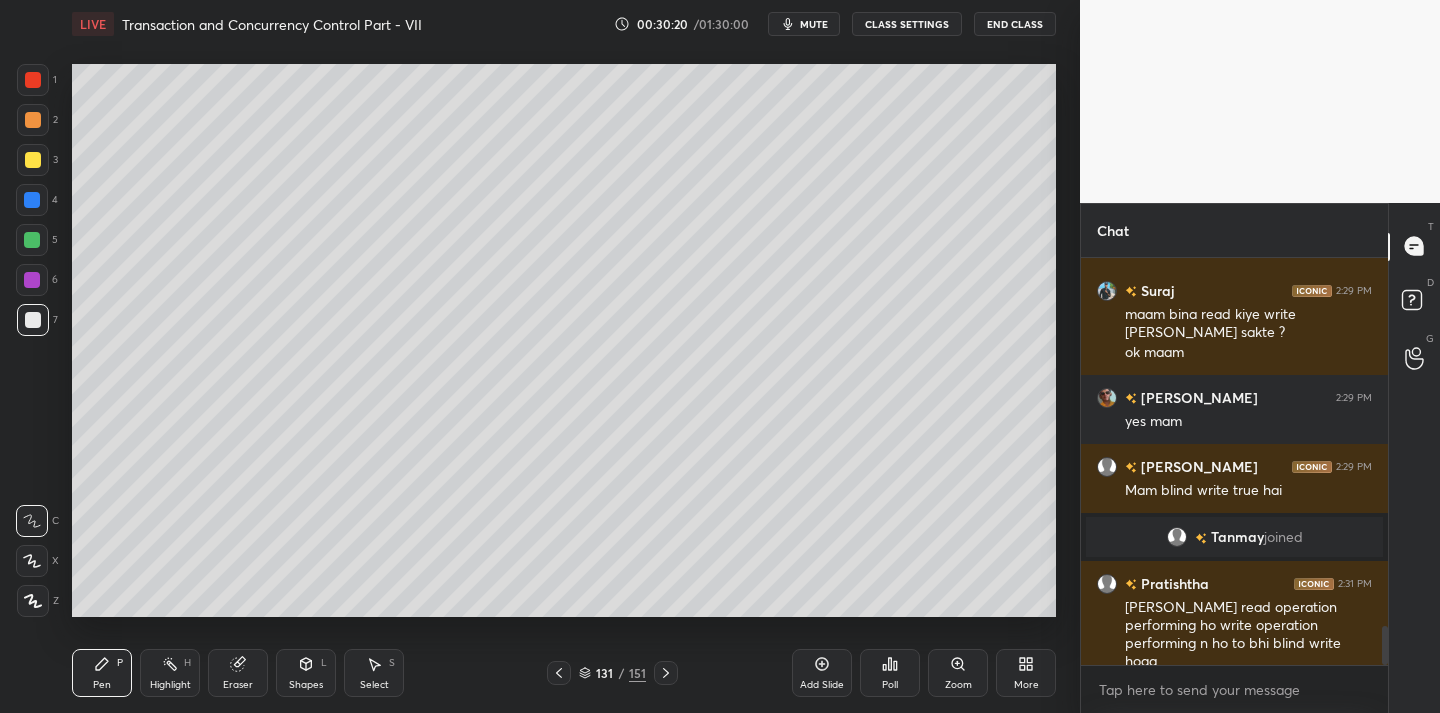 click 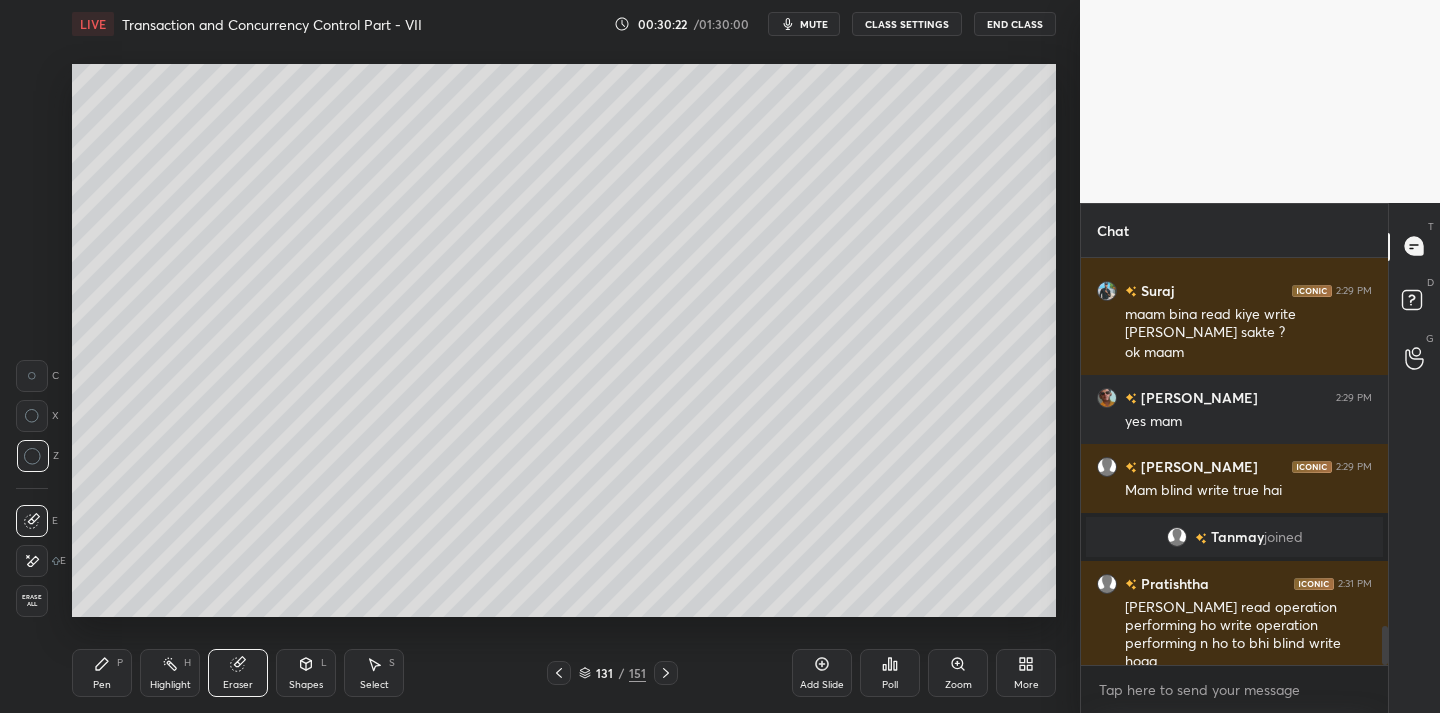 click 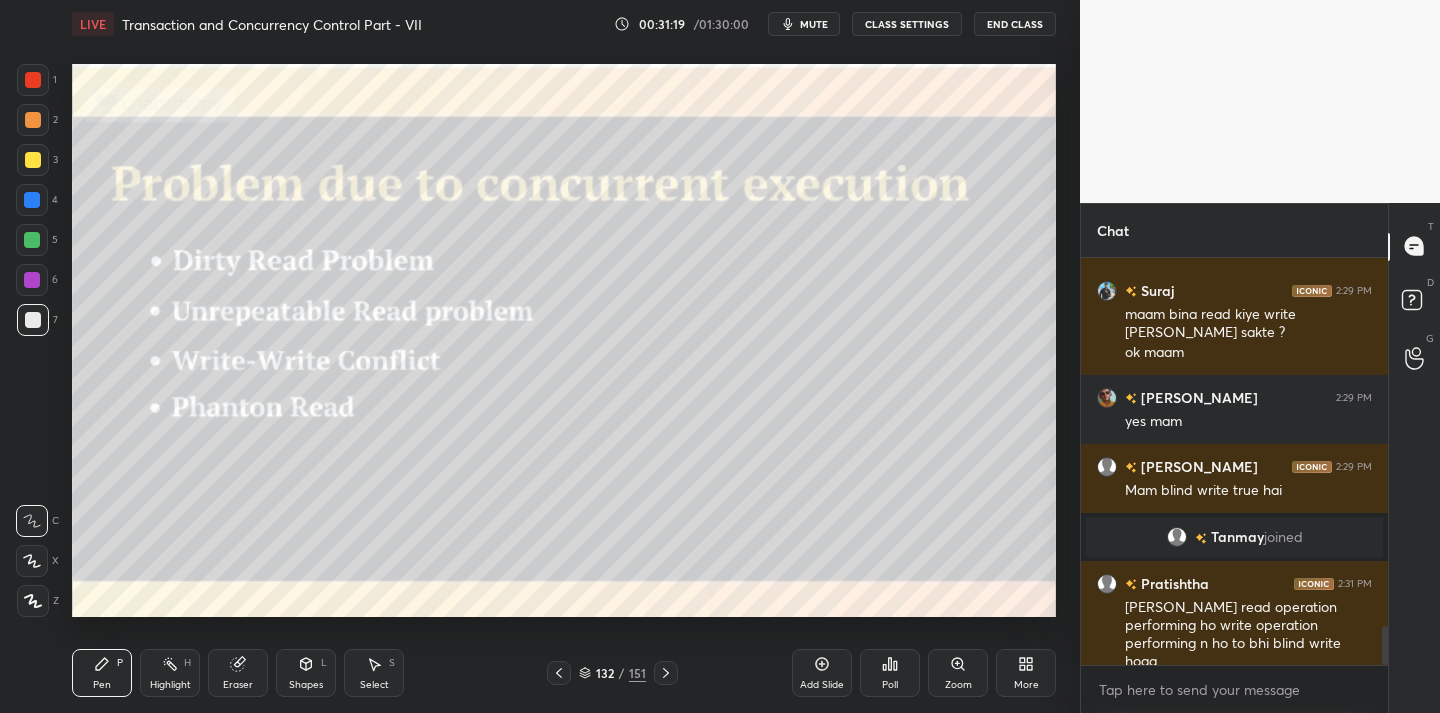 click on "Eraser" at bounding box center (238, 673) 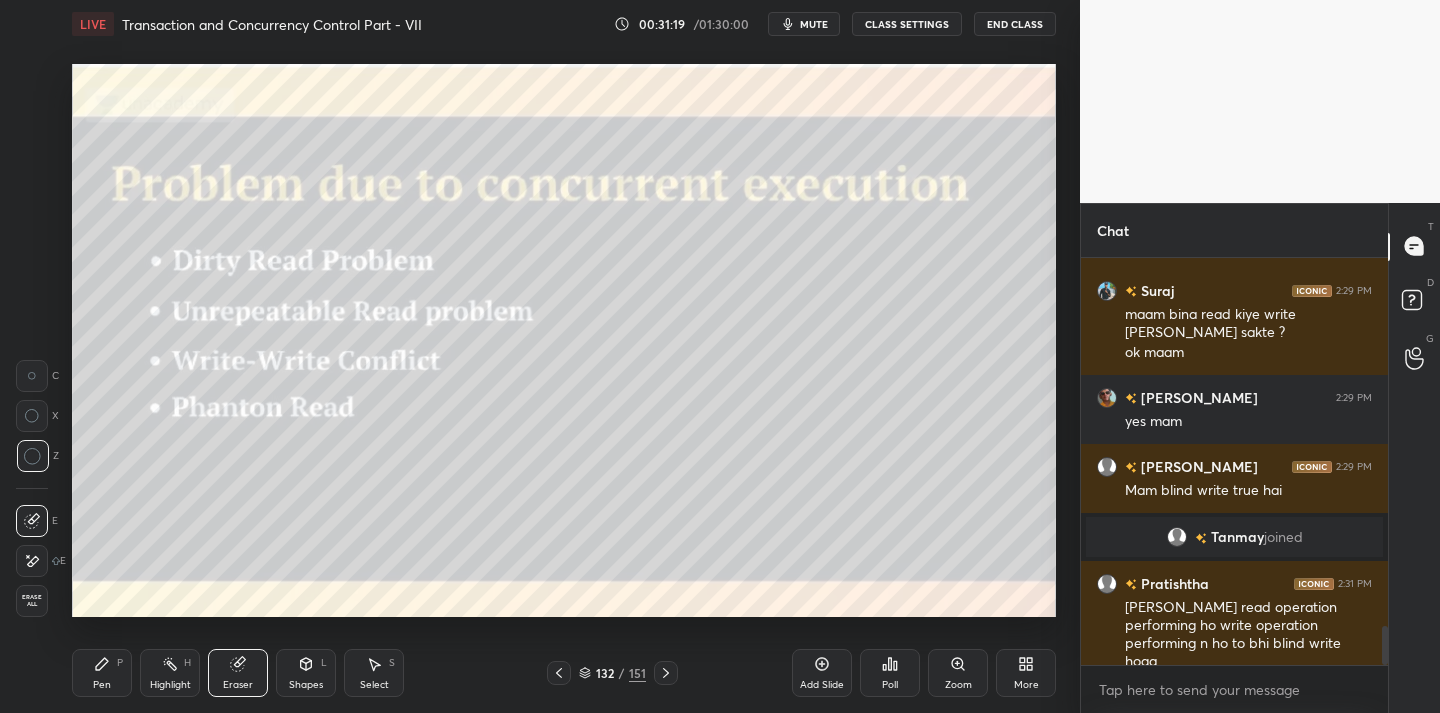 drag, startPoint x: 222, startPoint y: 666, endPoint x: 210, endPoint y: 624, distance: 43.68066 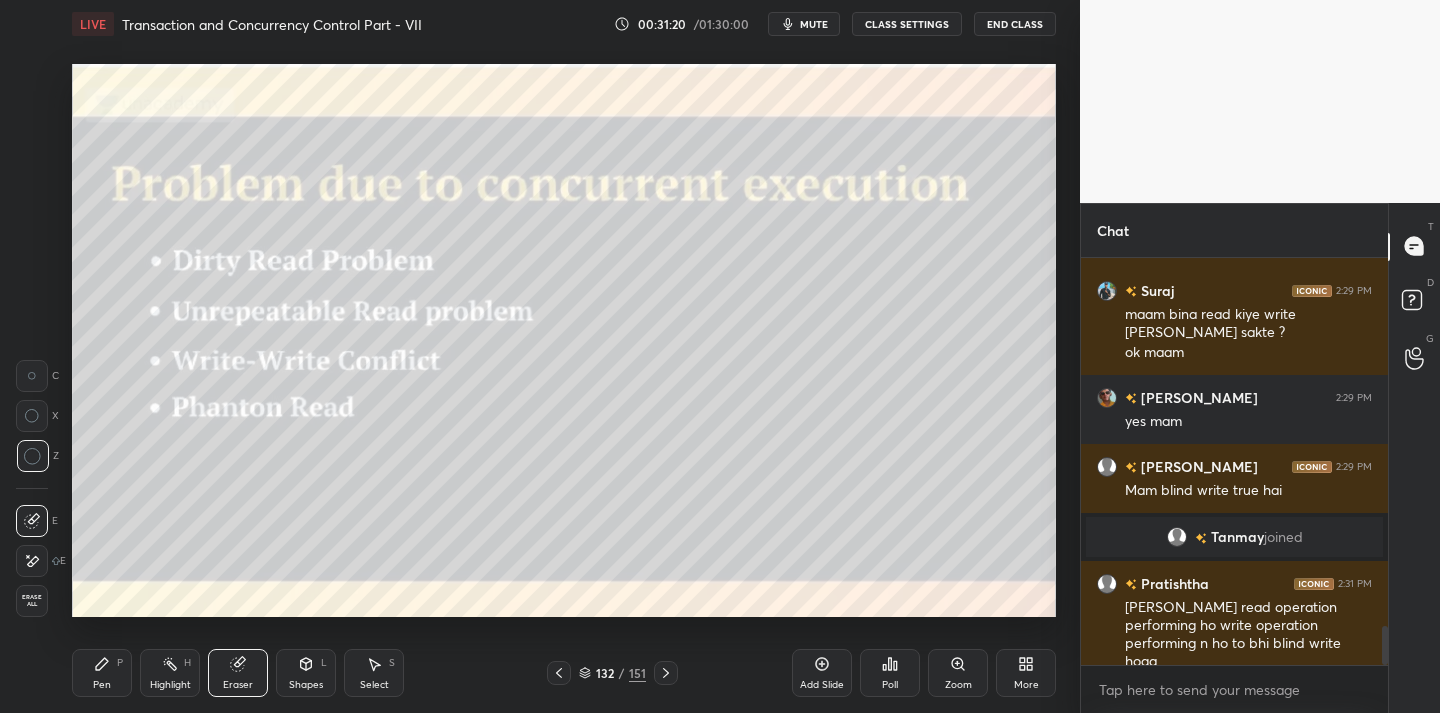 click on "Pen P" at bounding box center [102, 673] 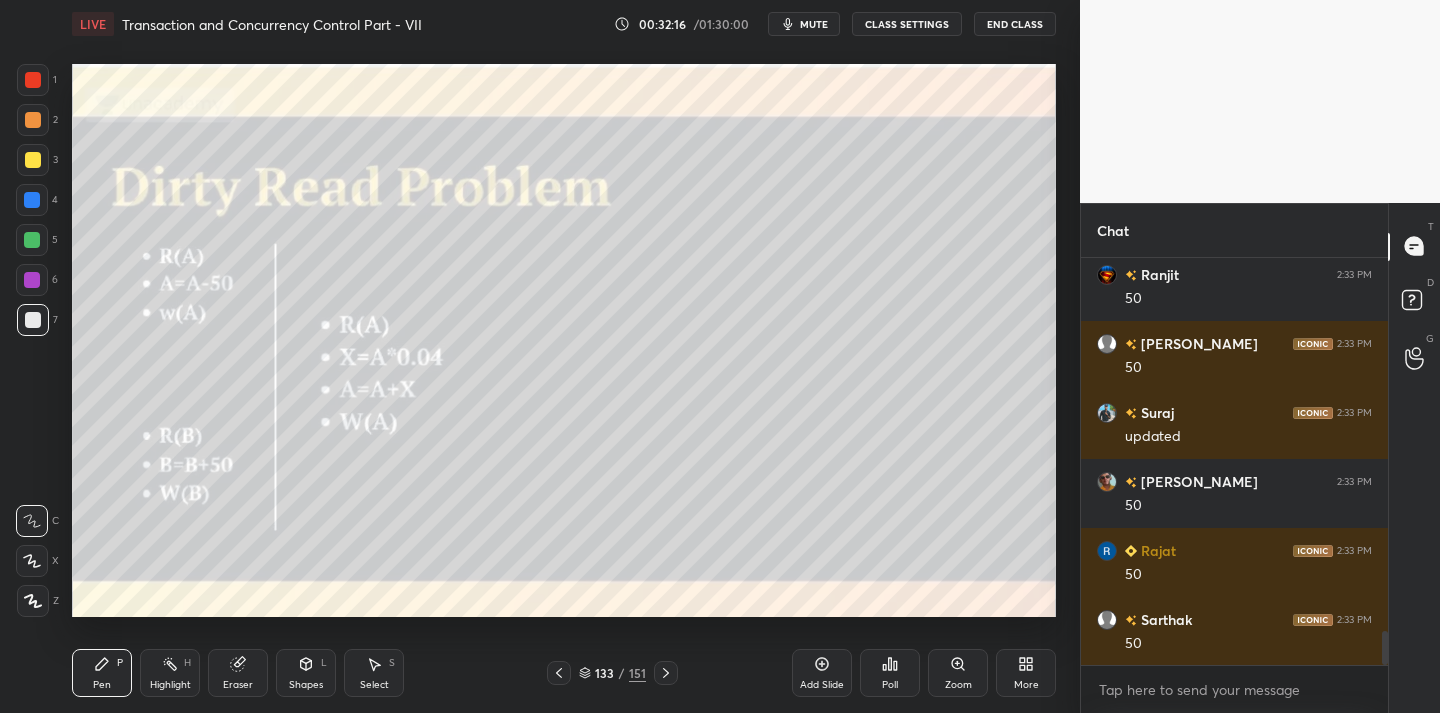 scroll, scrollTop: 4457, scrollLeft: 0, axis: vertical 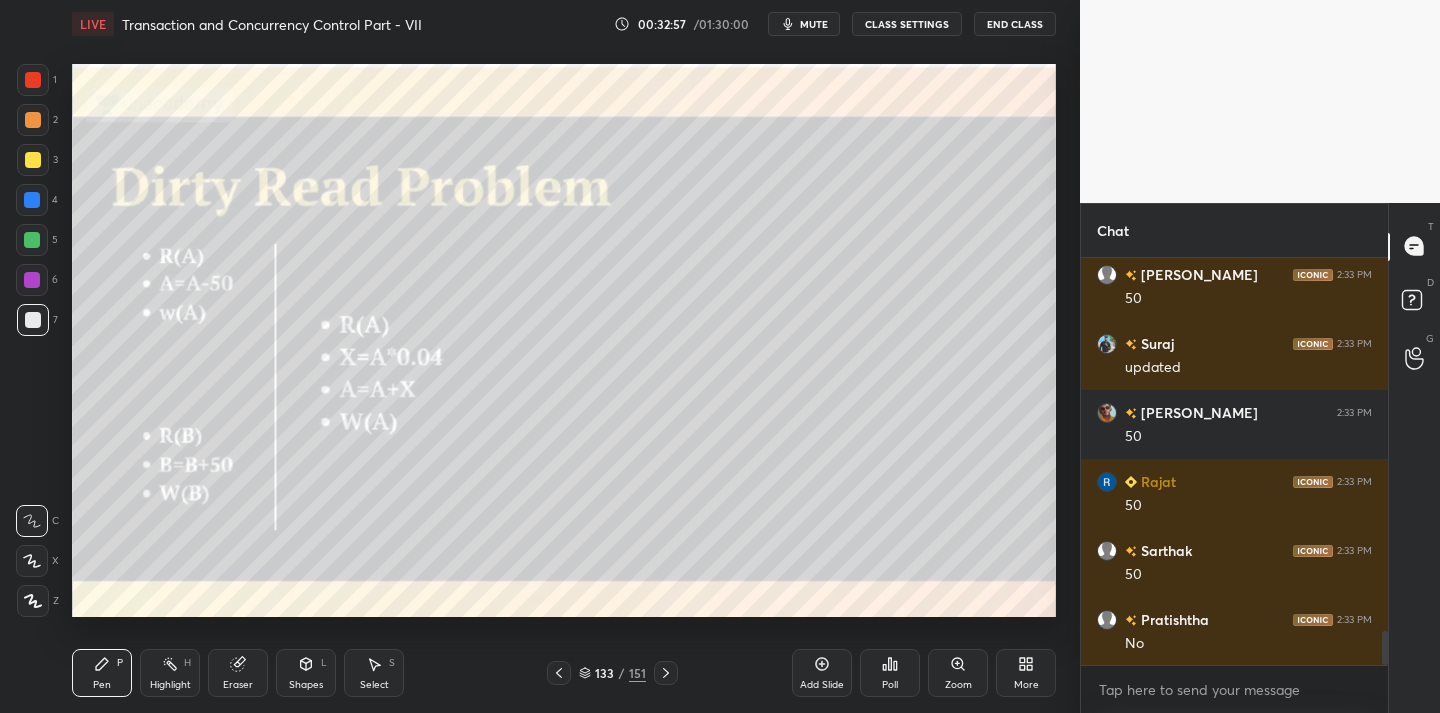 click on "Eraser" at bounding box center (238, 685) 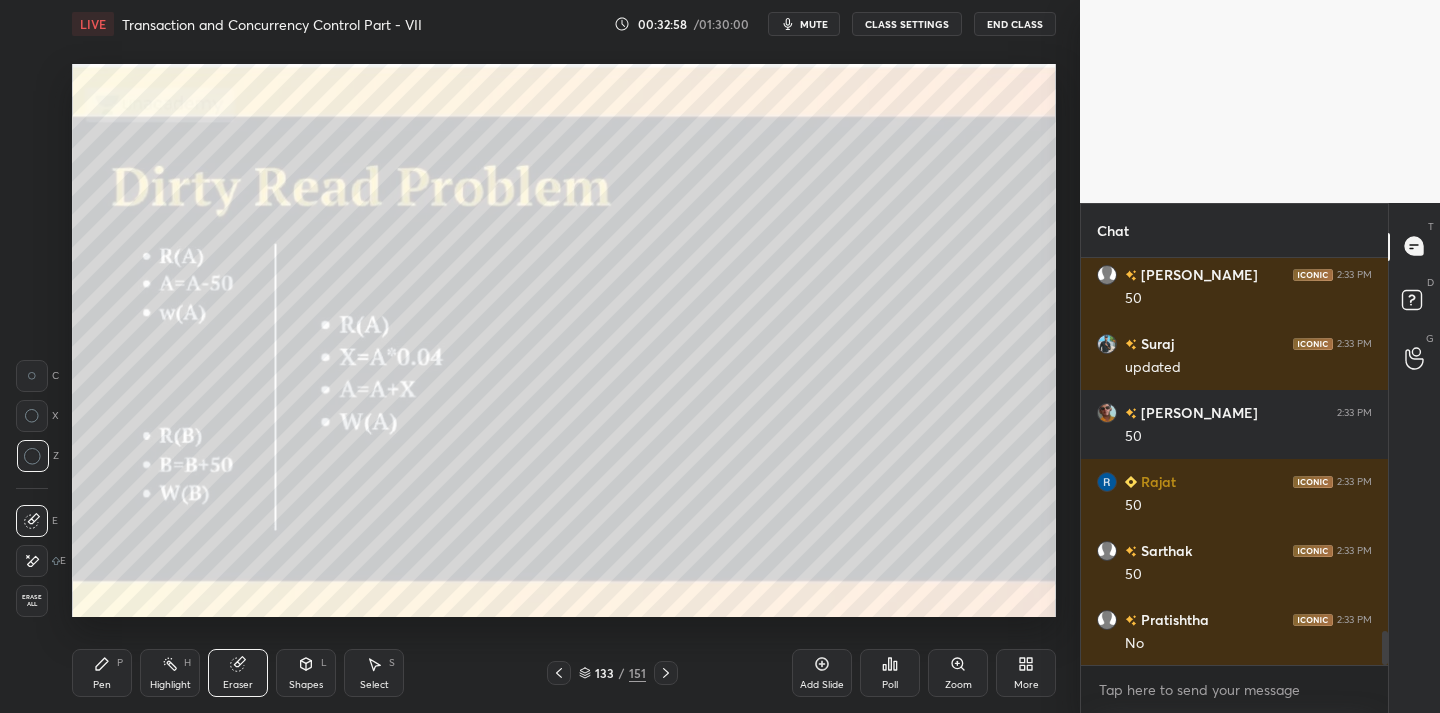 scroll, scrollTop: 4544, scrollLeft: 0, axis: vertical 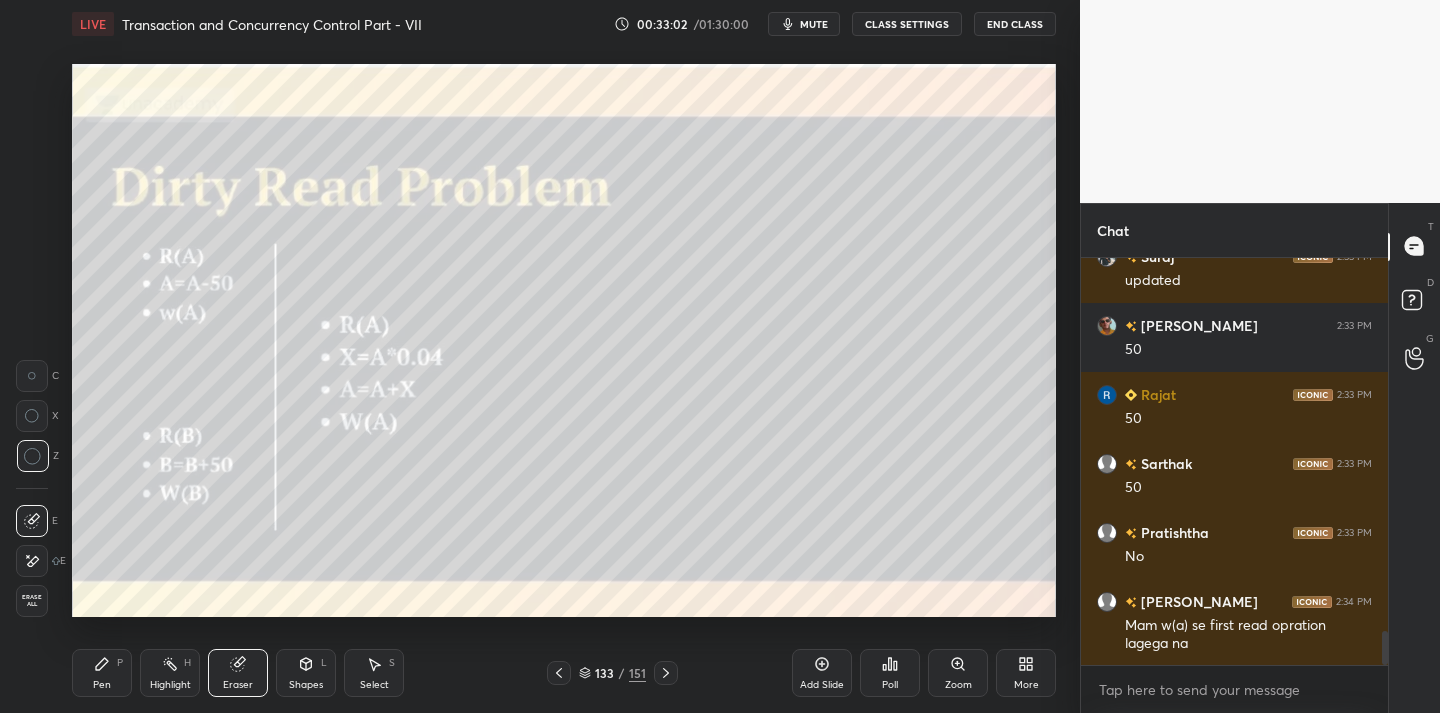 click on "Pen P" at bounding box center [102, 673] 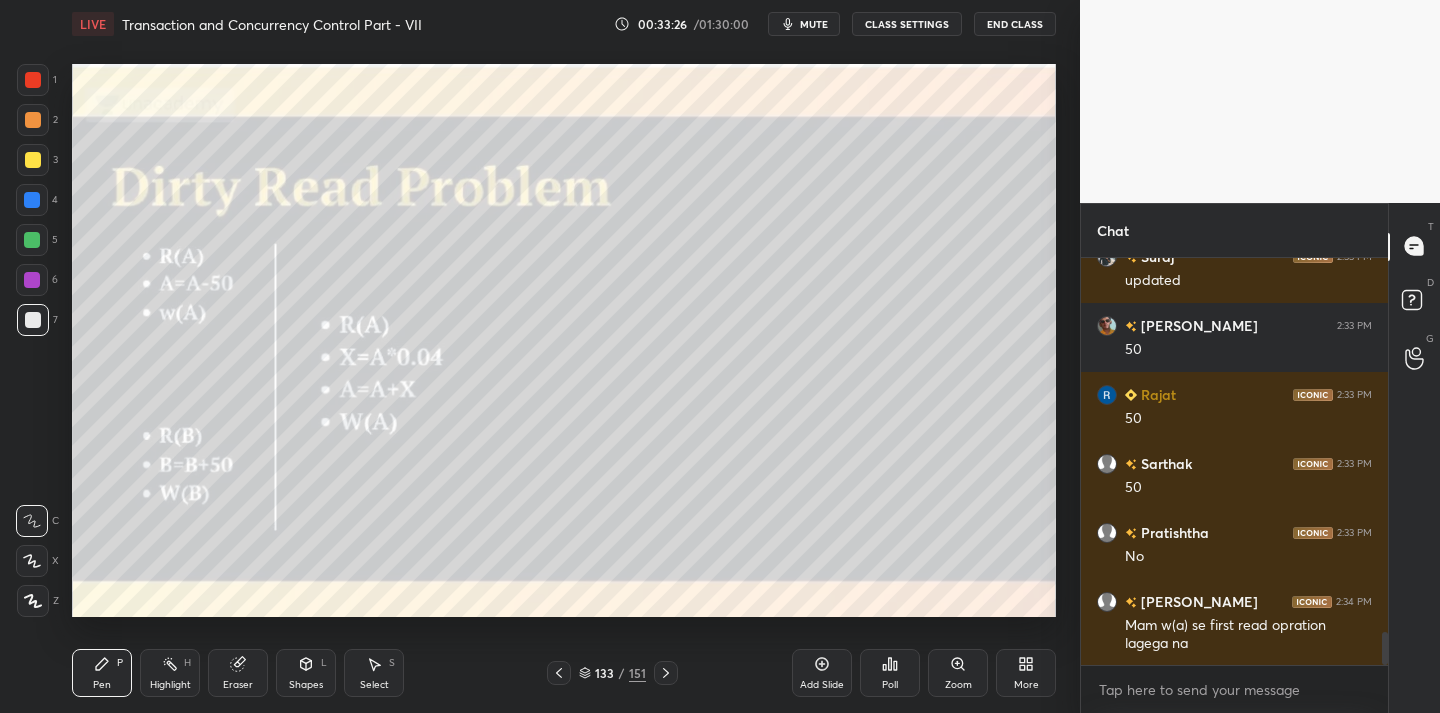 scroll, scrollTop: 4613, scrollLeft: 0, axis: vertical 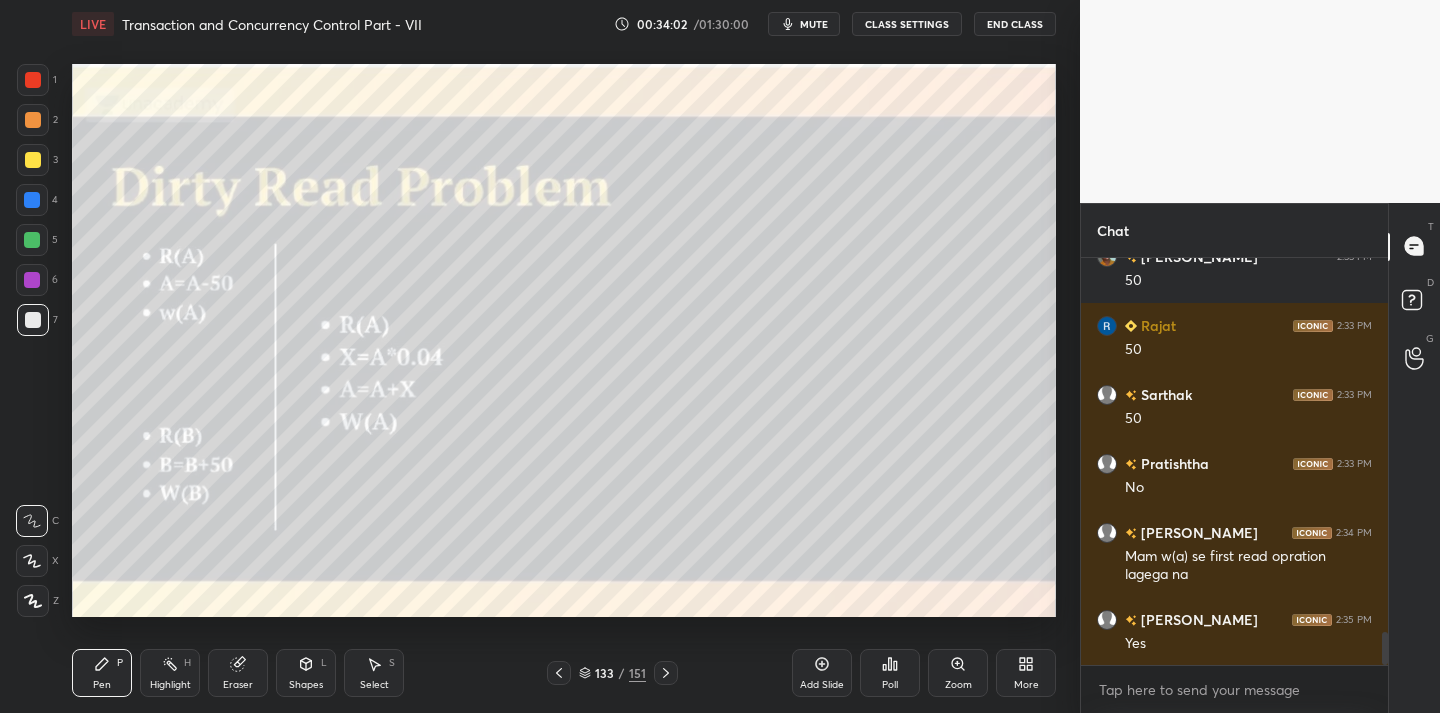 click at bounding box center [33, 160] 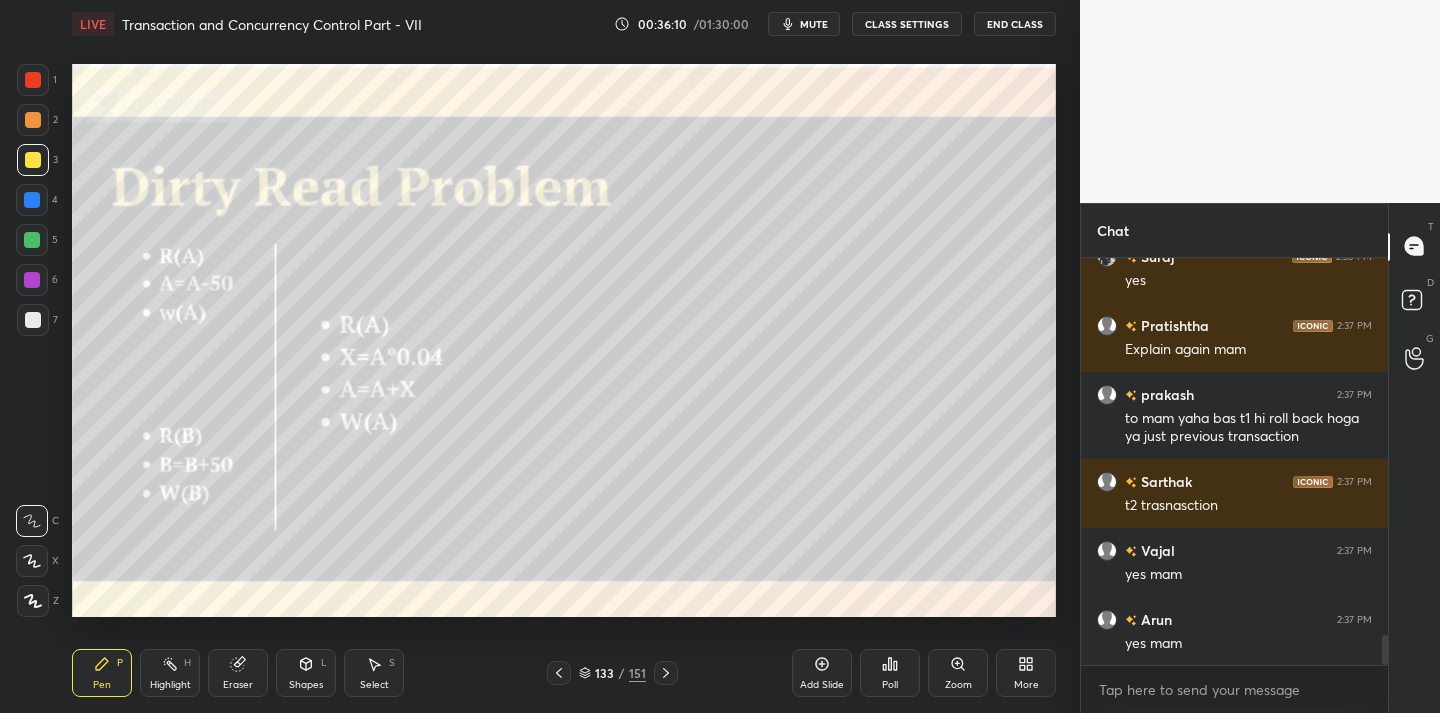 scroll, scrollTop: 5114, scrollLeft: 0, axis: vertical 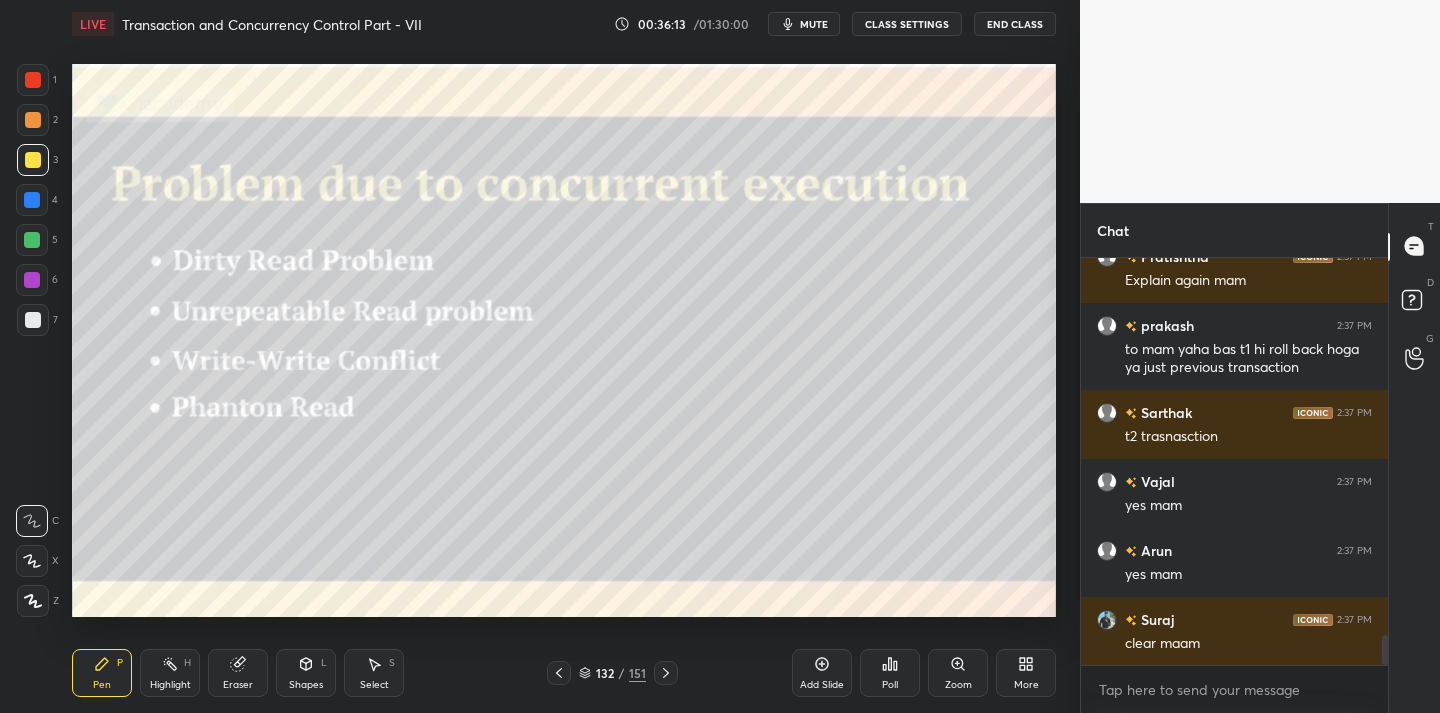 click on "Add Slide" at bounding box center [822, 673] 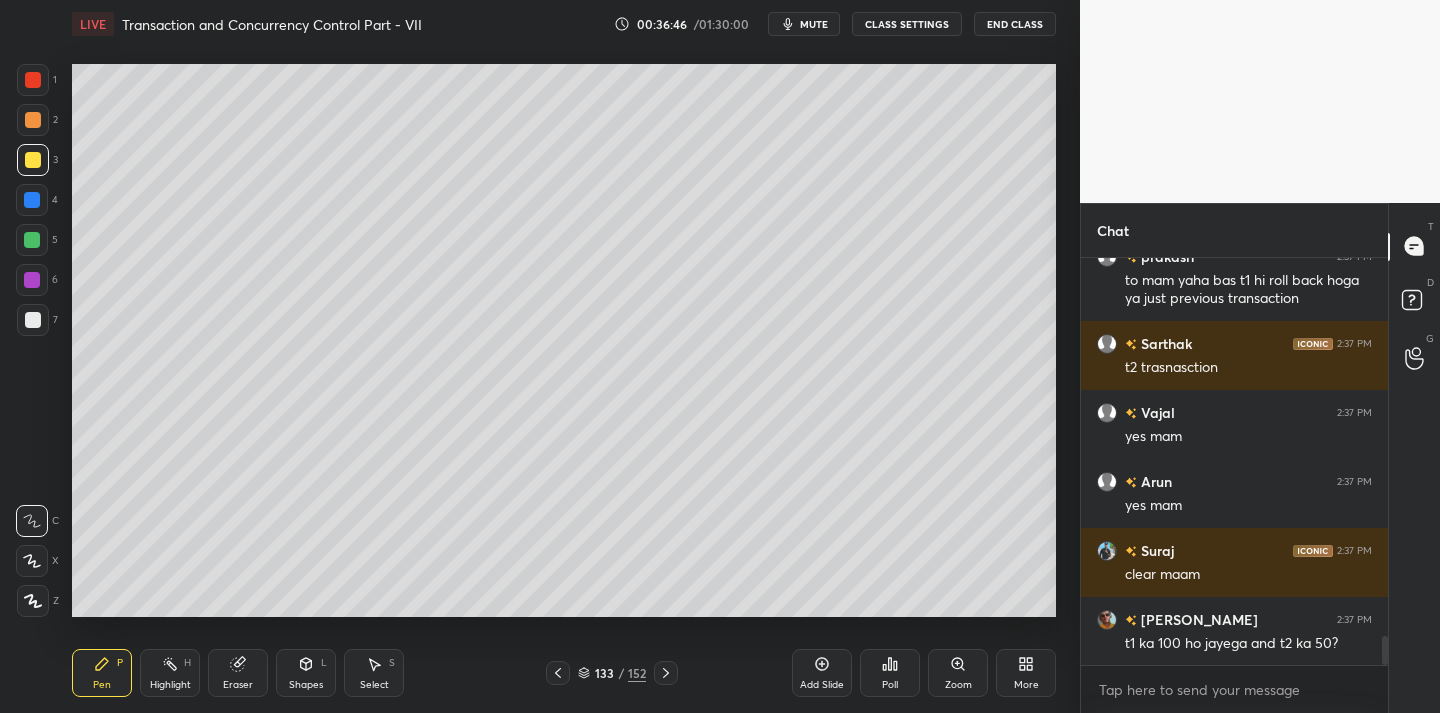 scroll, scrollTop: 5231, scrollLeft: 0, axis: vertical 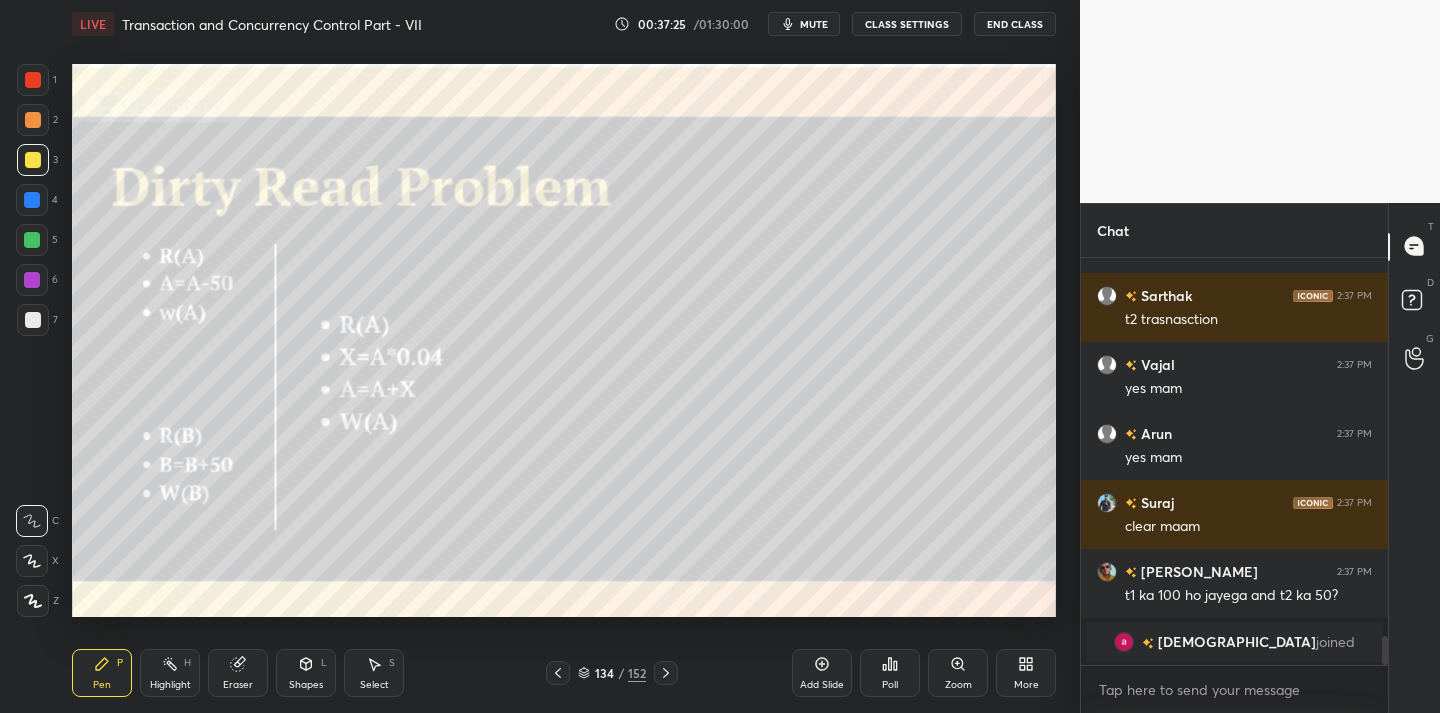 click on "Eraser" at bounding box center [238, 685] 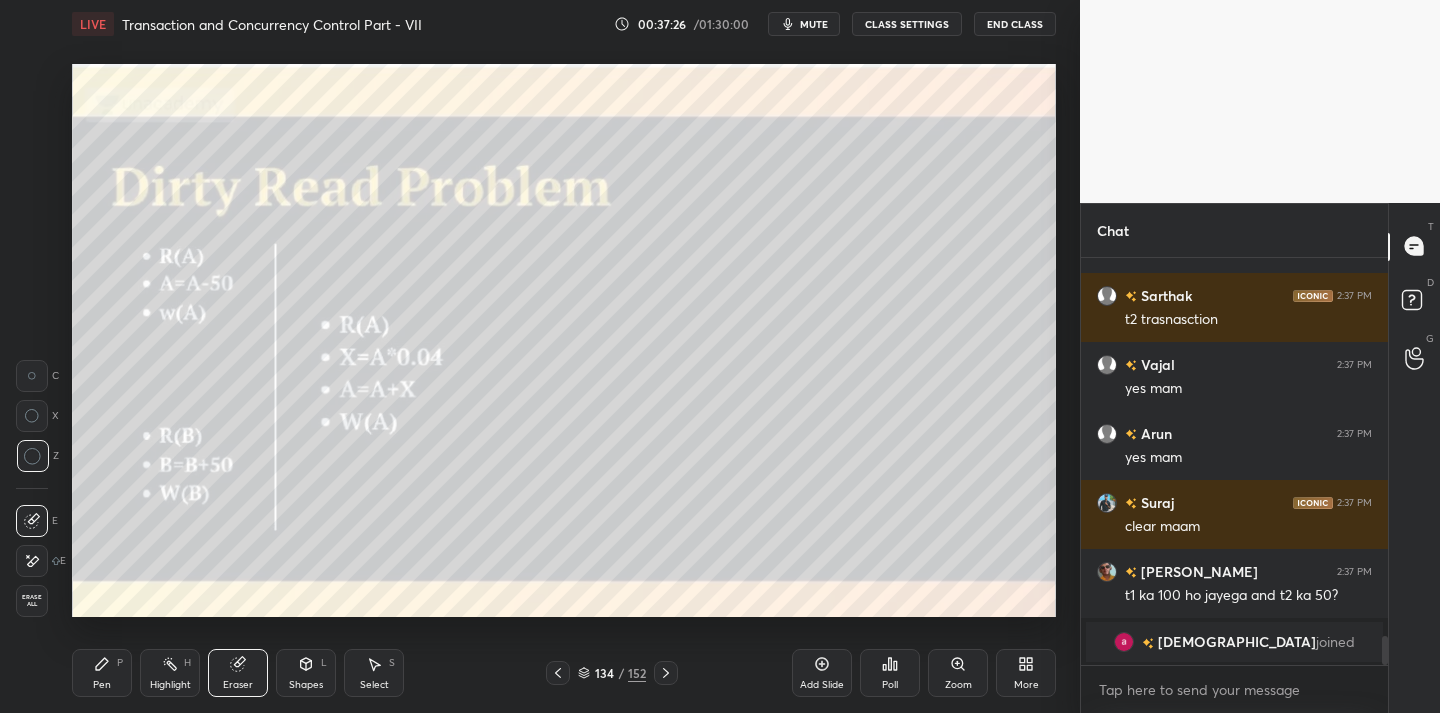 click on "Erase all" at bounding box center (32, 601) 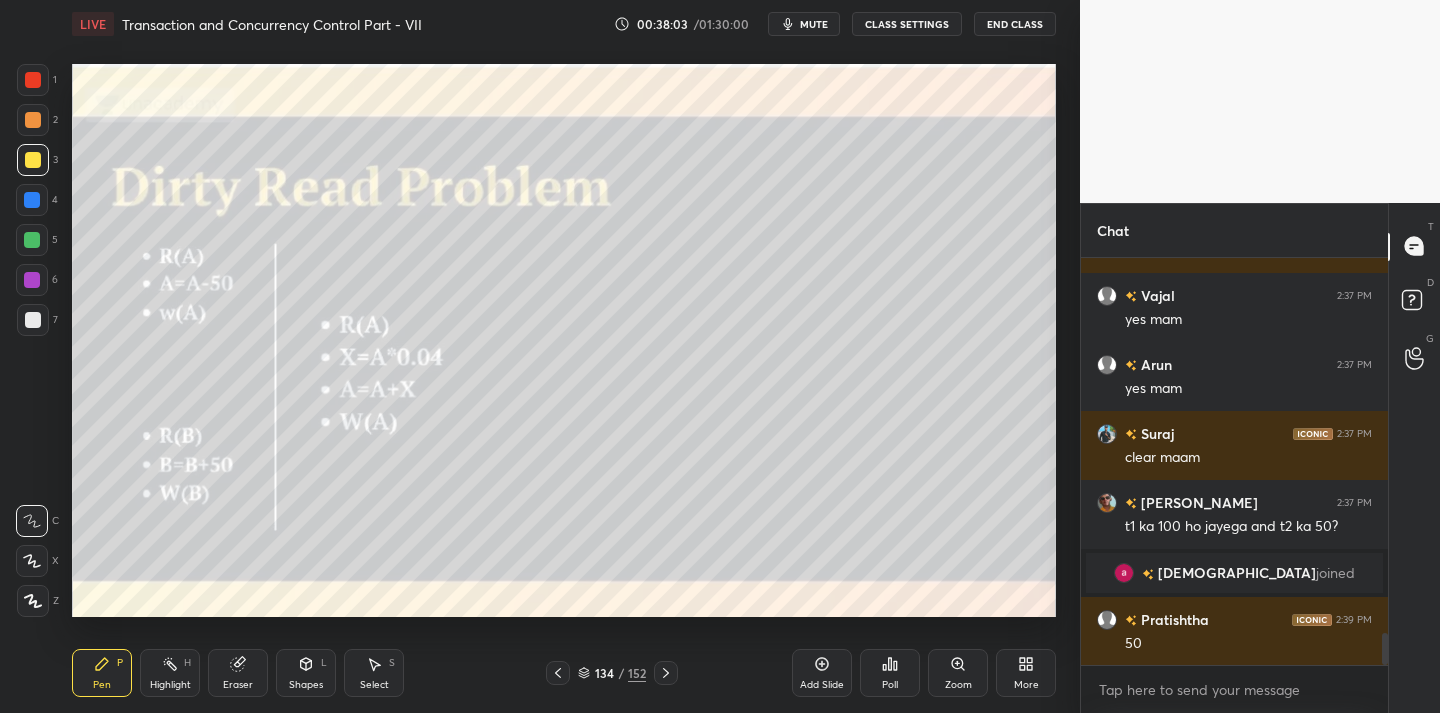 scroll, scrollTop: 4868, scrollLeft: 0, axis: vertical 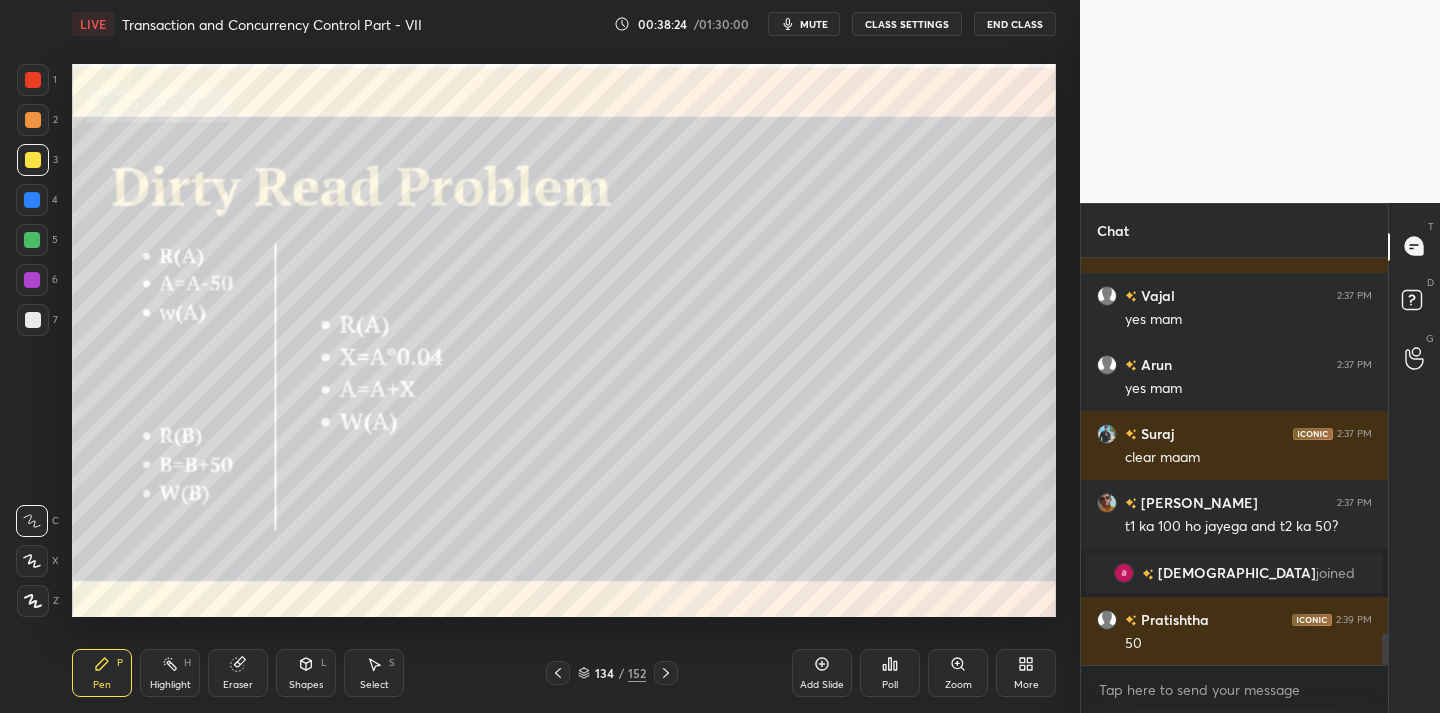 drag, startPoint x: 224, startPoint y: 683, endPoint x: 232, endPoint y: 645, distance: 38.832977 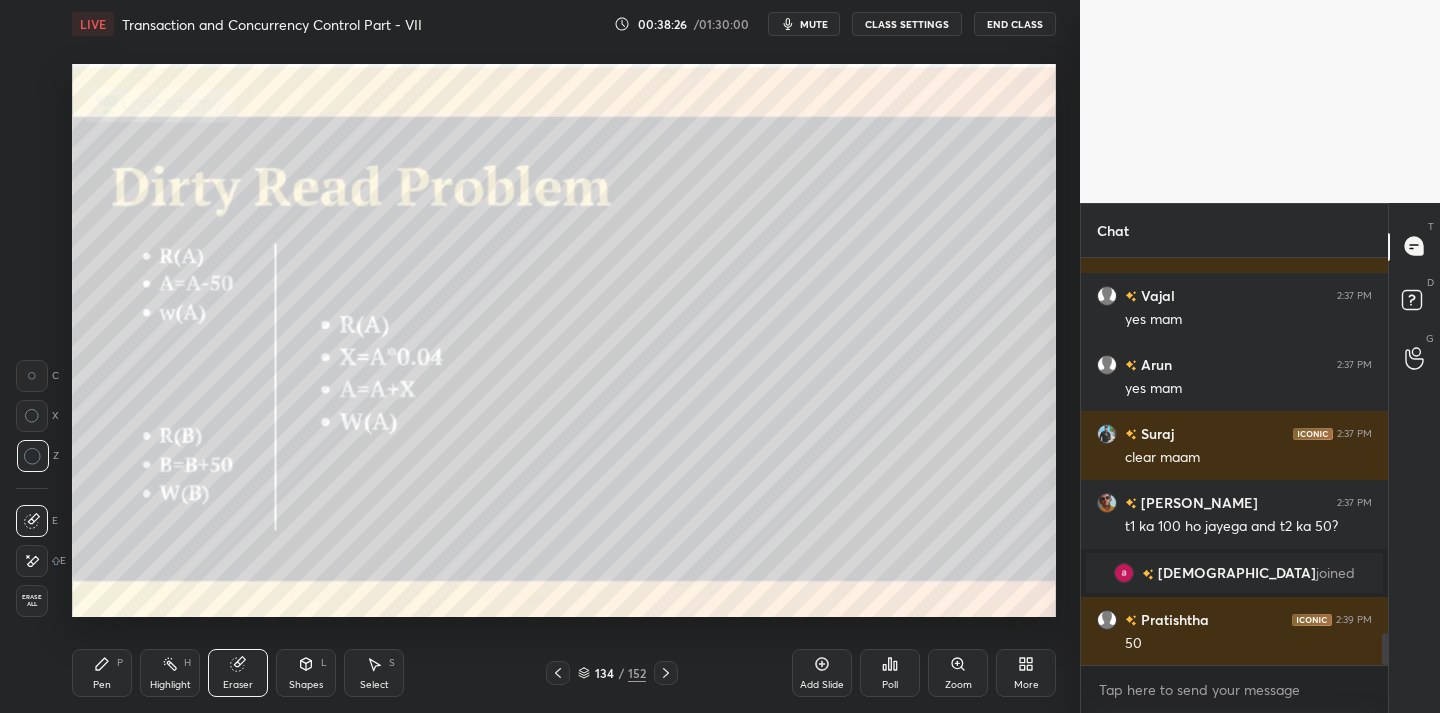 drag, startPoint x: 84, startPoint y: 692, endPoint x: 116, endPoint y: 631, distance: 68.88396 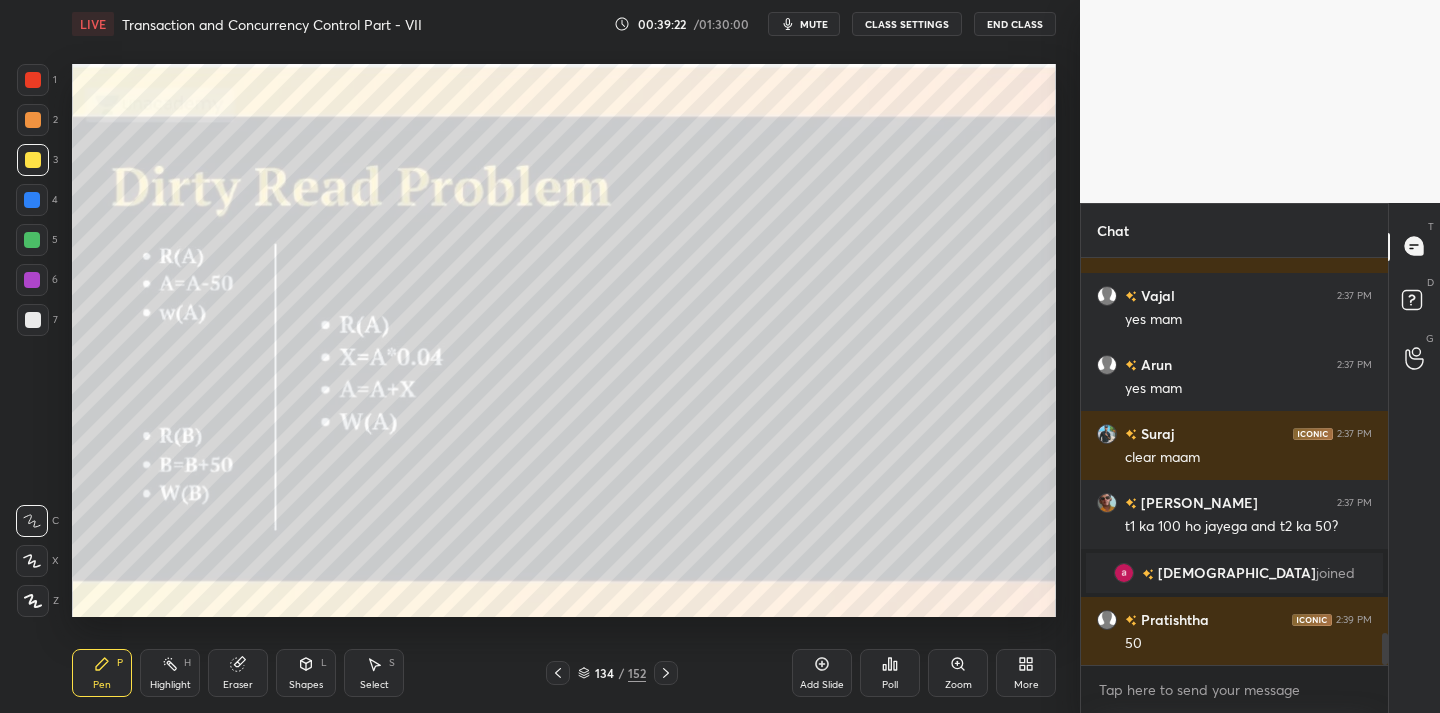 click at bounding box center [32, 280] 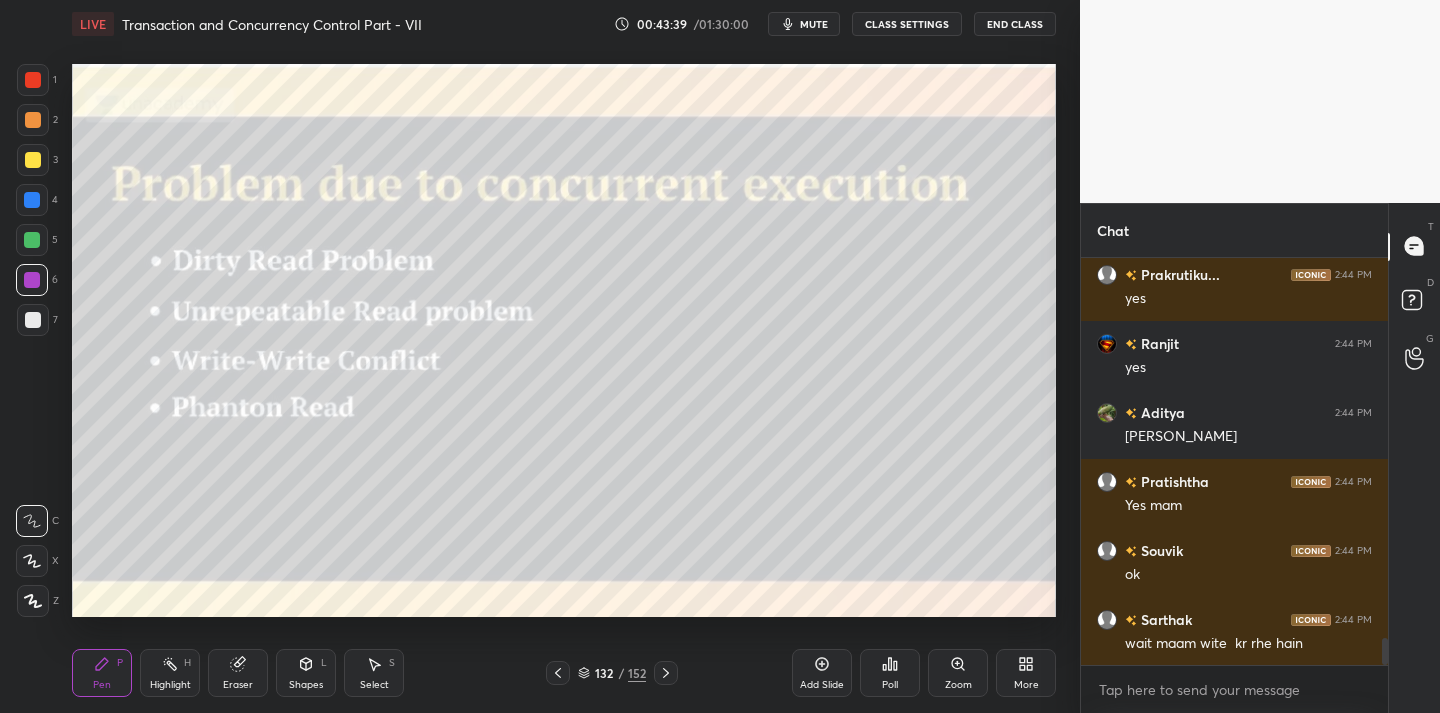 scroll, scrollTop: 5783, scrollLeft: 0, axis: vertical 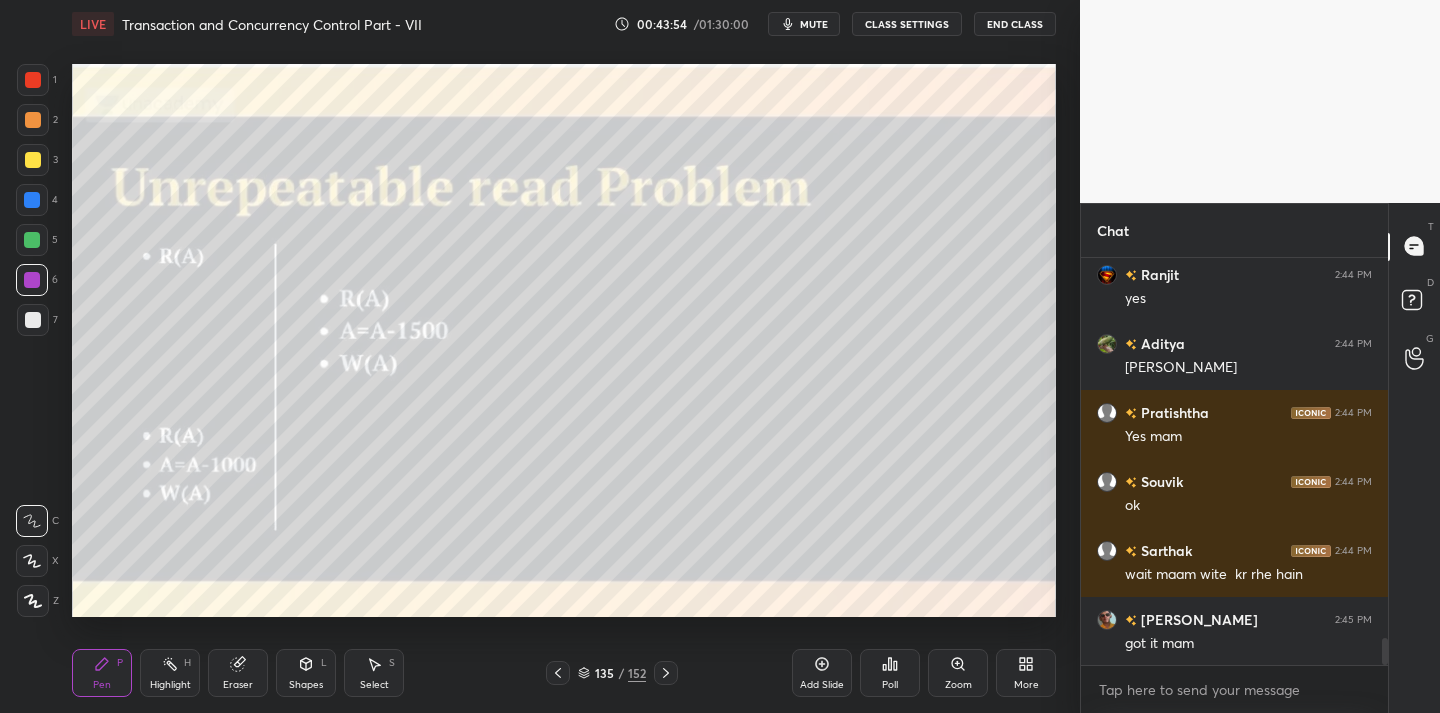 drag, startPoint x: 253, startPoint y: 680, endPoint x: 232, endPoint y: 629, distance: 55.154327 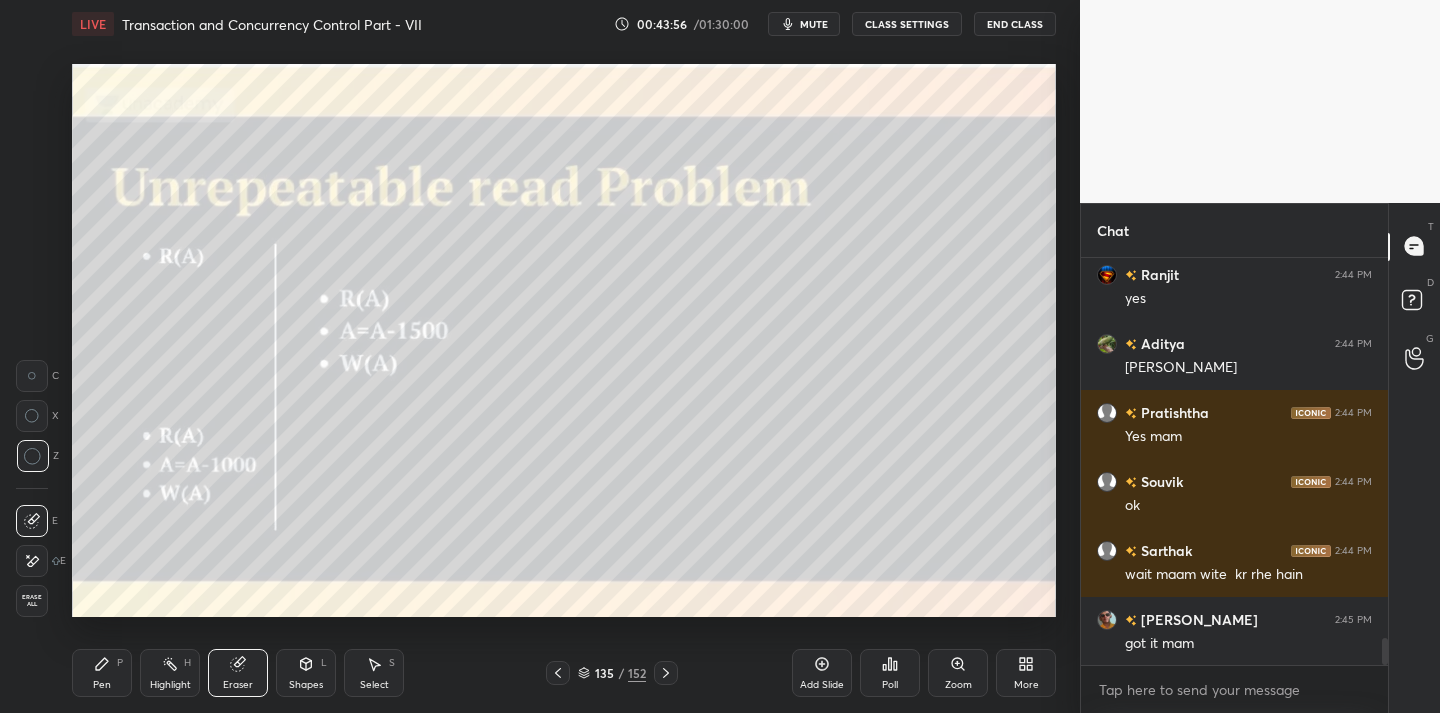 click on "Pen P" at bounding box center [102, 673] 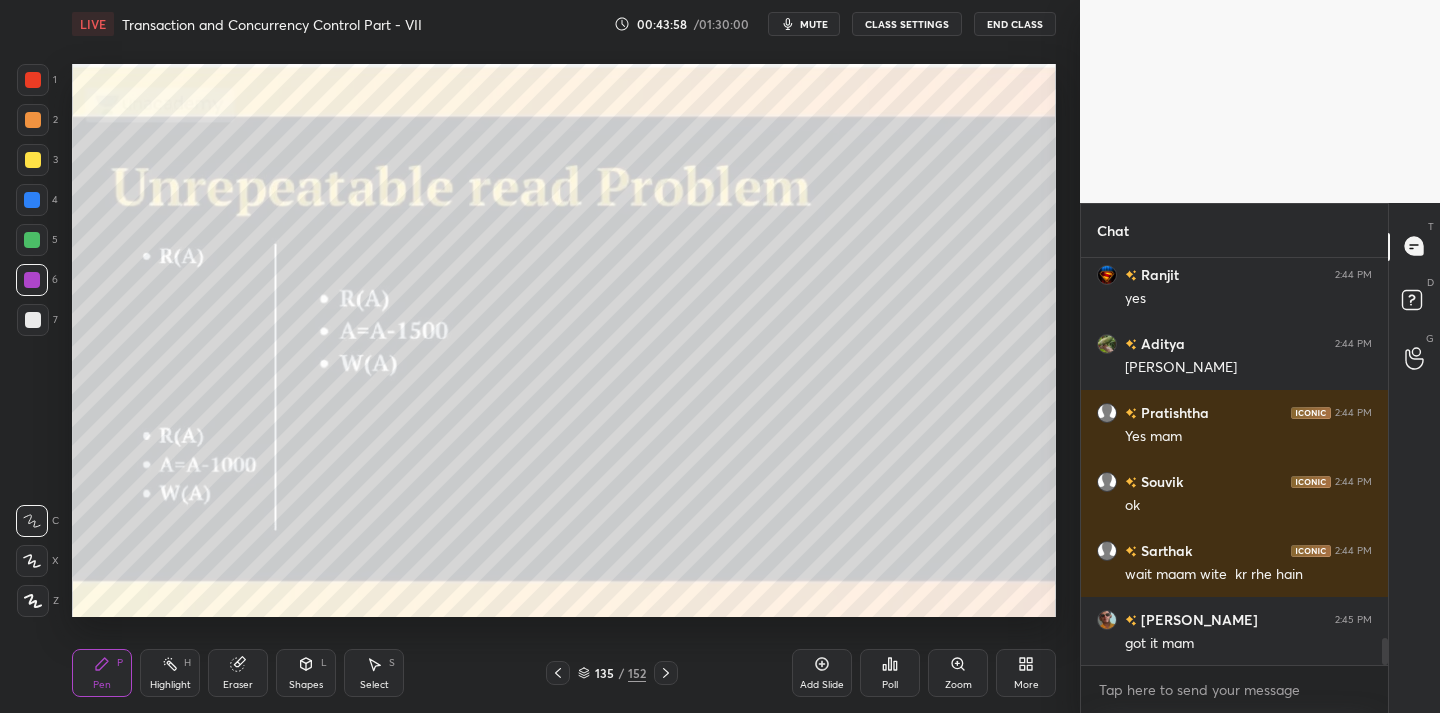click at bounding box center [33, 160] 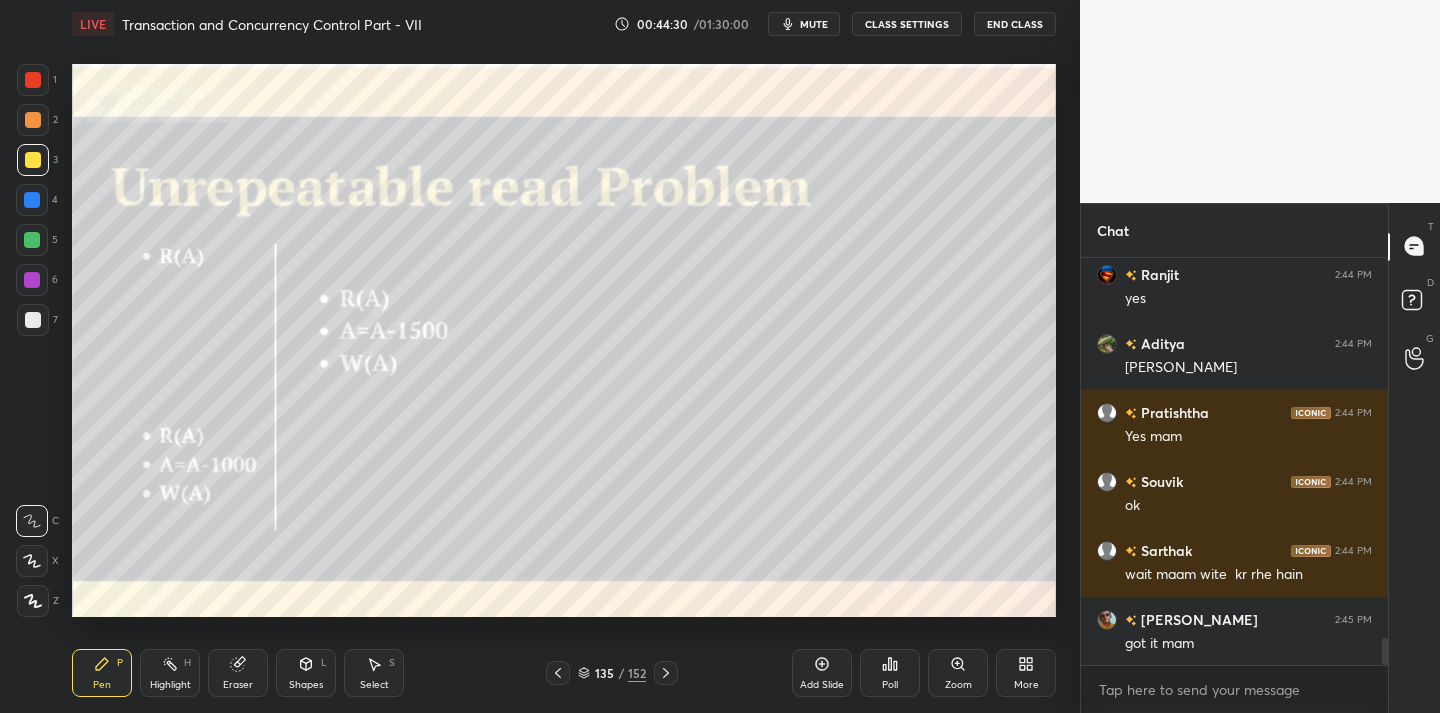 drag, startPoint x: 242, startPoint y: 667, endPoint x: 241, endPoint y: 634, distance: 33.01515 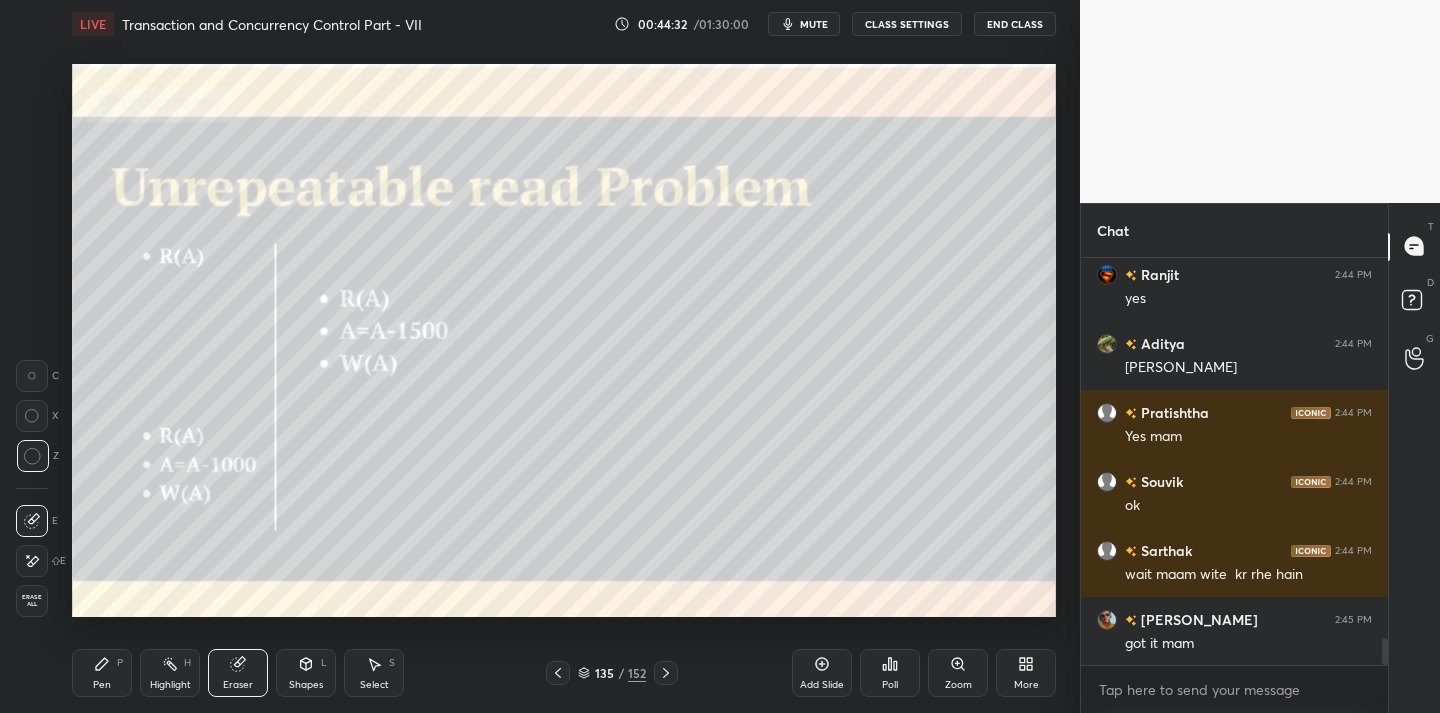 click 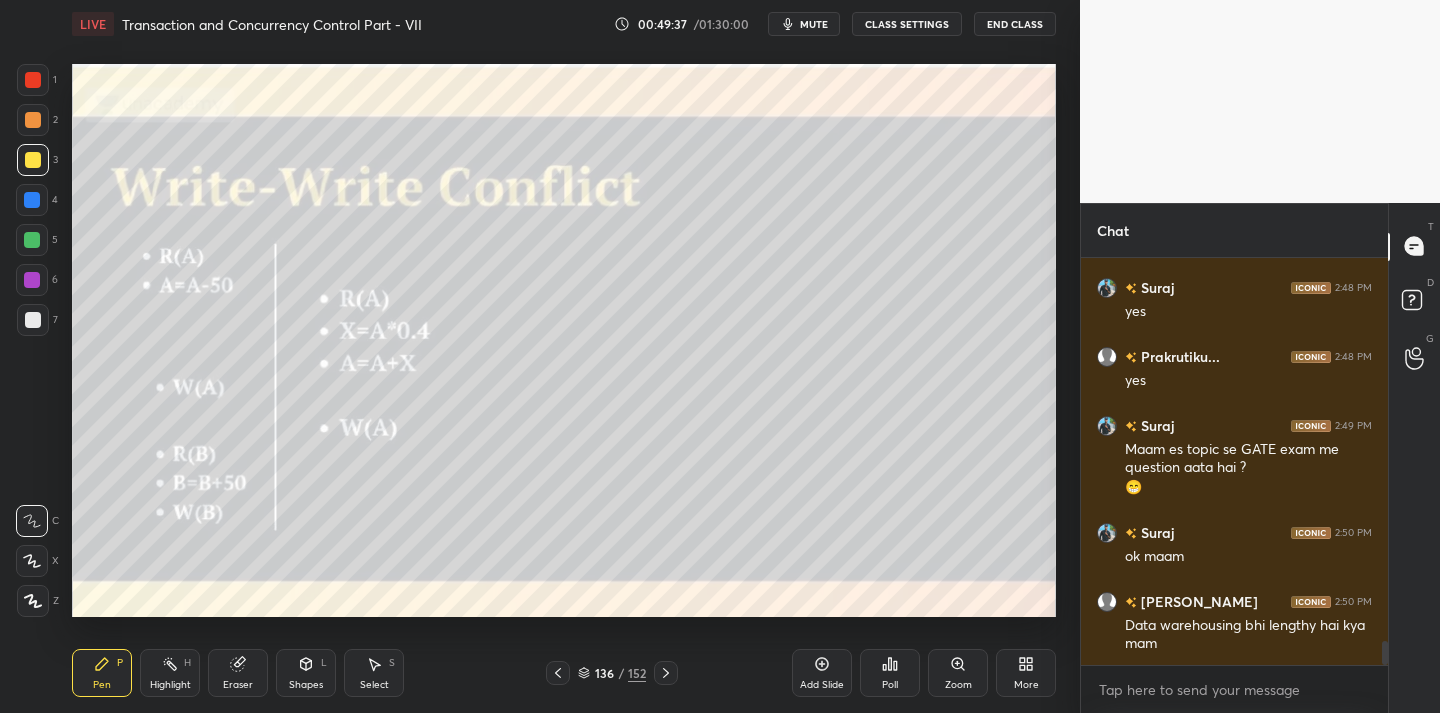 scroll, scrollTop: 6618, scrollLeft: 0, axis: vertical 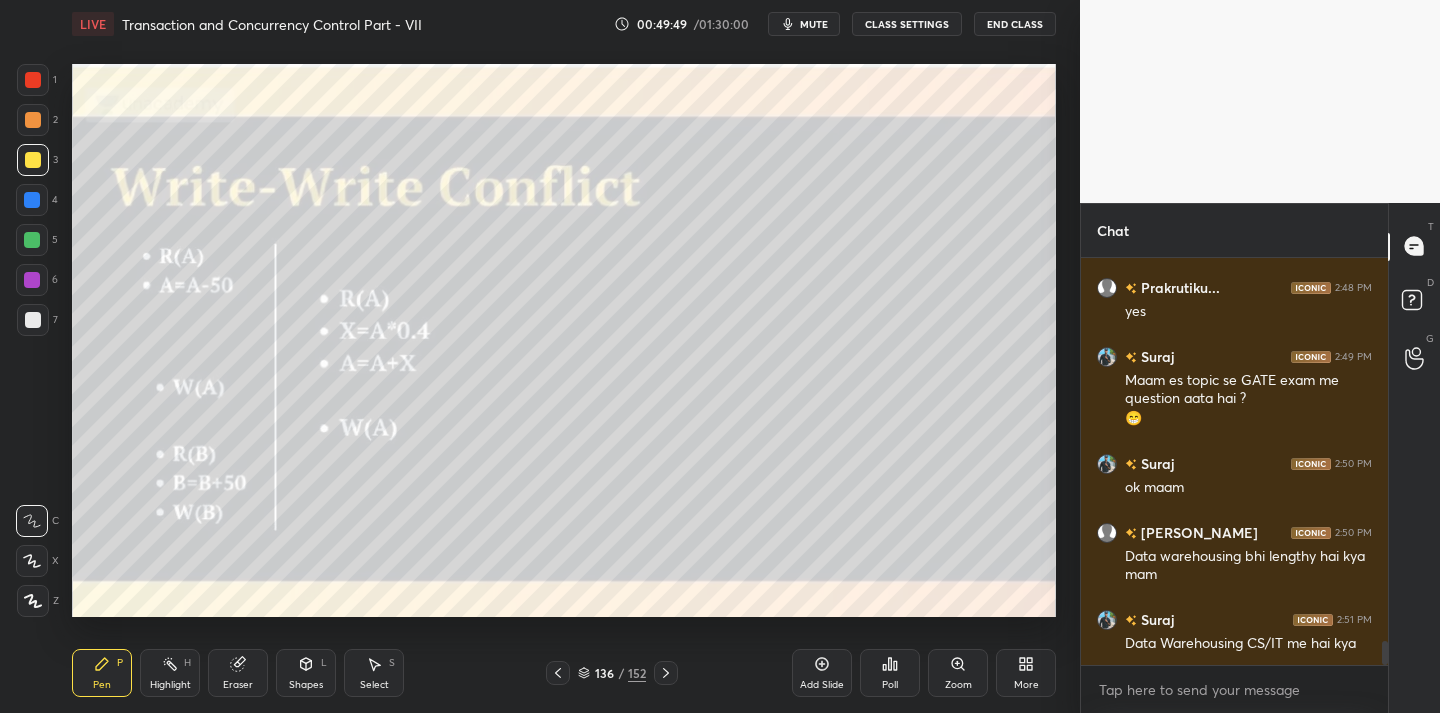 click on "Pen P Highlight H Eraser Shapes L Select S 136 / 152 Add Slide Poll Zoom More" at bounding box center [564, 673] 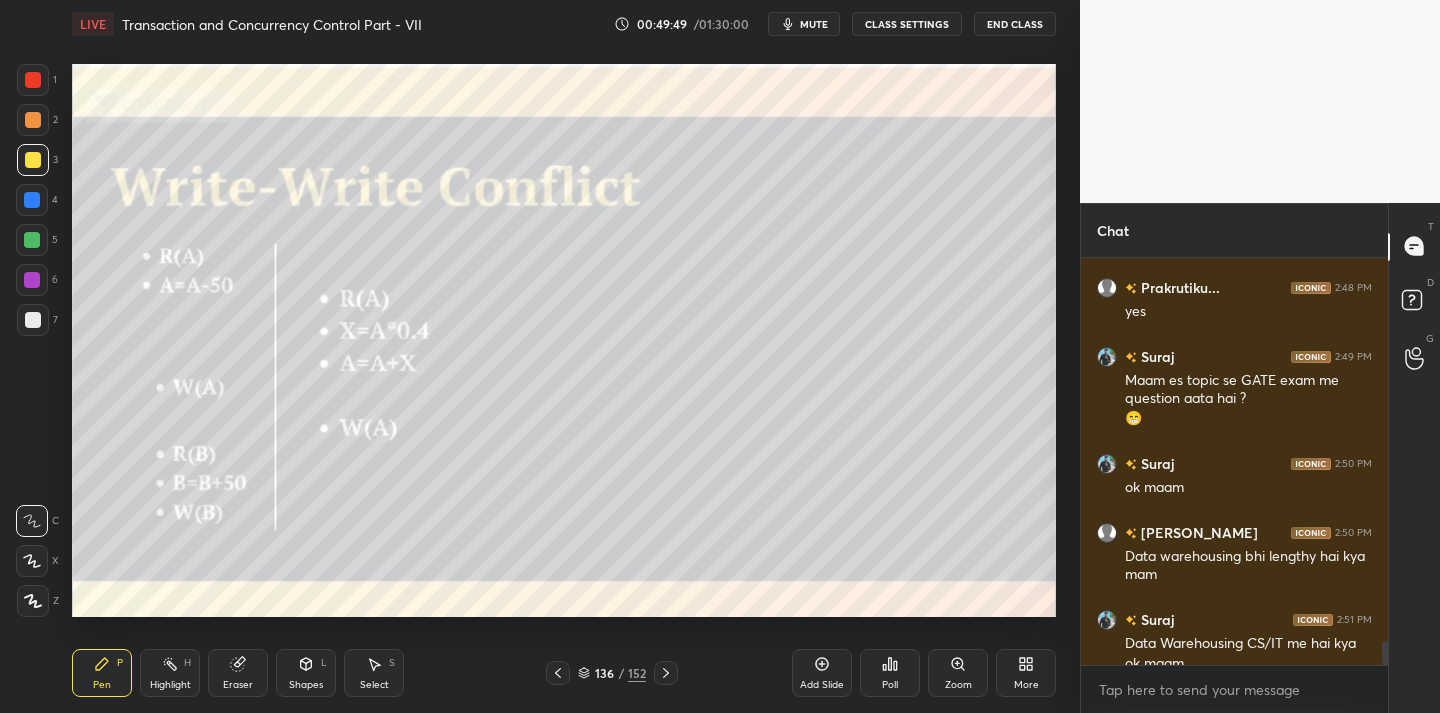 click on "Eraser" at bounding box center (238, 673) 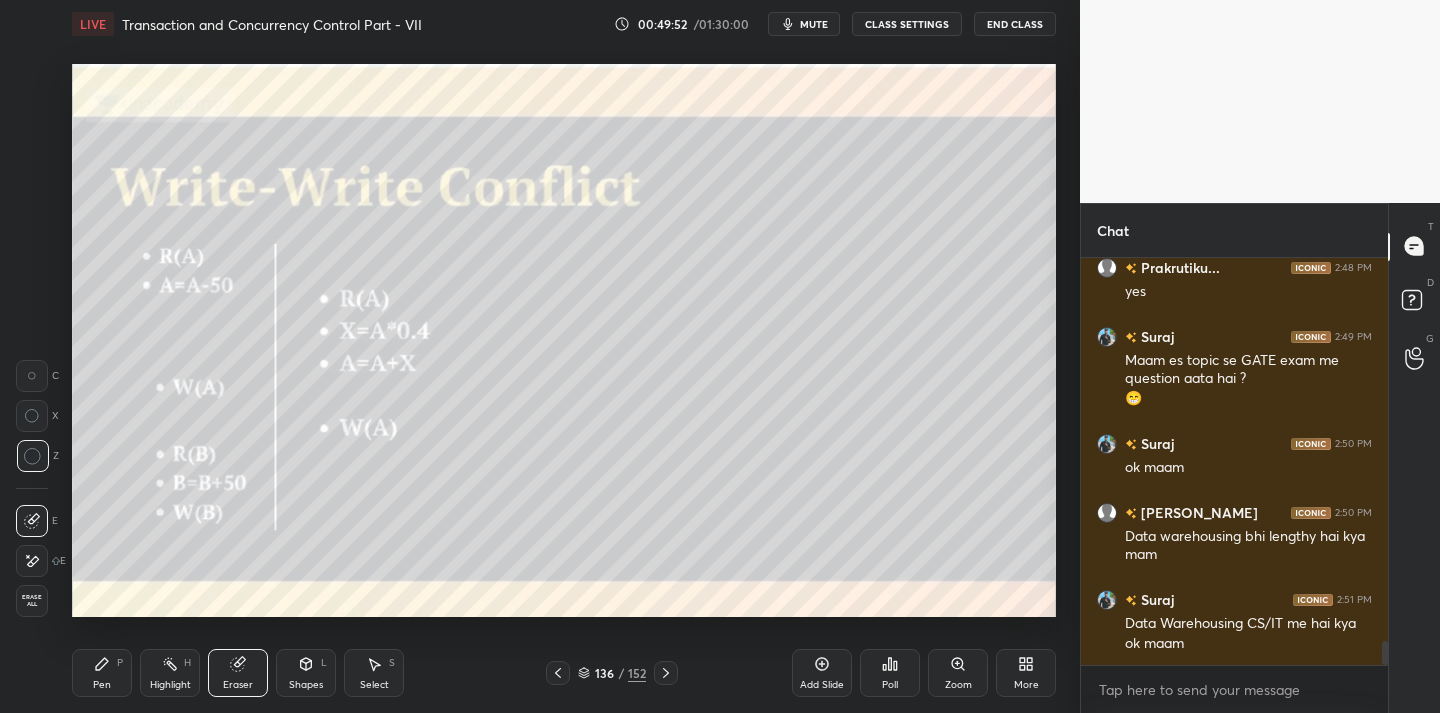 drag, startPoint x: 105, startPoint y: 666, endPoint x: 109, endPoint y: 655, distance: 11.7046995 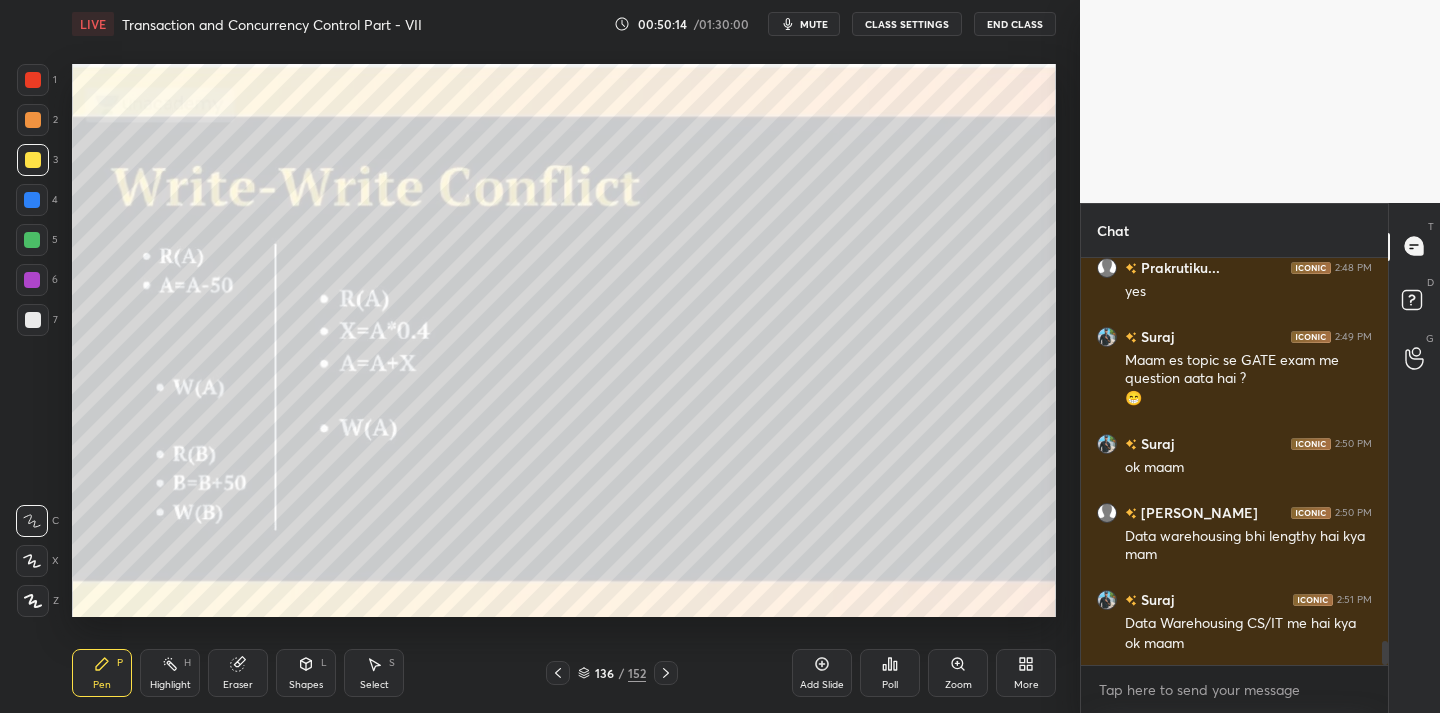 drag, startPoint x: 228, startPoint y: 665, endPoint x: 217, endPoint y: 627, distance: 39.56008 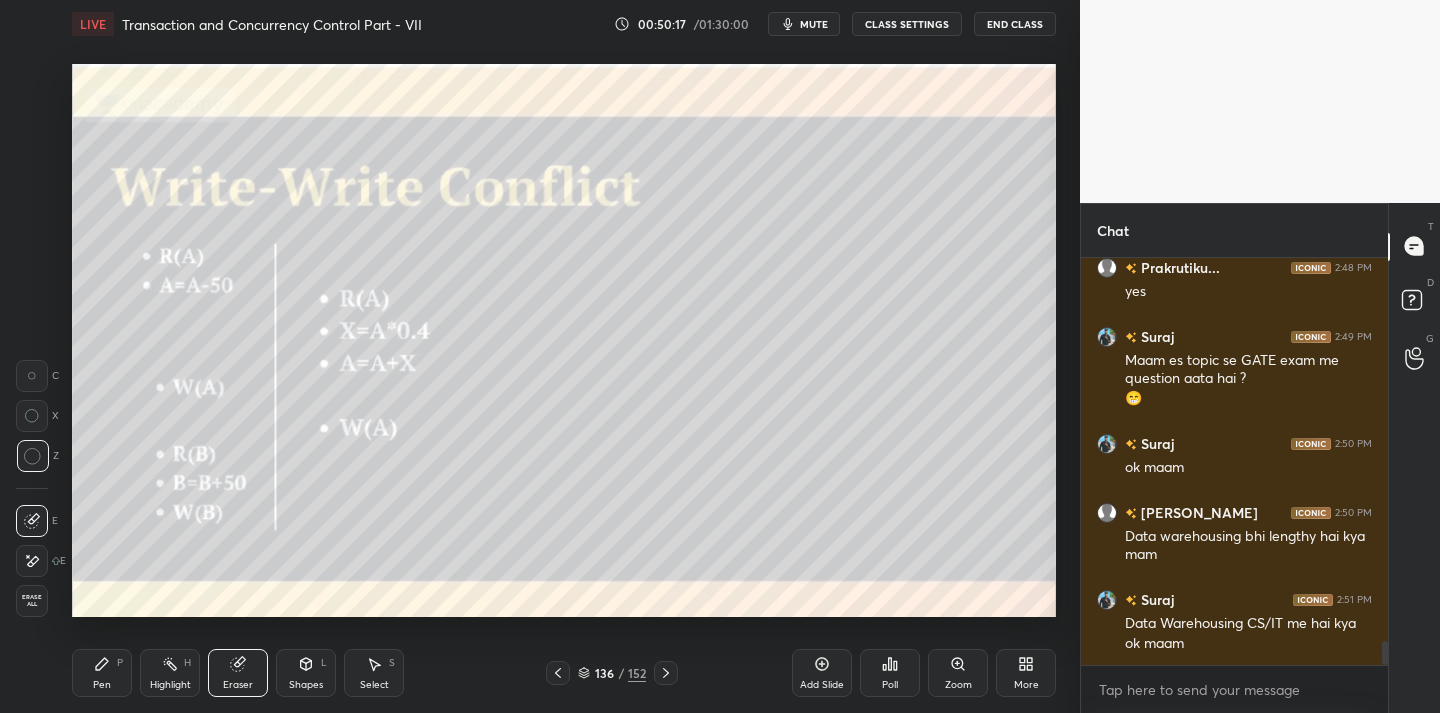 scroll, scrollTop: 6707, scrollLeft: 0, axis: vertical 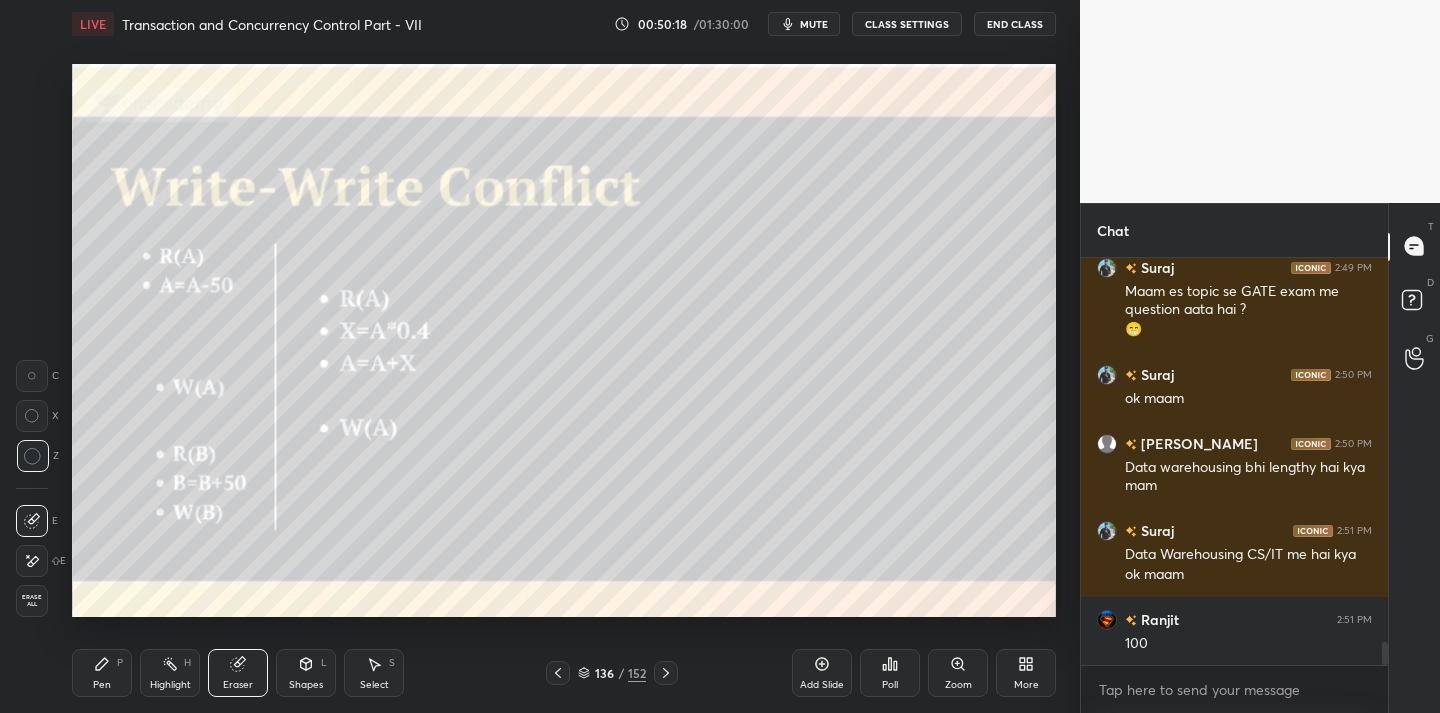 drag, startPoint x: 117, startPoint y: 651, endPoint x: 99, endPoint y: 650, distance: 18.027756 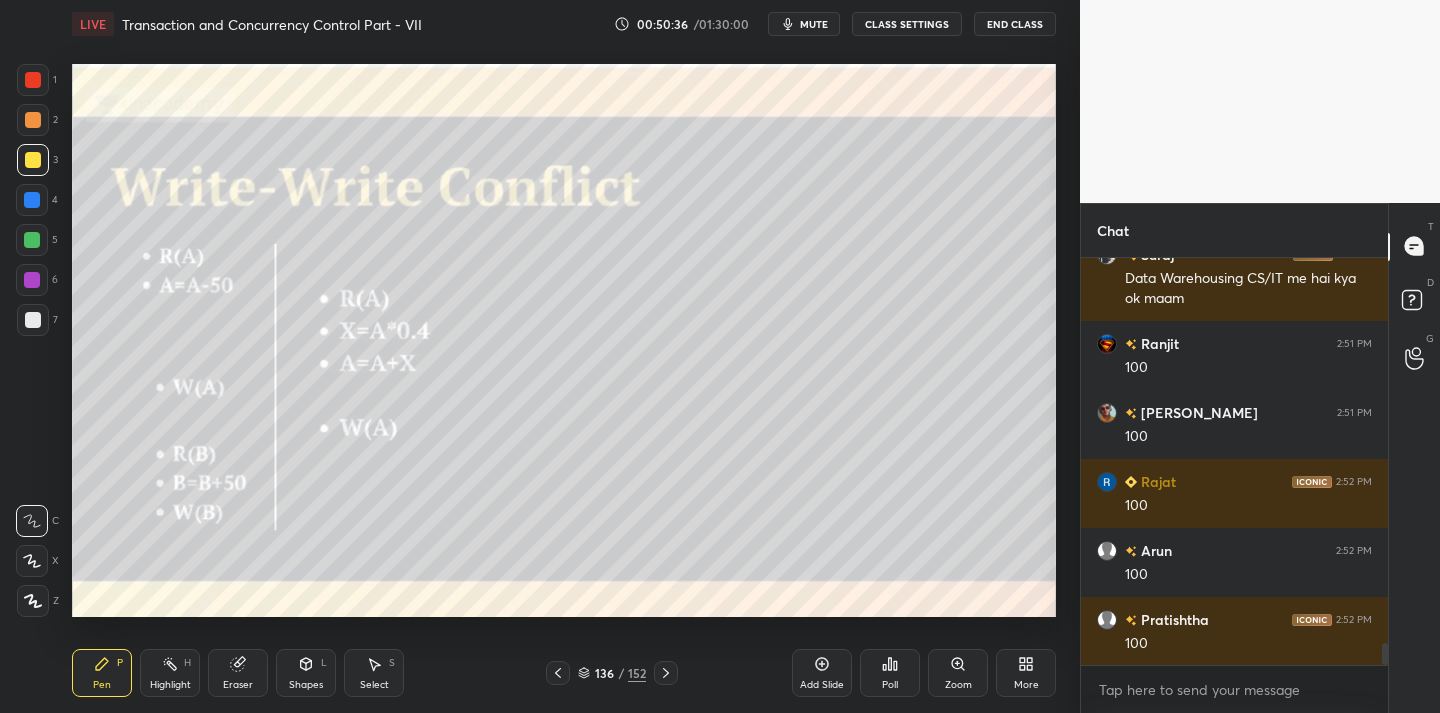 scroll, scrollTop: 7031, scrollLeft: 0, axis: vertical 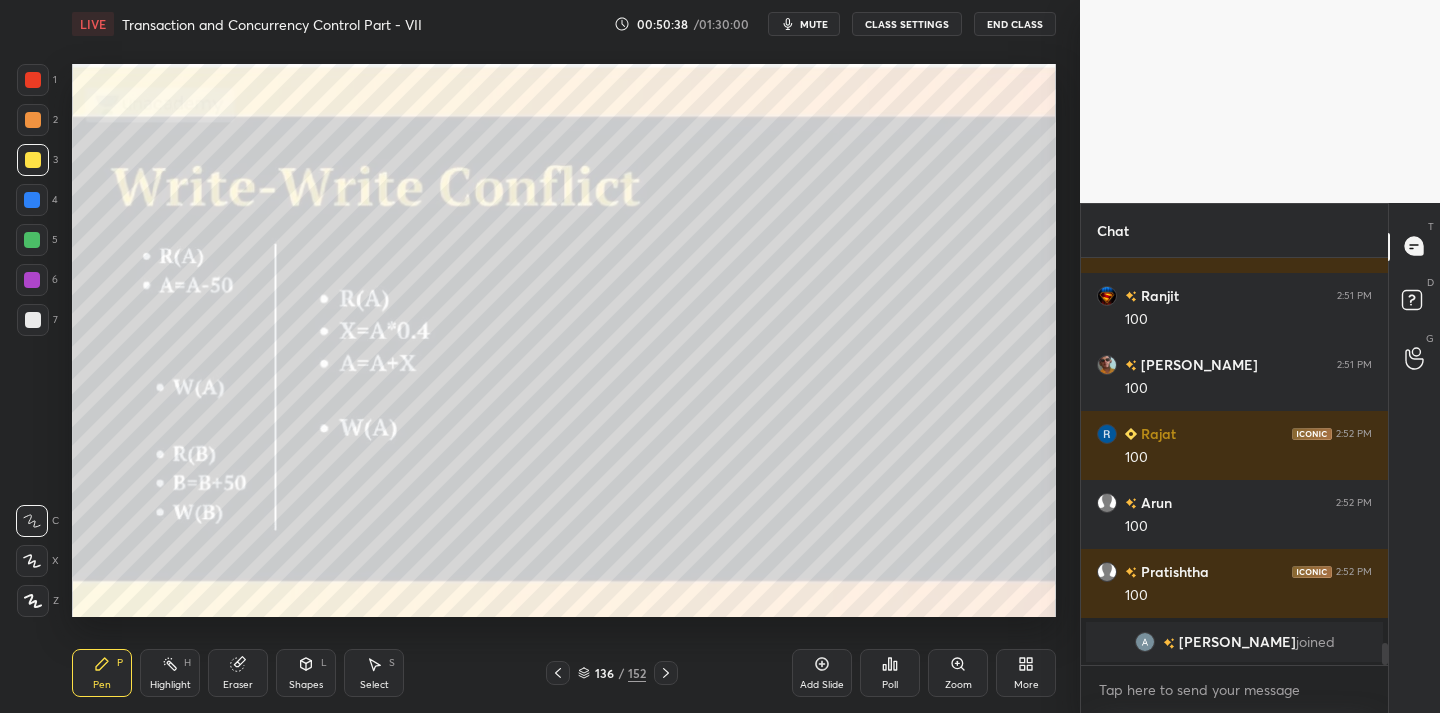 click on "Eraser" at bounding box center [238, 673] 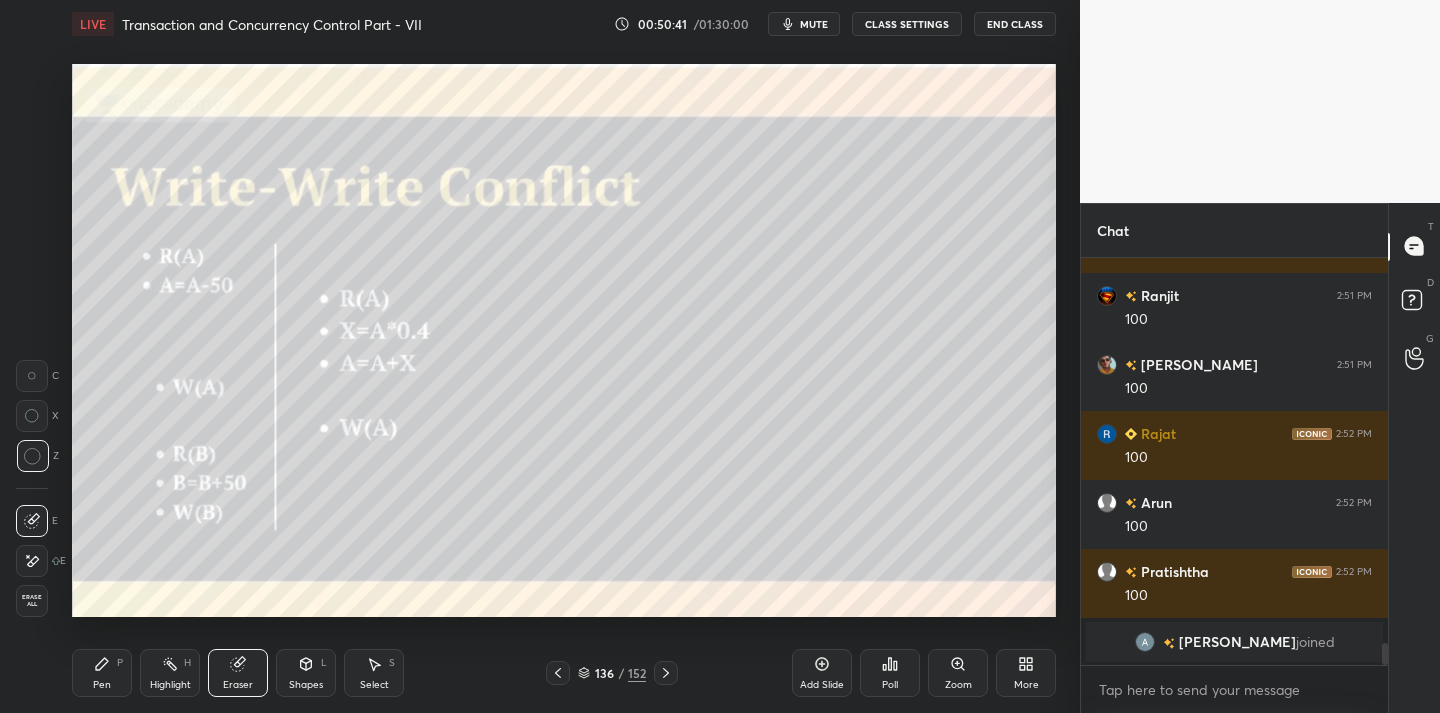 click on "Pen P" at bounding box center [102, 673] 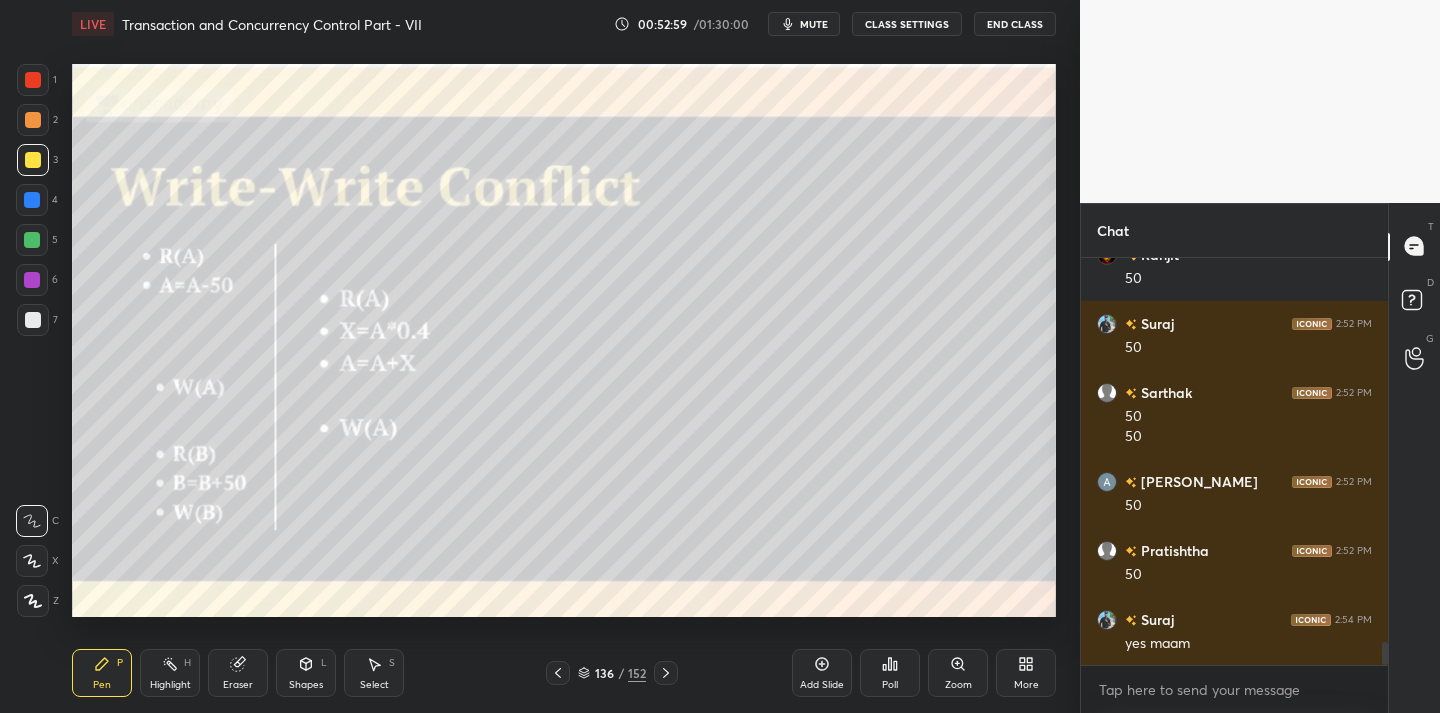 scroll, scrollTop: 7000, scrollLeft: 0, axis: vertical 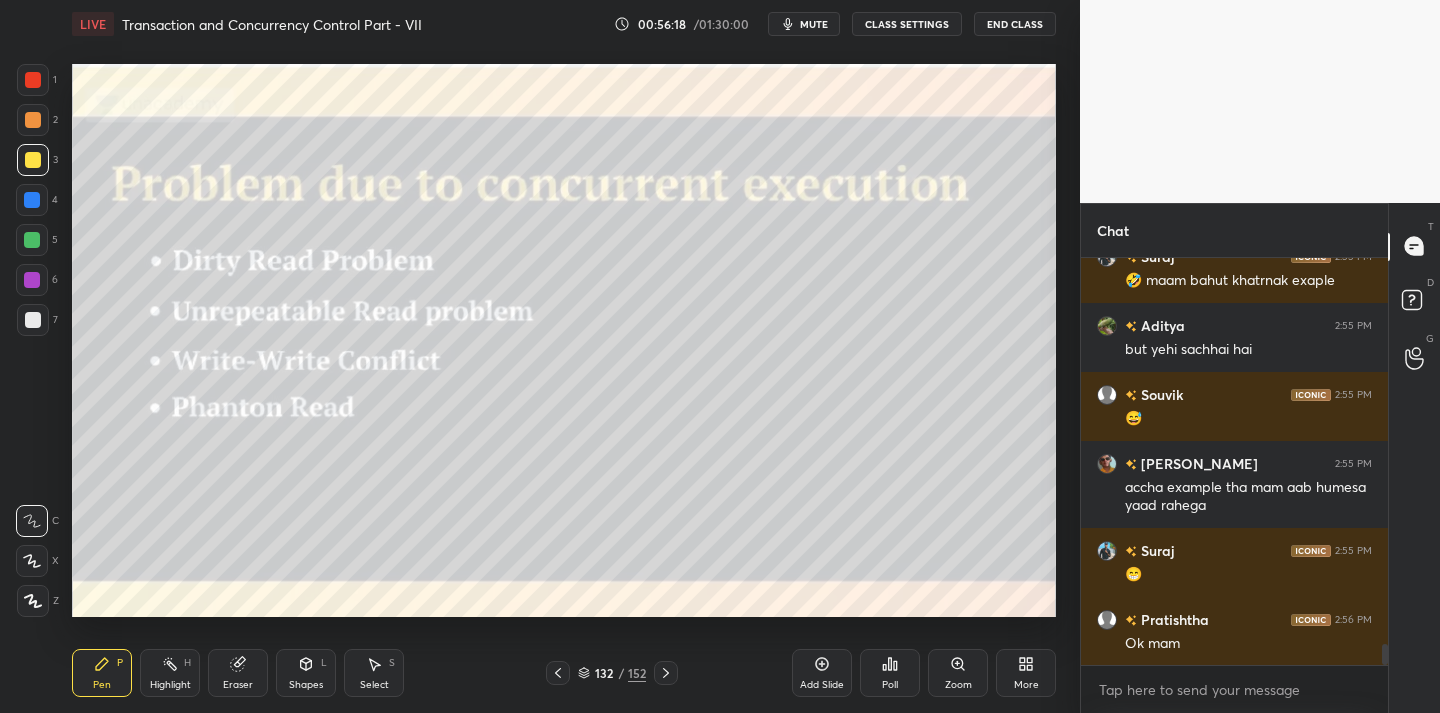 click on "Add Slide" at bounding box center (822, 673) 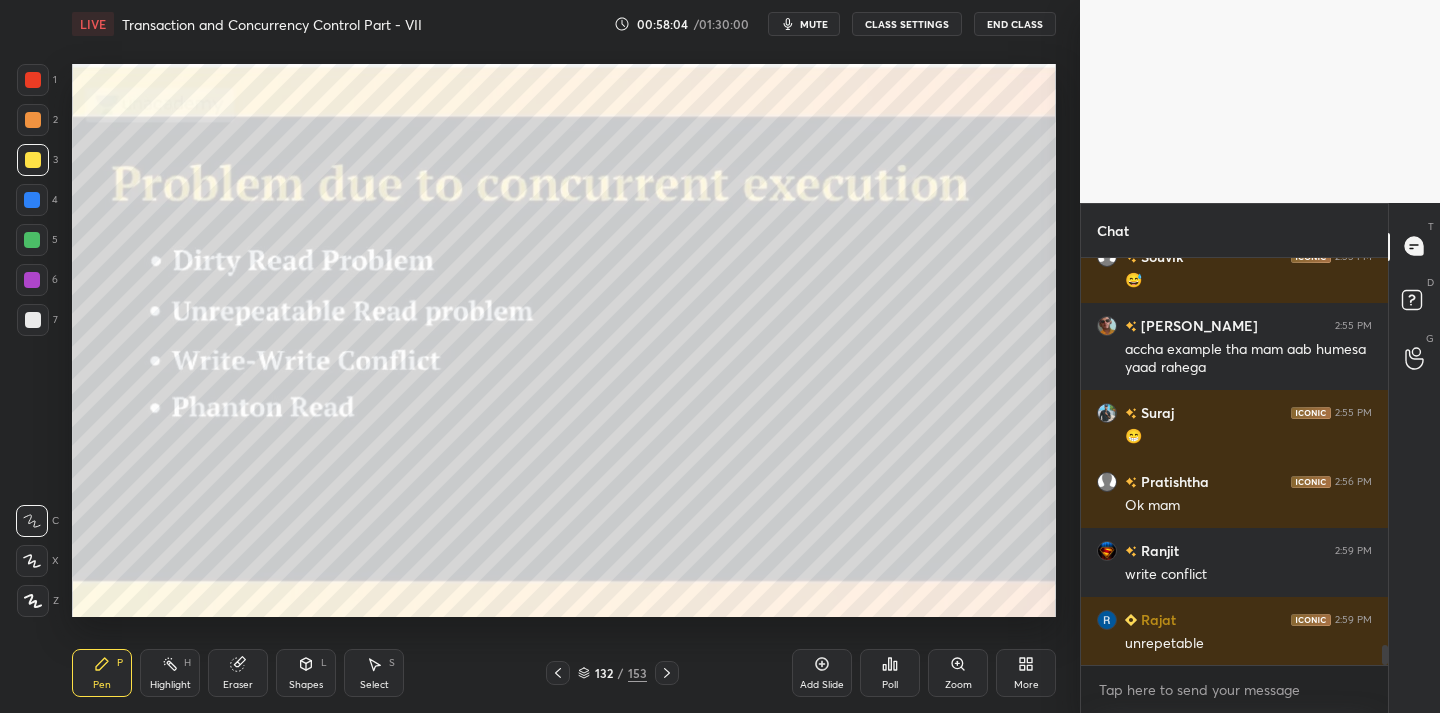 scroll, scrollTop: 7846, scrollLeft: 0, axis: vertical 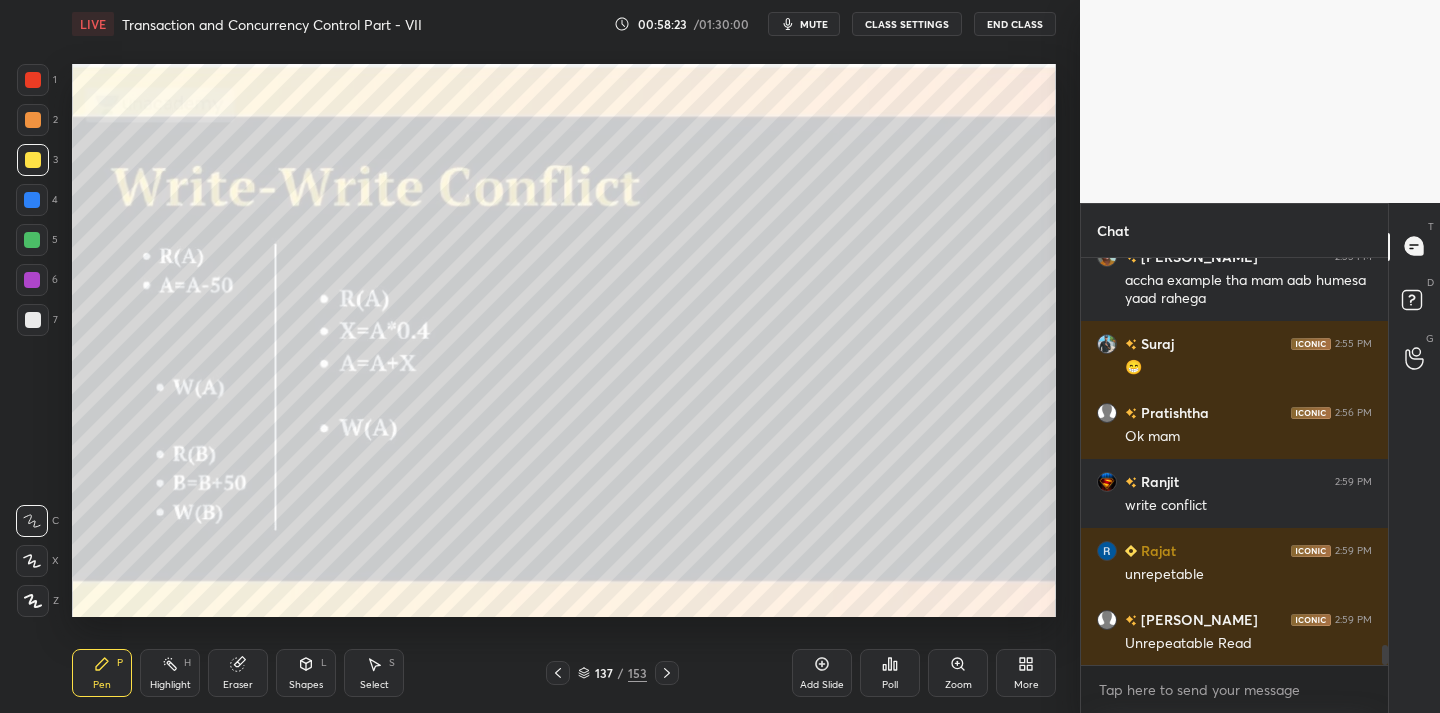 click on "Add Slide" at bounding box center (822, 673) 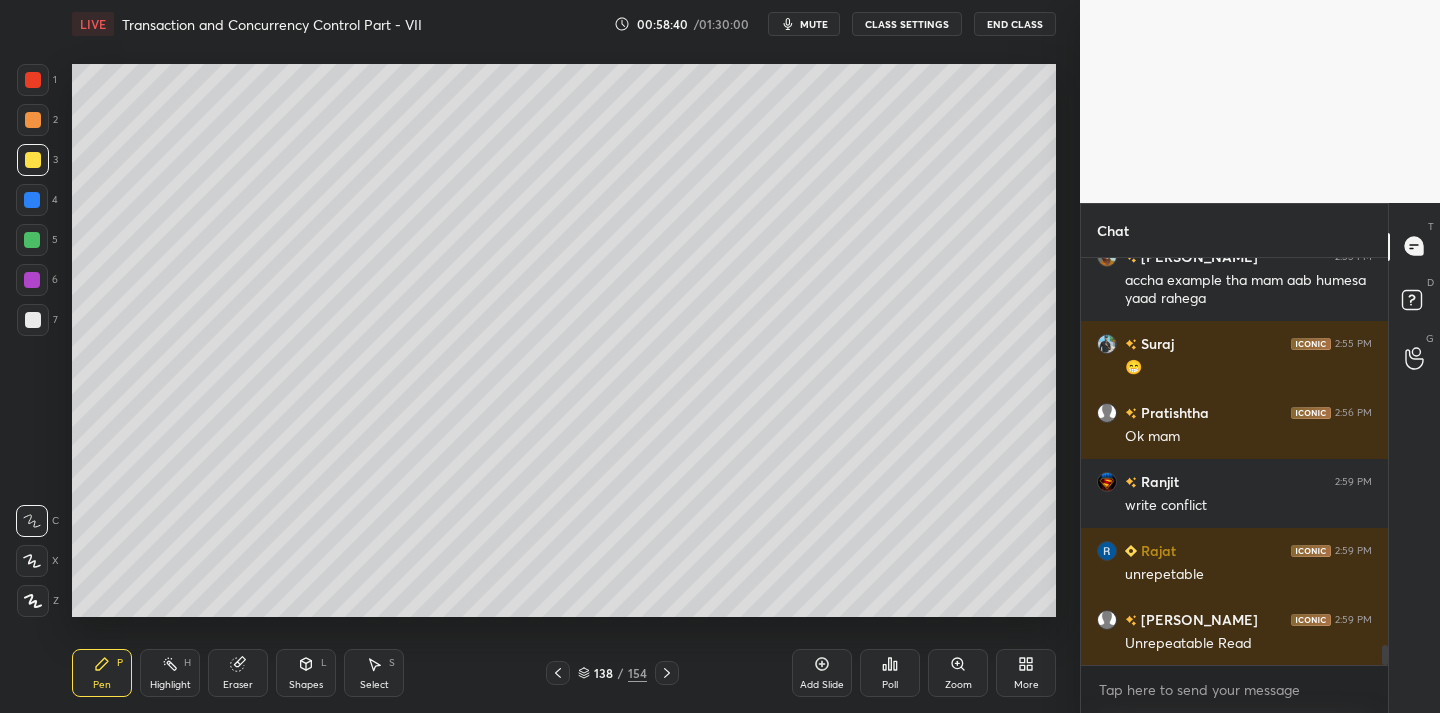 click on "Eraser" at bounding box center (238, 685) 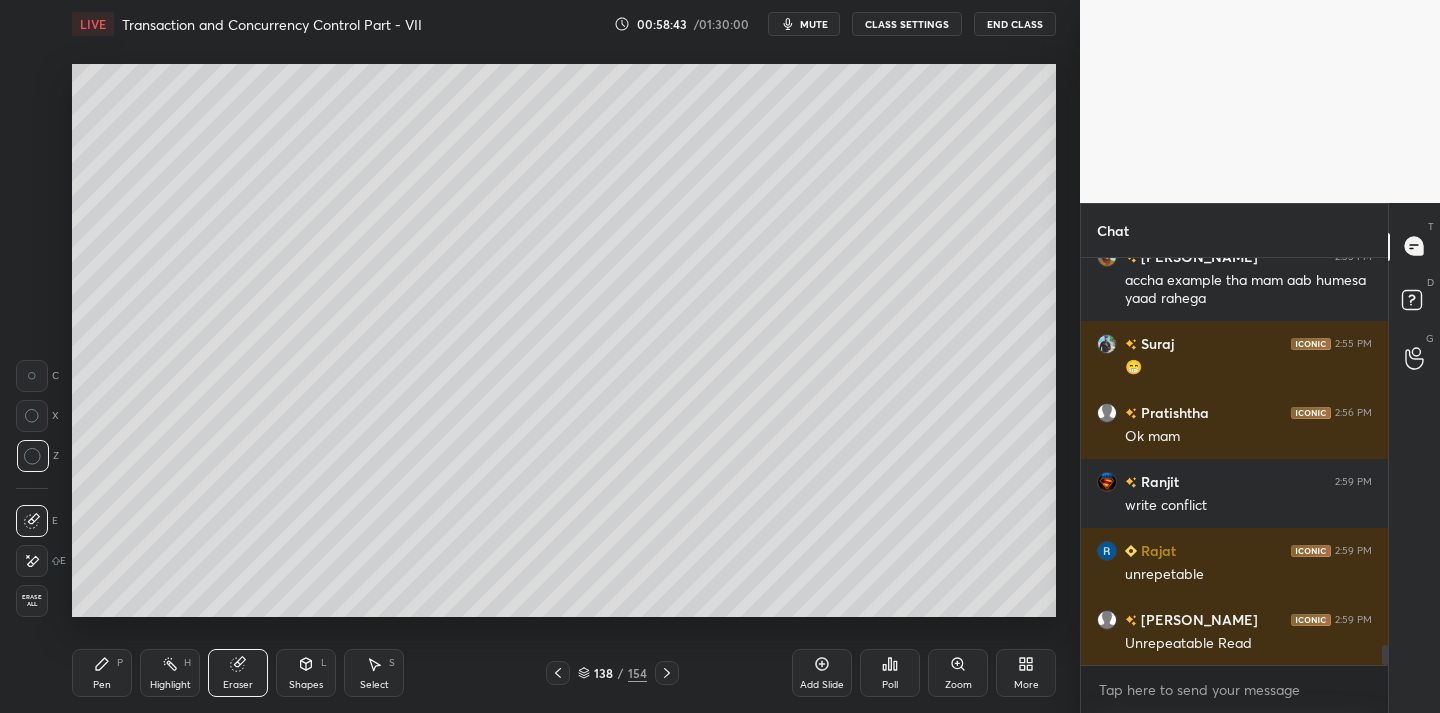 click 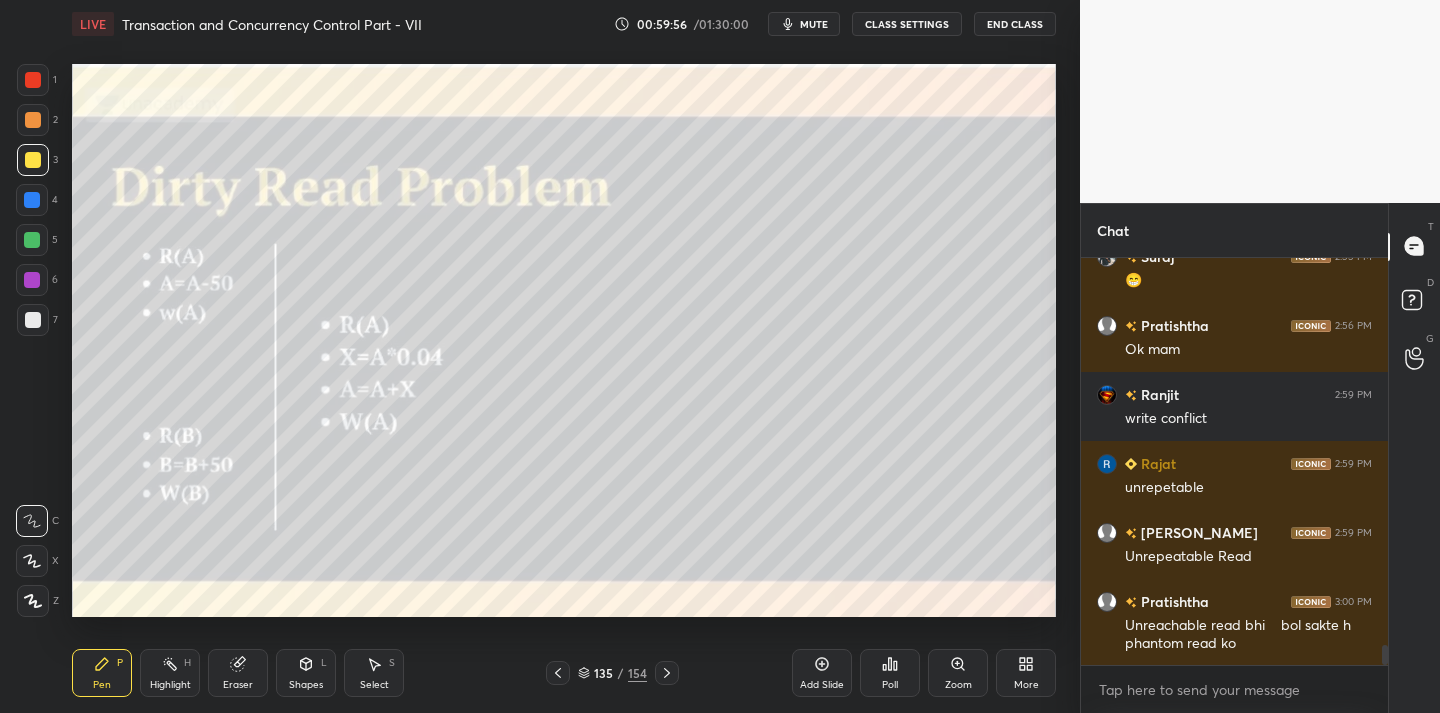 scroll, scrollTop: 8002, scrollLeft: 0, axis: vertical 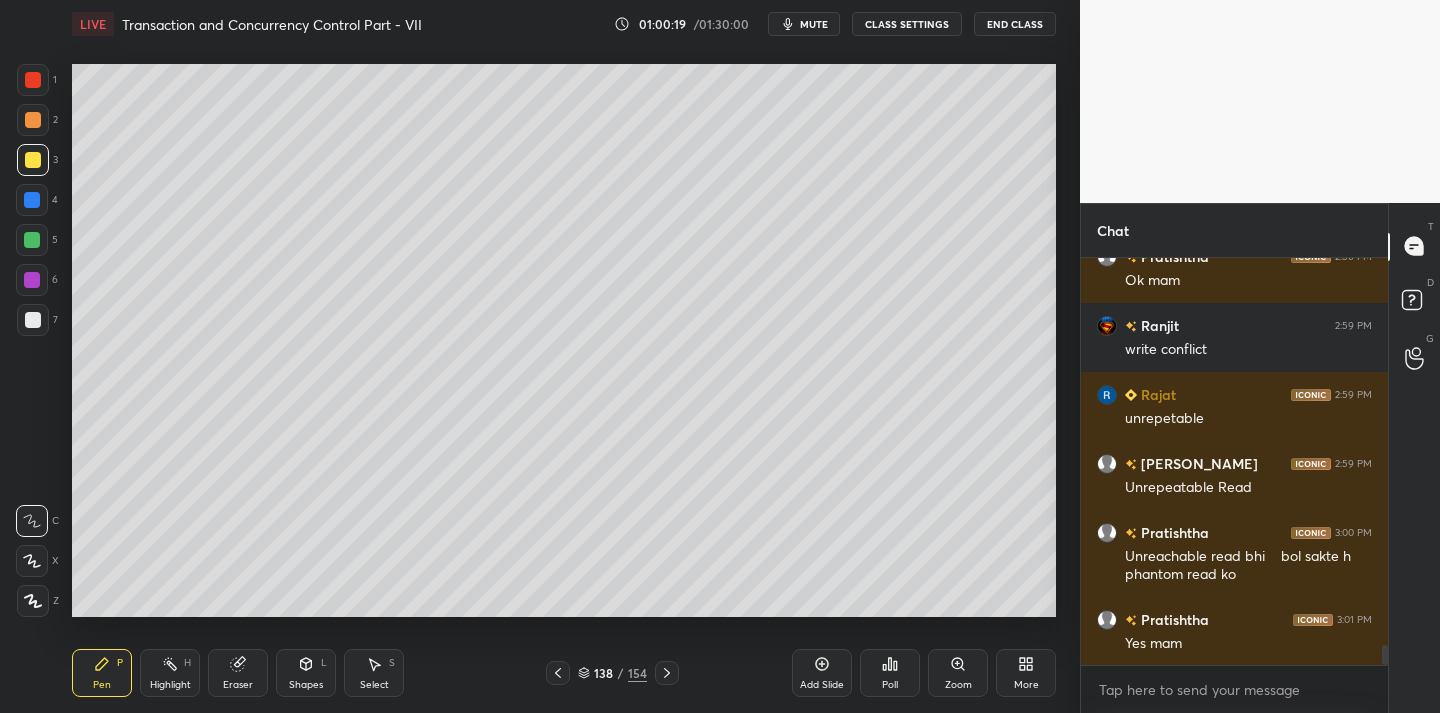 click at bounding box center [33, 320] 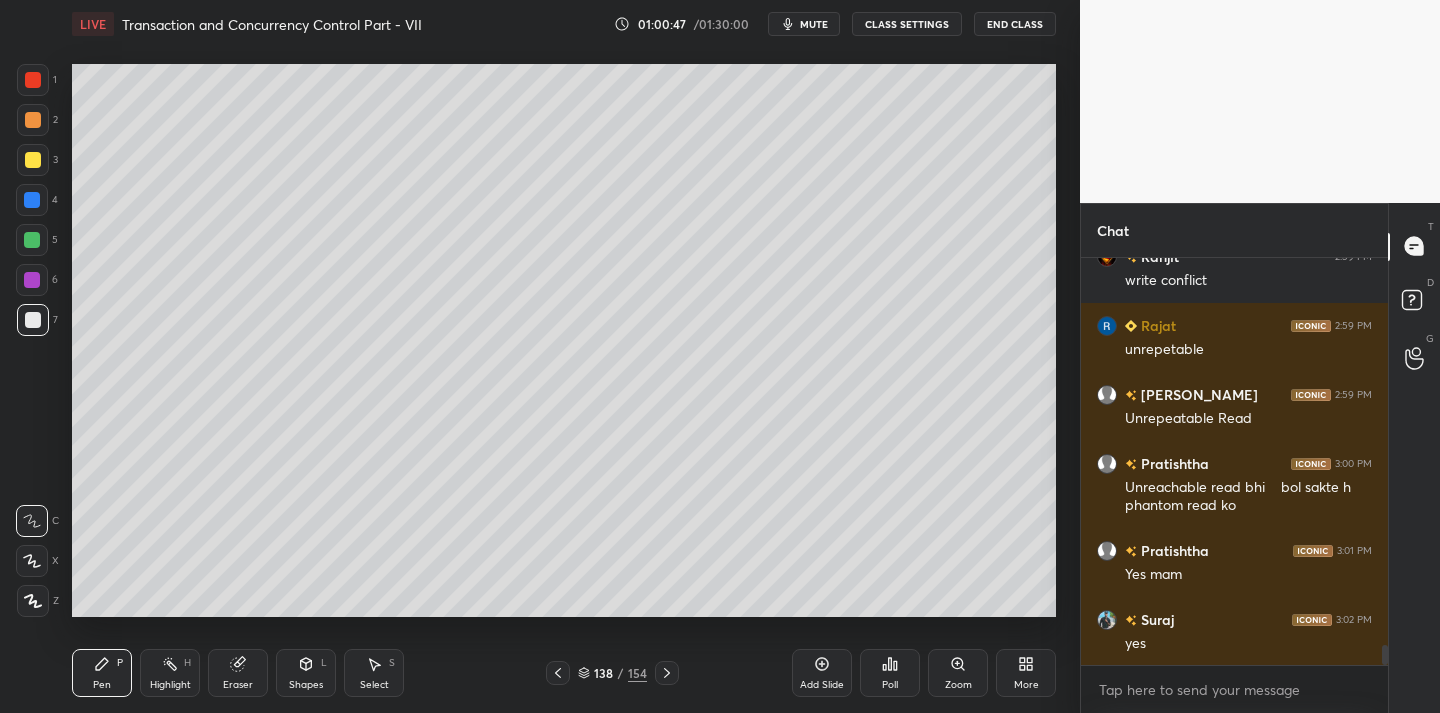scroll, scrollTop: 8140, scrollLeft: 0, axis: vertical 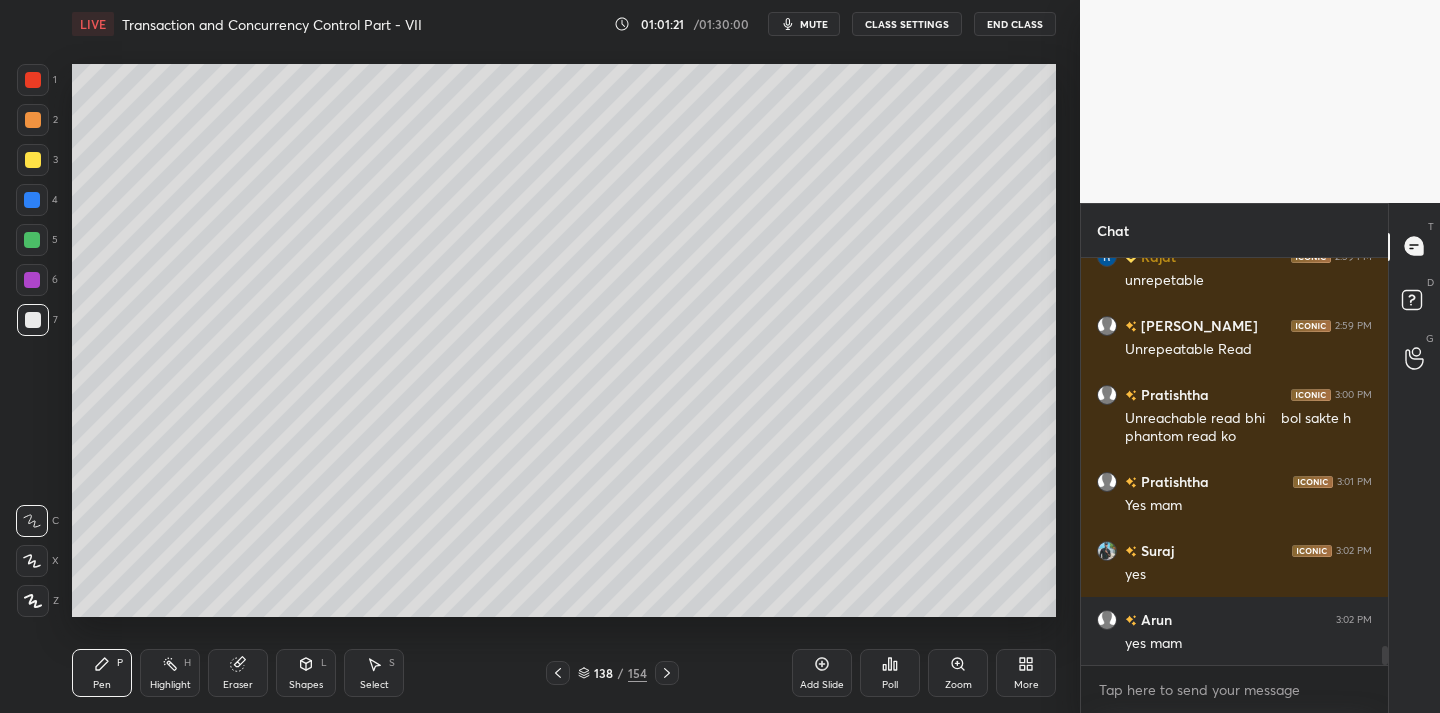 click on "Eraser" at bounding box center [238, 685] 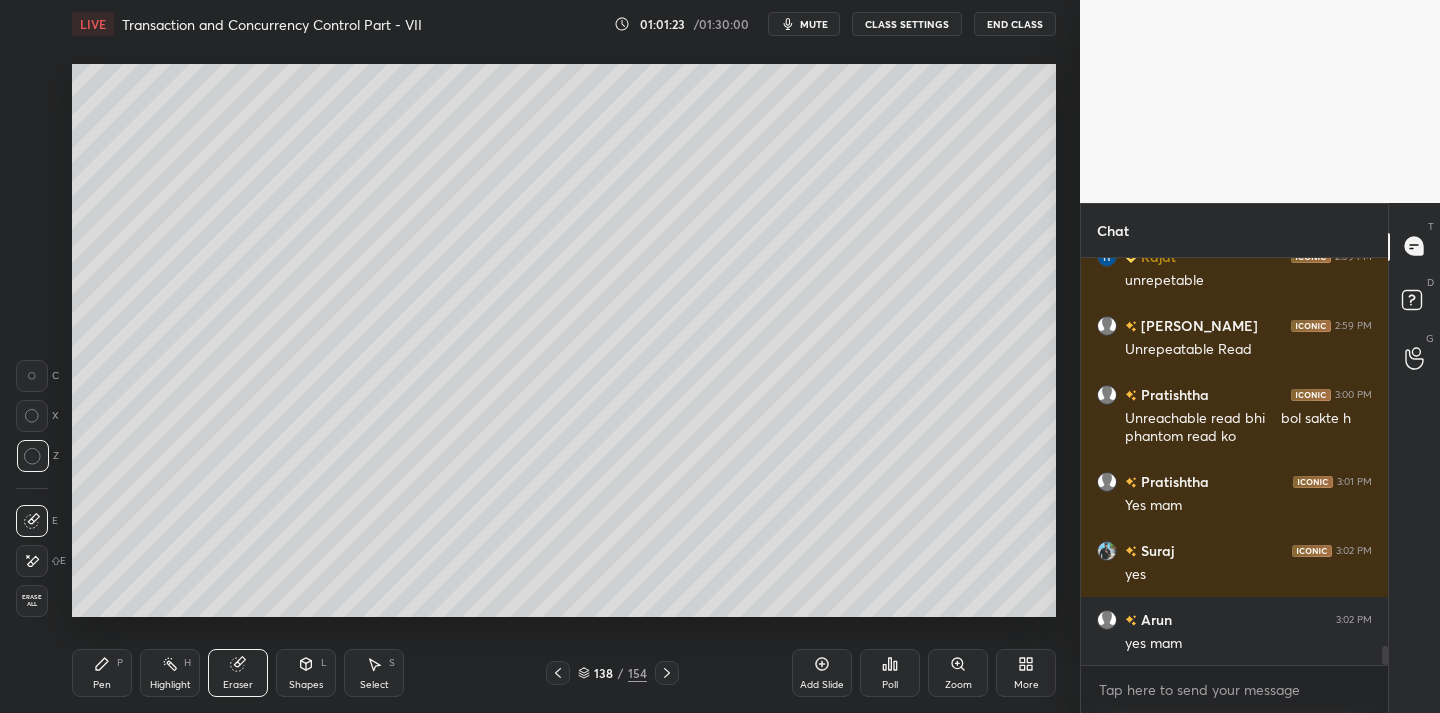 drag, startPoint x: 107, startPoint y: 677, endPoint x: 192, endPoint y: 624, distance: 100.16985 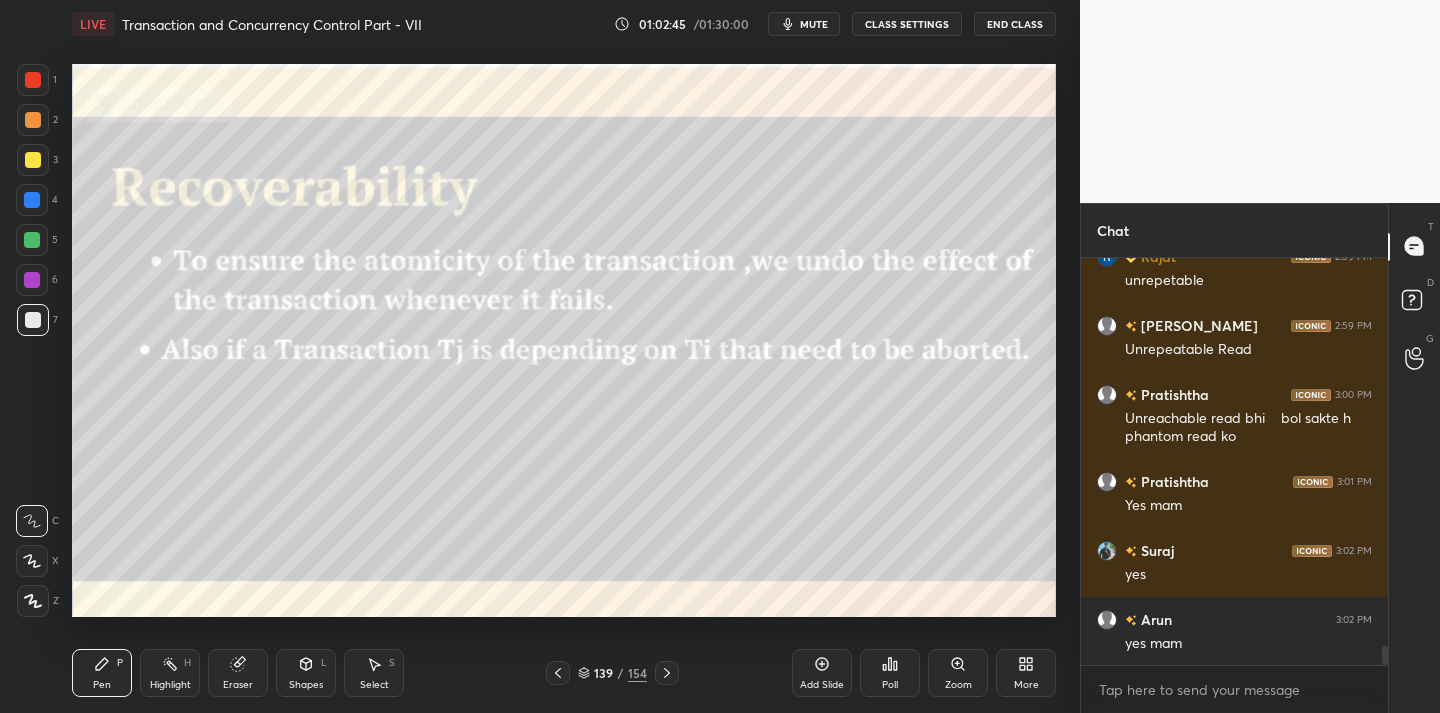 click on "Add Slide" at bounding box center [822, 685] 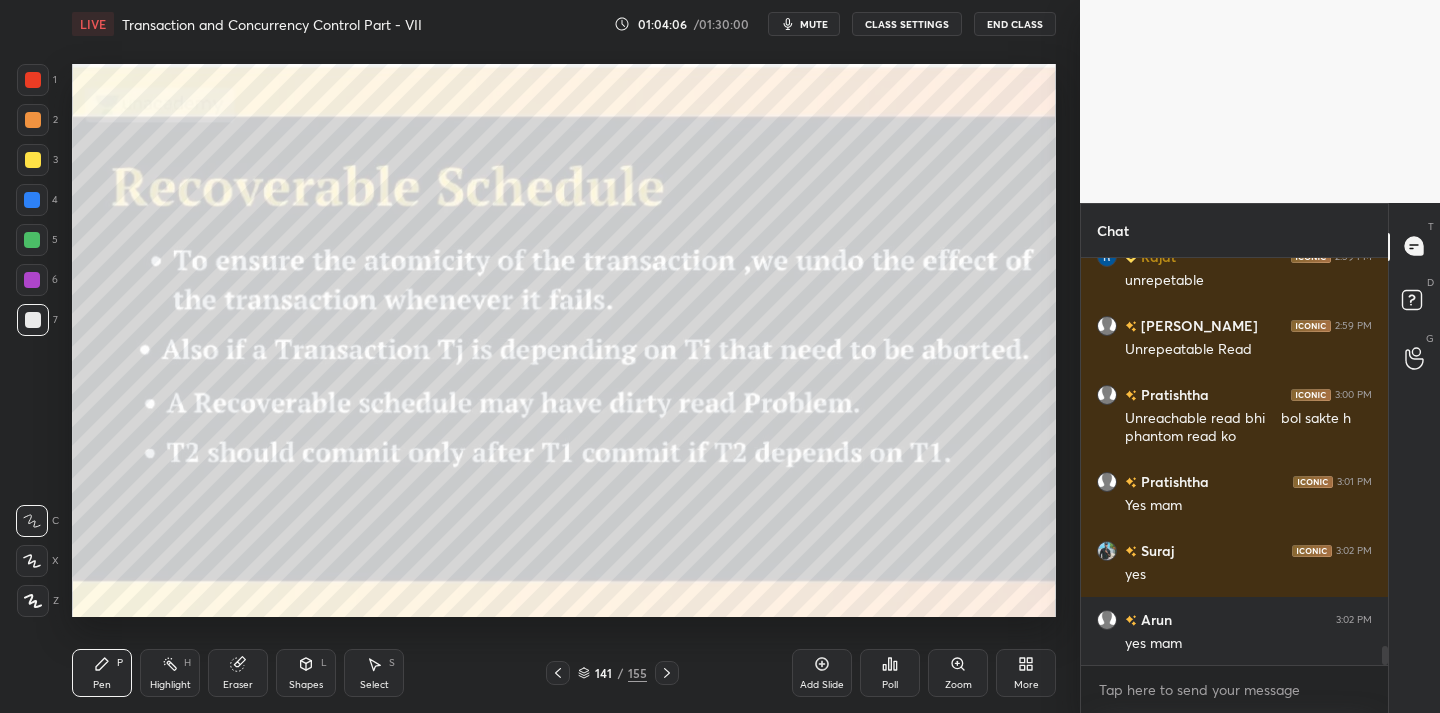 click on "Add Slide" at bounding box center [822, 673] 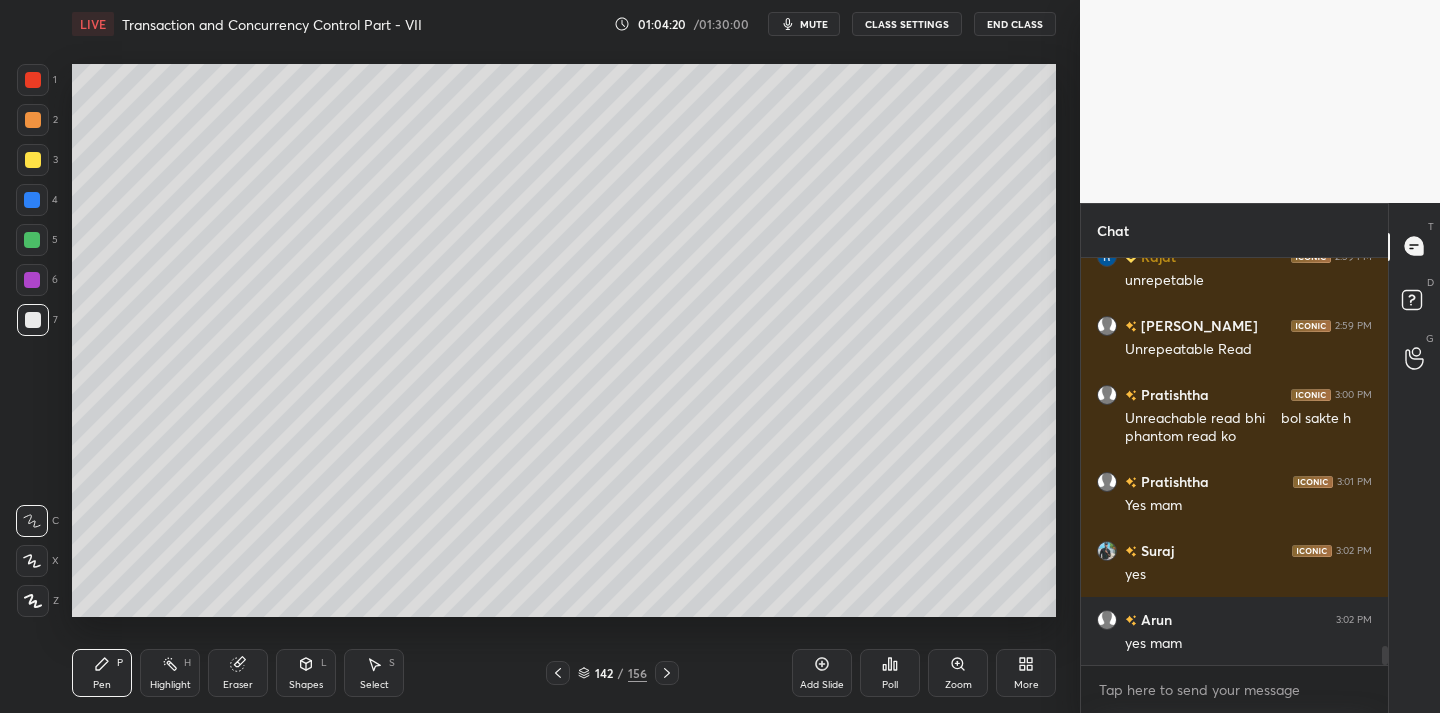 click on "Shapes L" at bounding box center [306, 673] 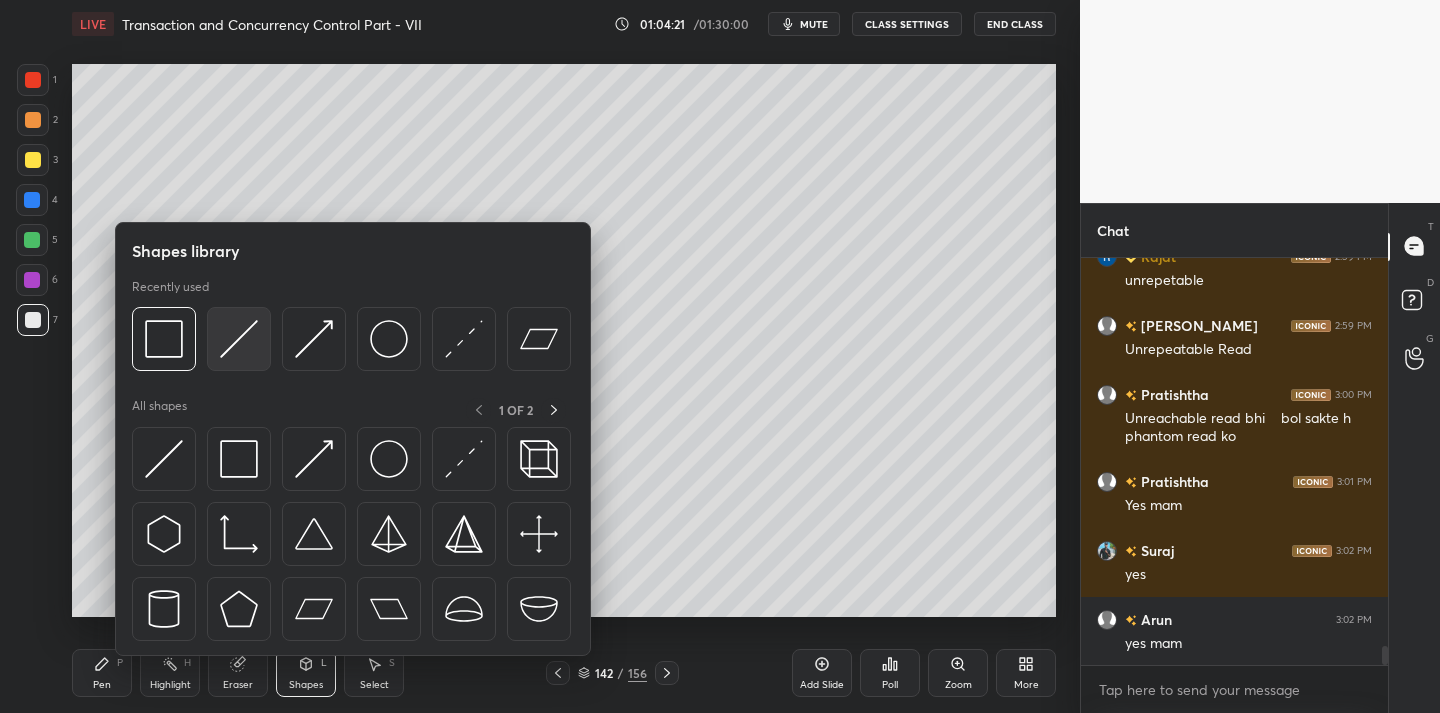 click at bounding box center [239, 339] 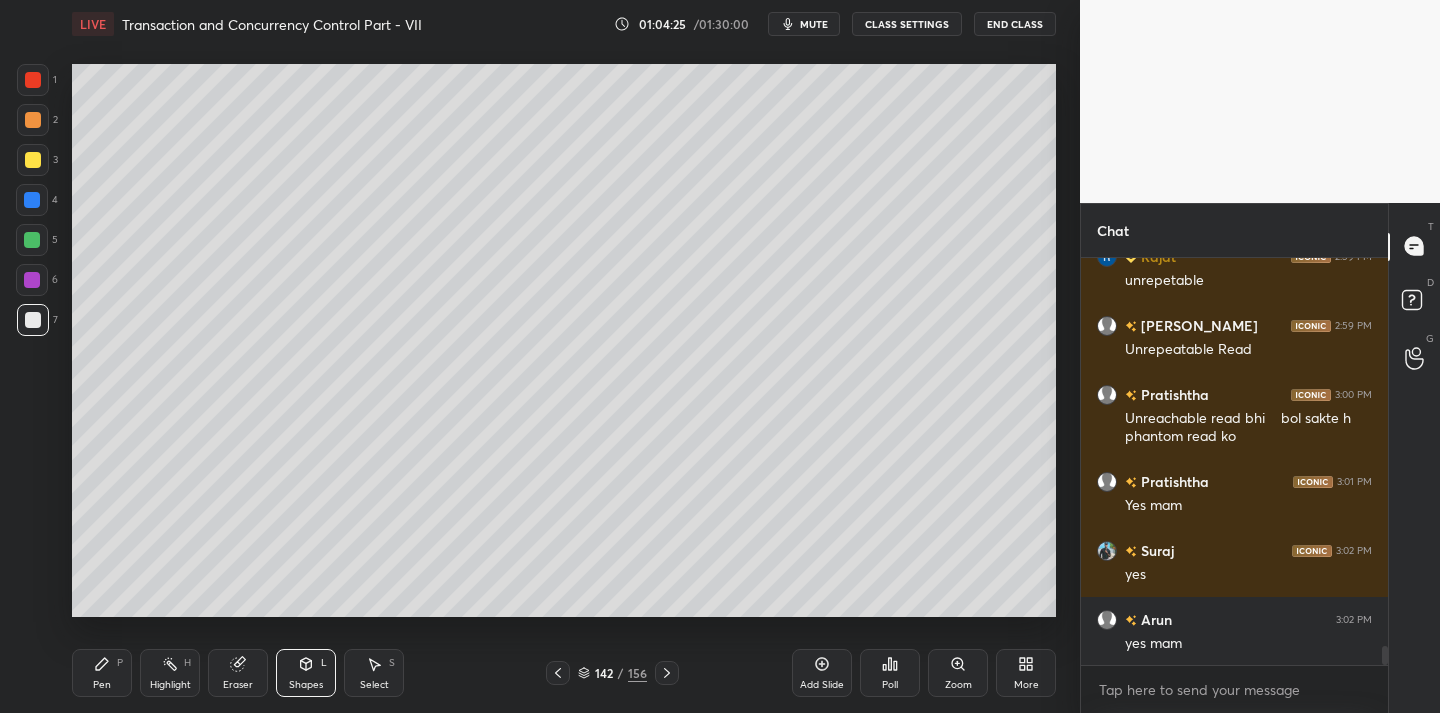 click at bounding box center (33, 160) 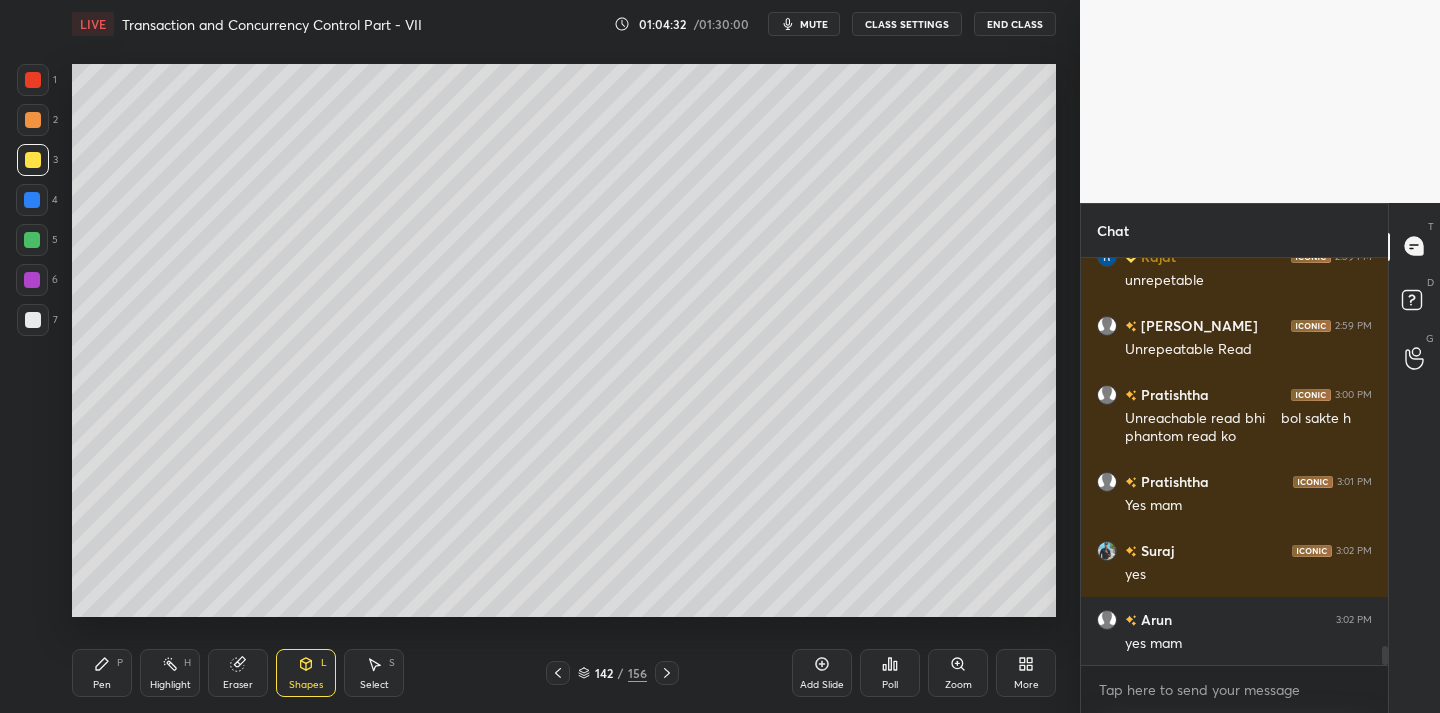 drag, startPoint x: 111, startPoint y: 672, endPoint x: 110, endPoint y: 659, distance: 13.038404 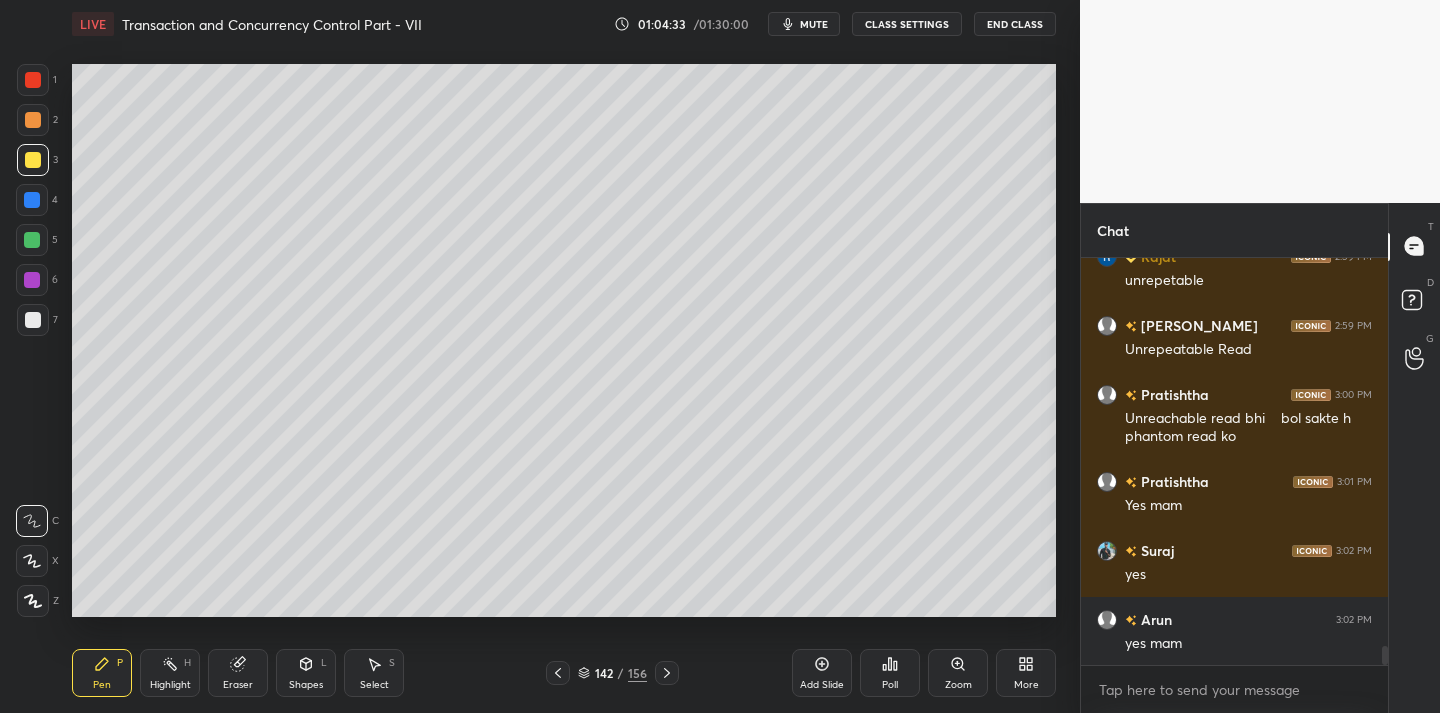 click at bounding box center (32, 240) 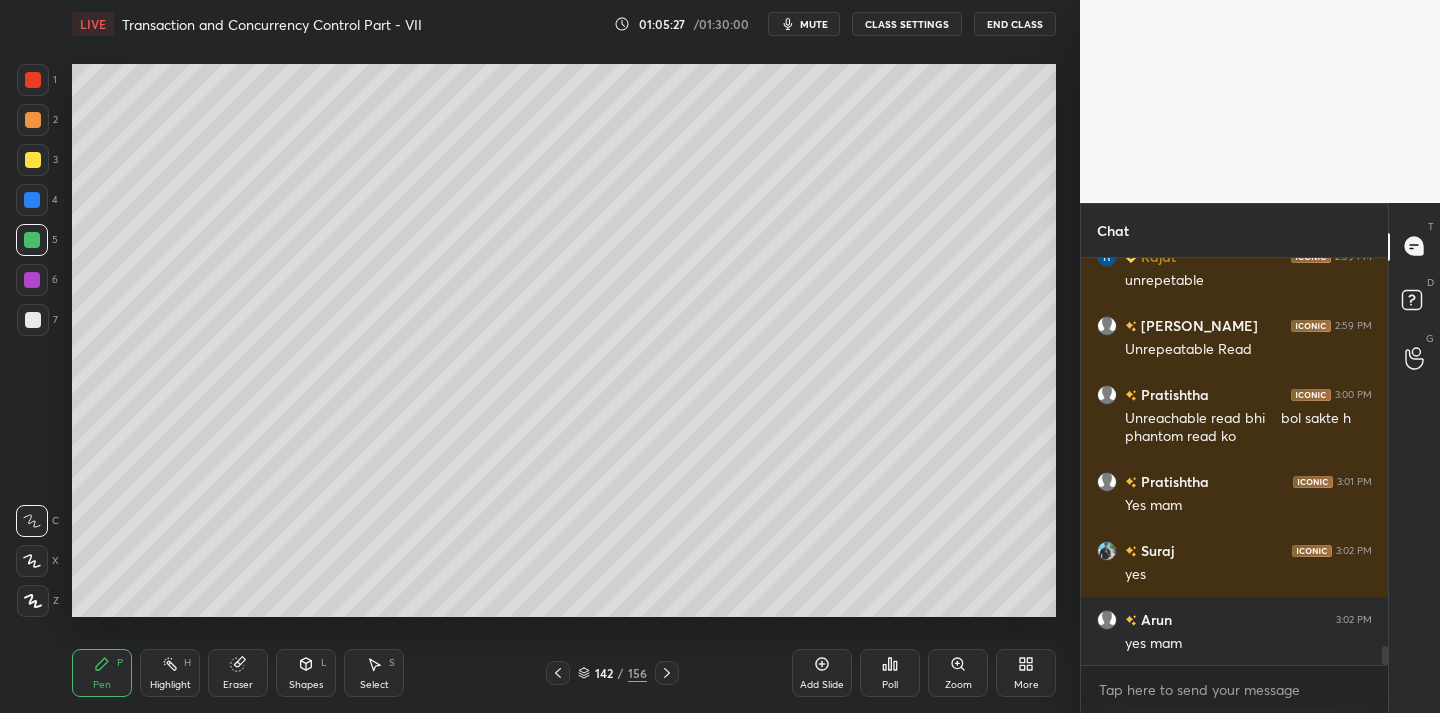 click on "1 2 3 4 5 6 7 C X Z C X Z E E Erase all   H H" at bounding box center [32, 341] 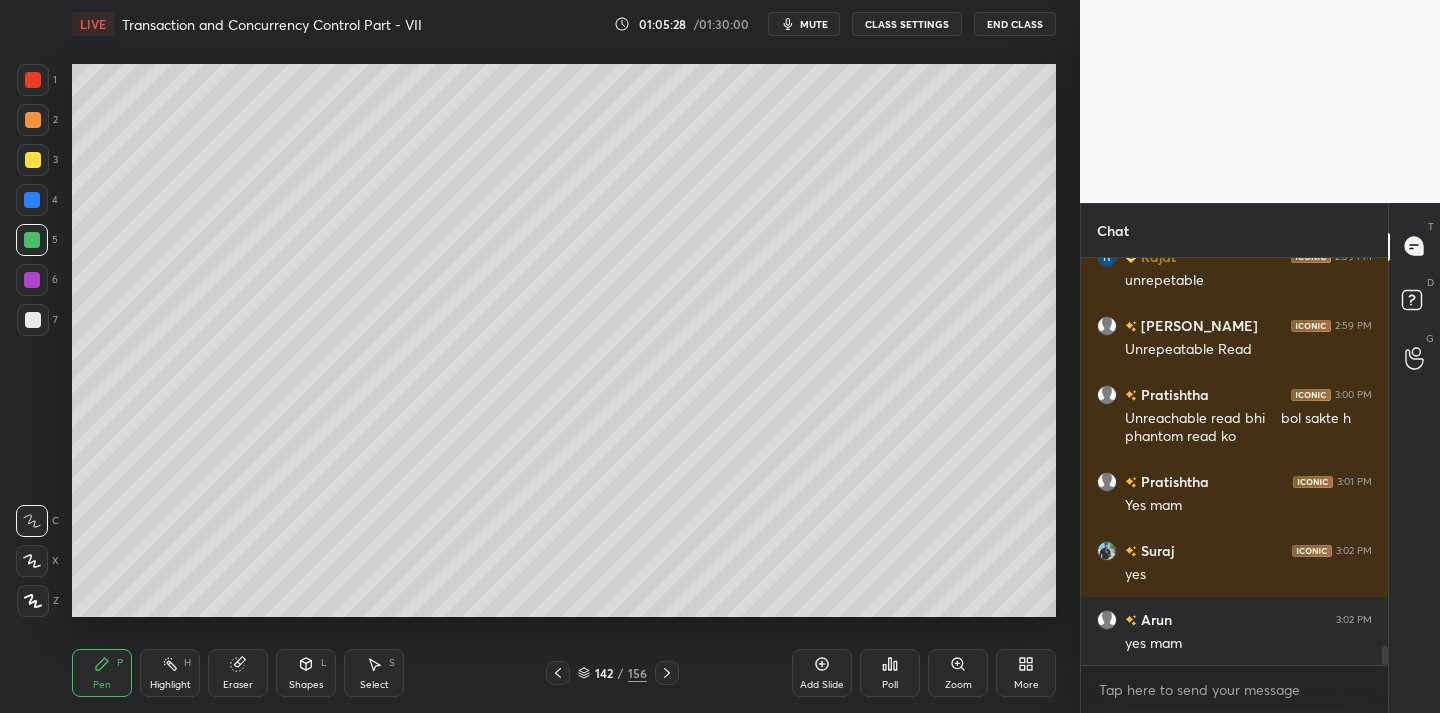 drag, startPoint x: 39, startPoint y: 166, endPoint x: 58, endPoint y: 170, distance: 19.416489 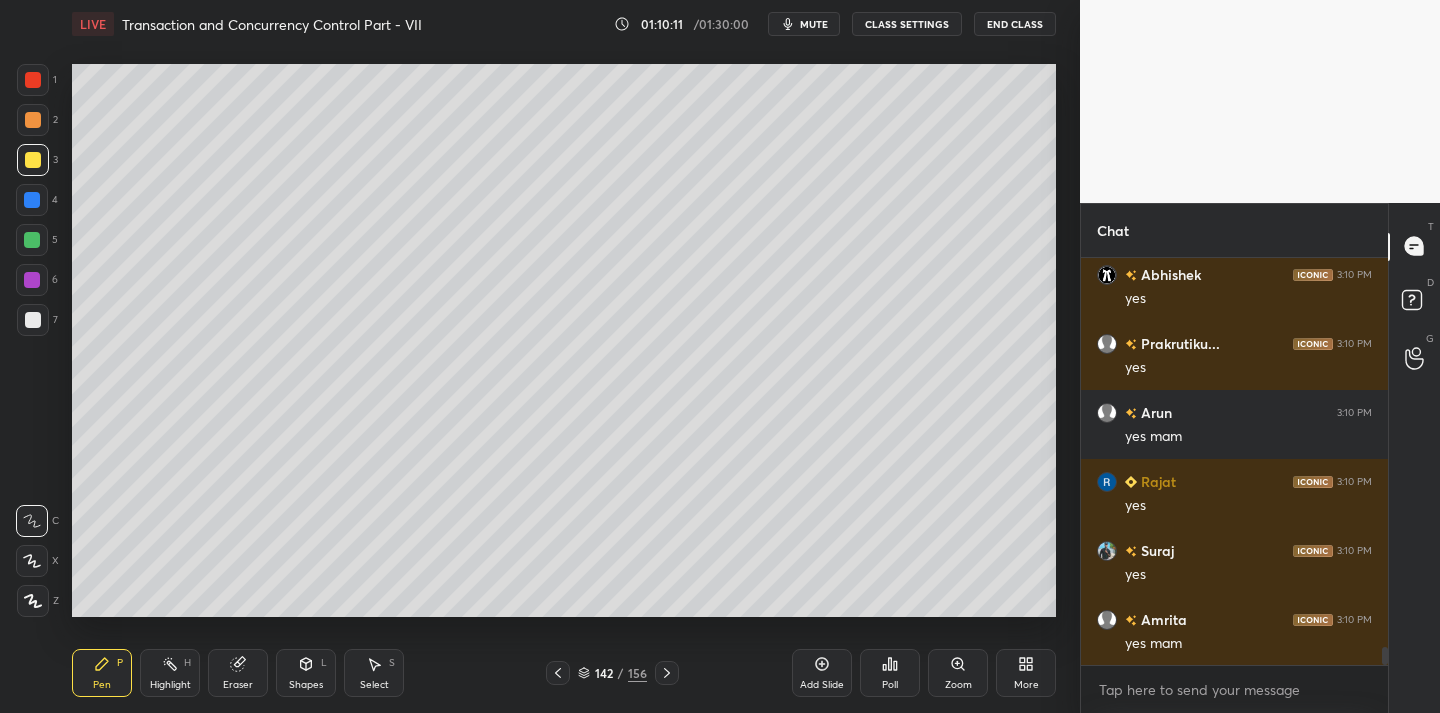 scroll, scrollTop: 8830, scrollLeft: 0, axis: vertical 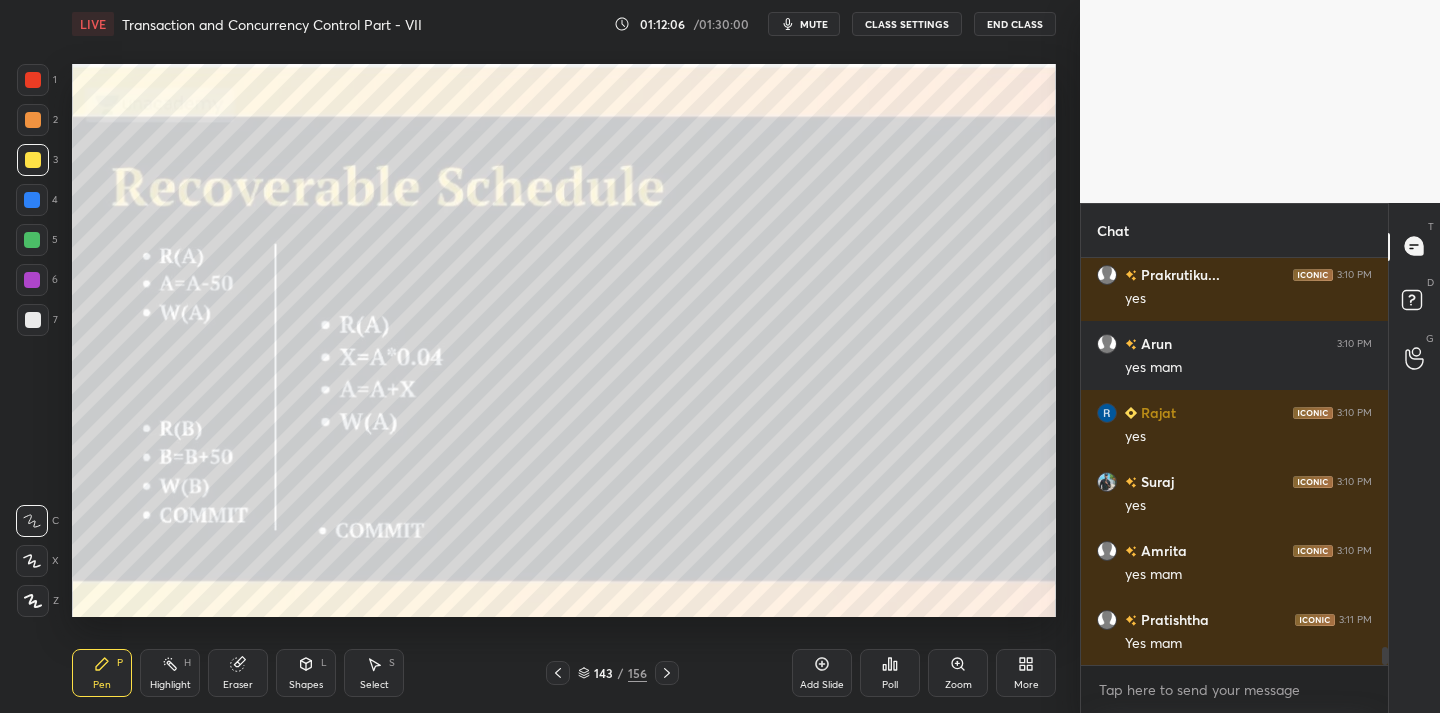 click on "mute" at bounding box center [814, 24] 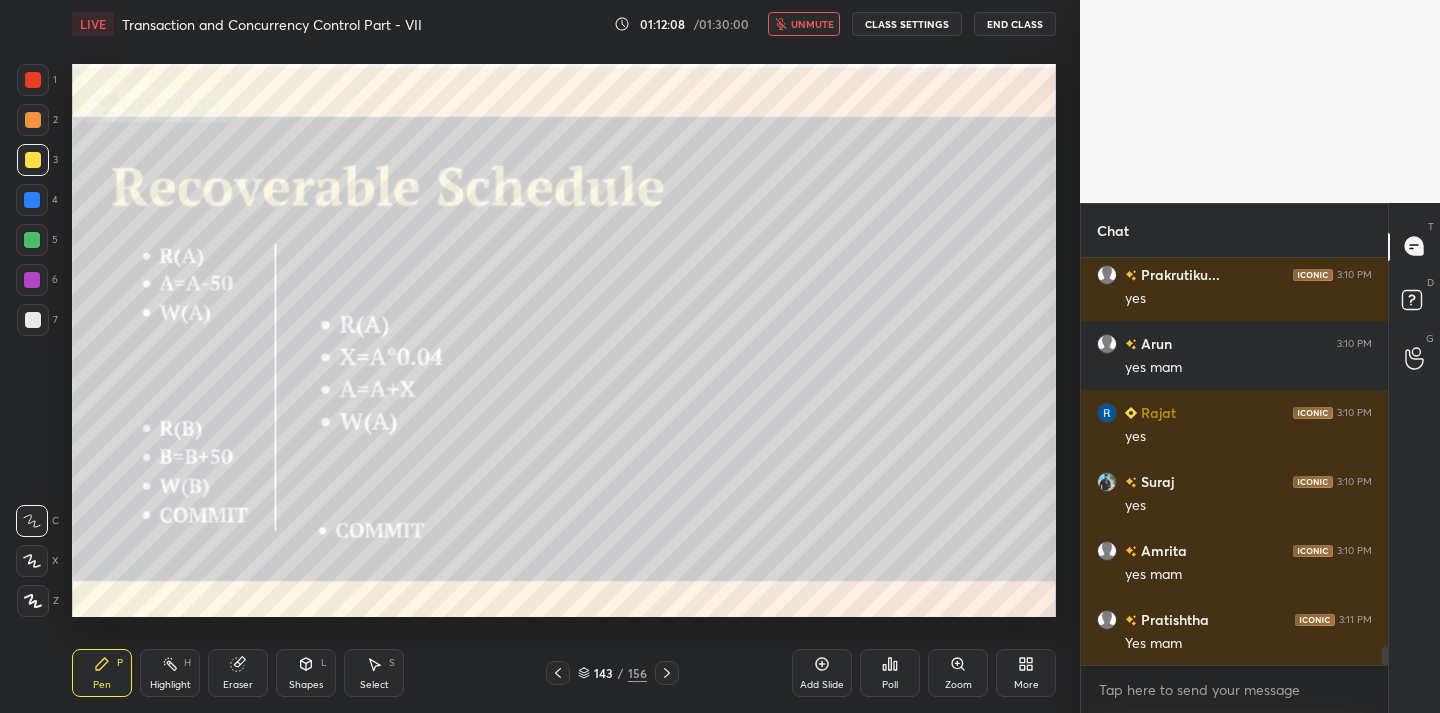 click on "End Class" at bounding box center (1015, 24) 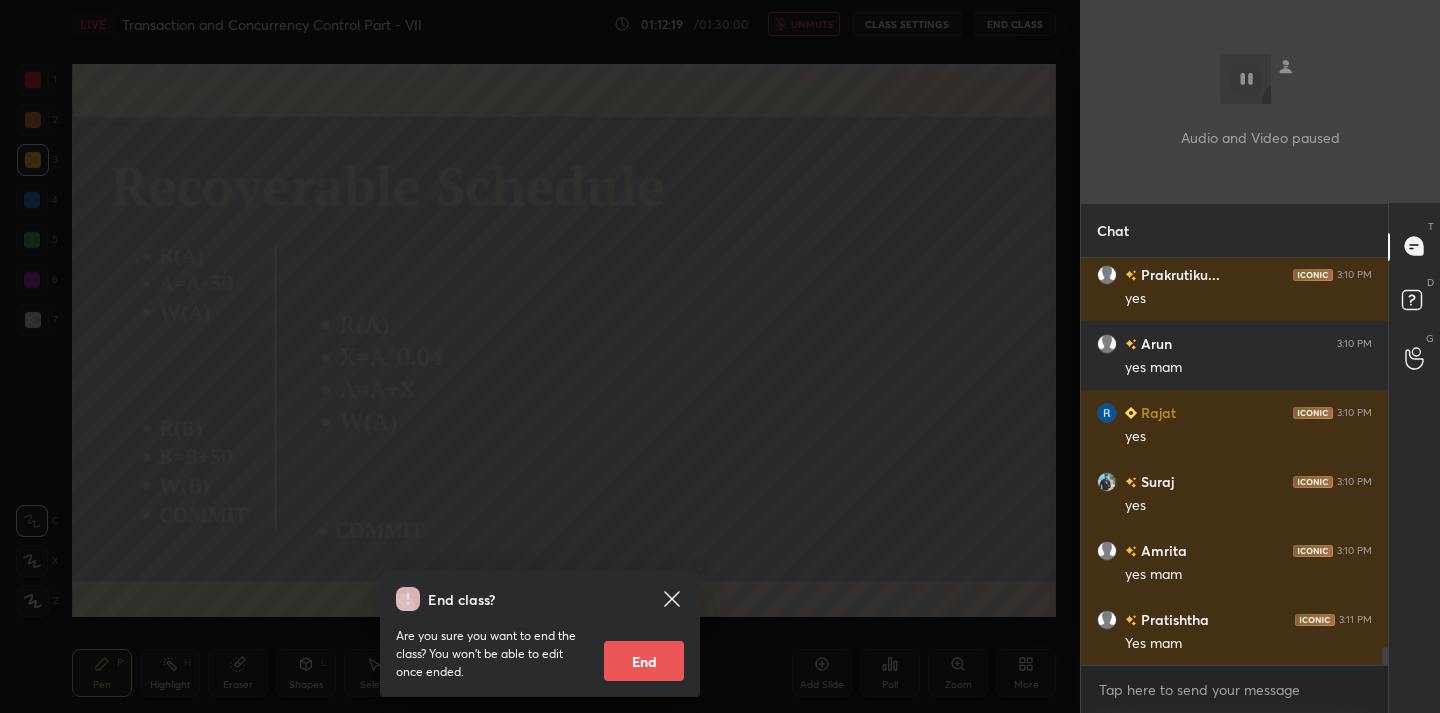 click on "End class? Are you sure you want to end the class? You won’t be able to edit once ended. End" at bounding box center (540, 356) 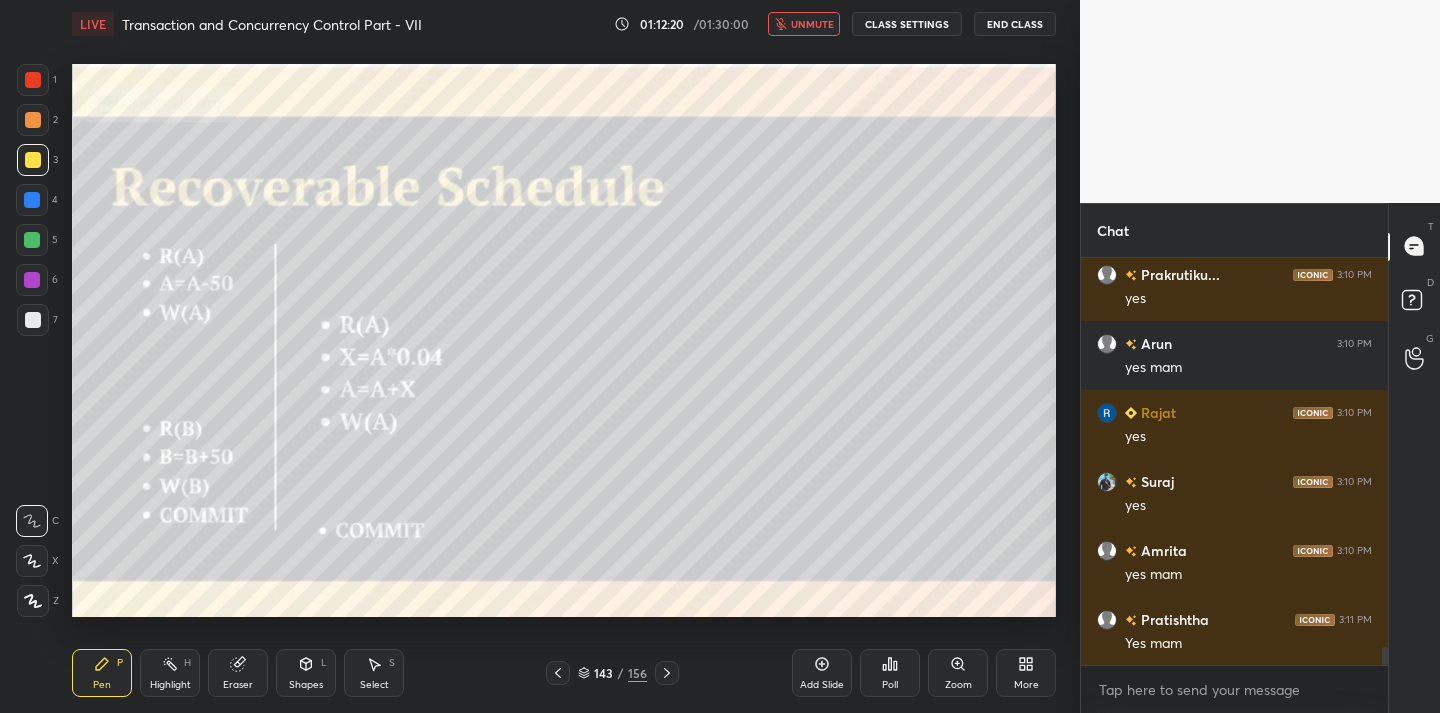 click on "unmute" at bounding box center [812, 24] 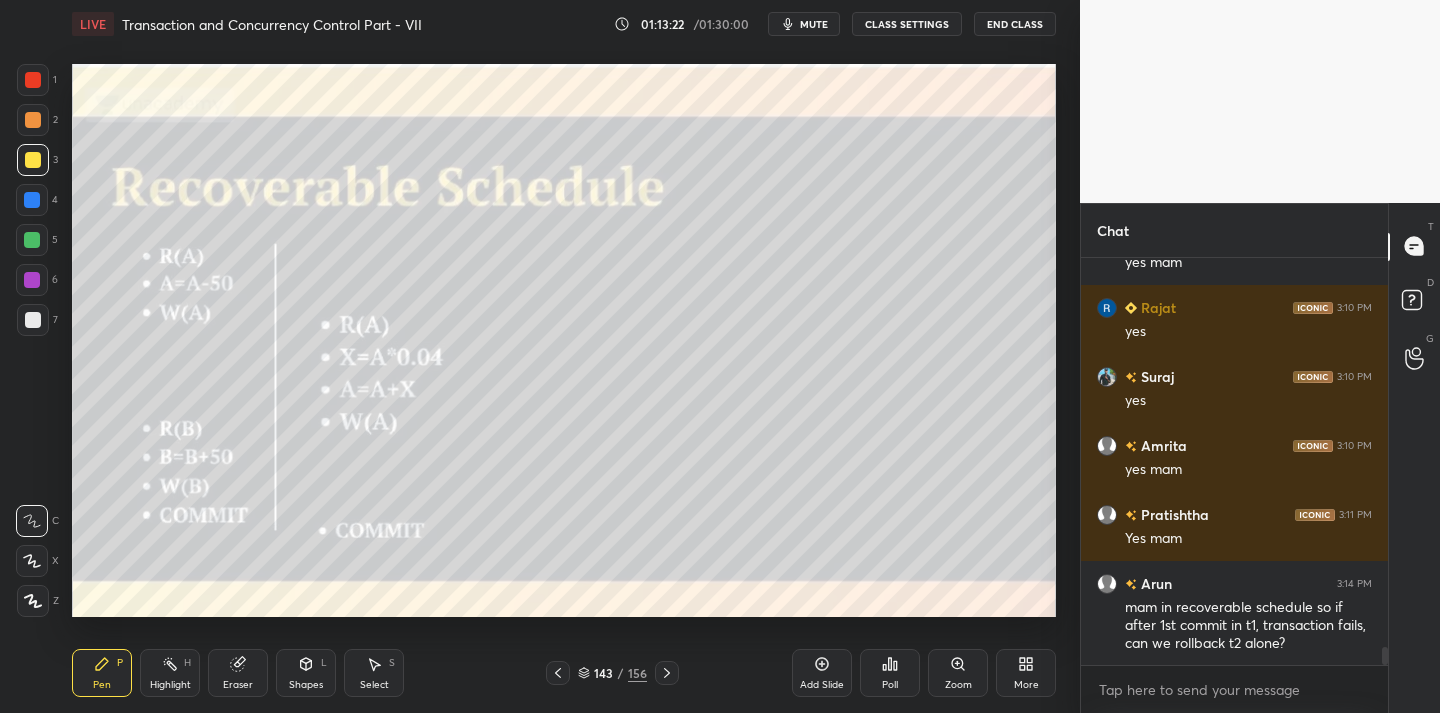 scroll, scrollTop: 9004, scrollLeft: 0, axis: vertical 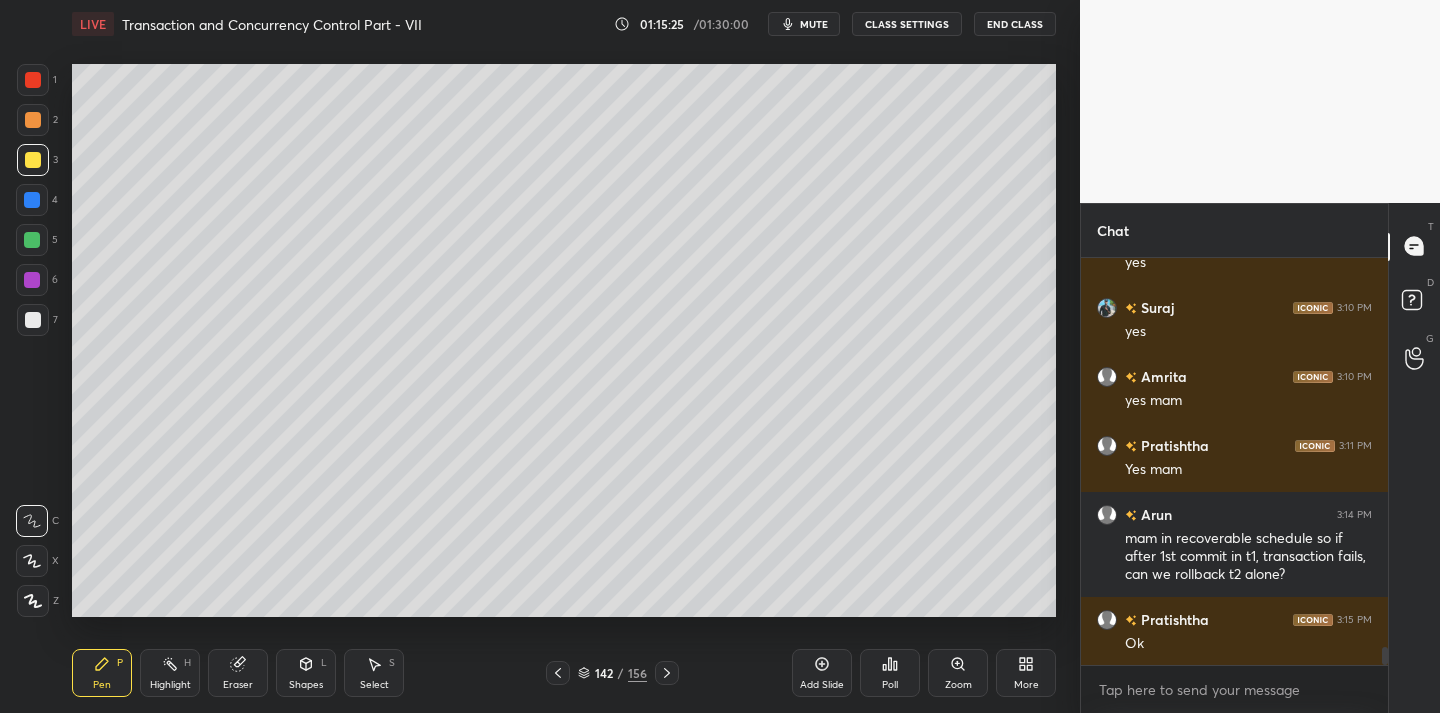 click at bounding box center (32, 240) 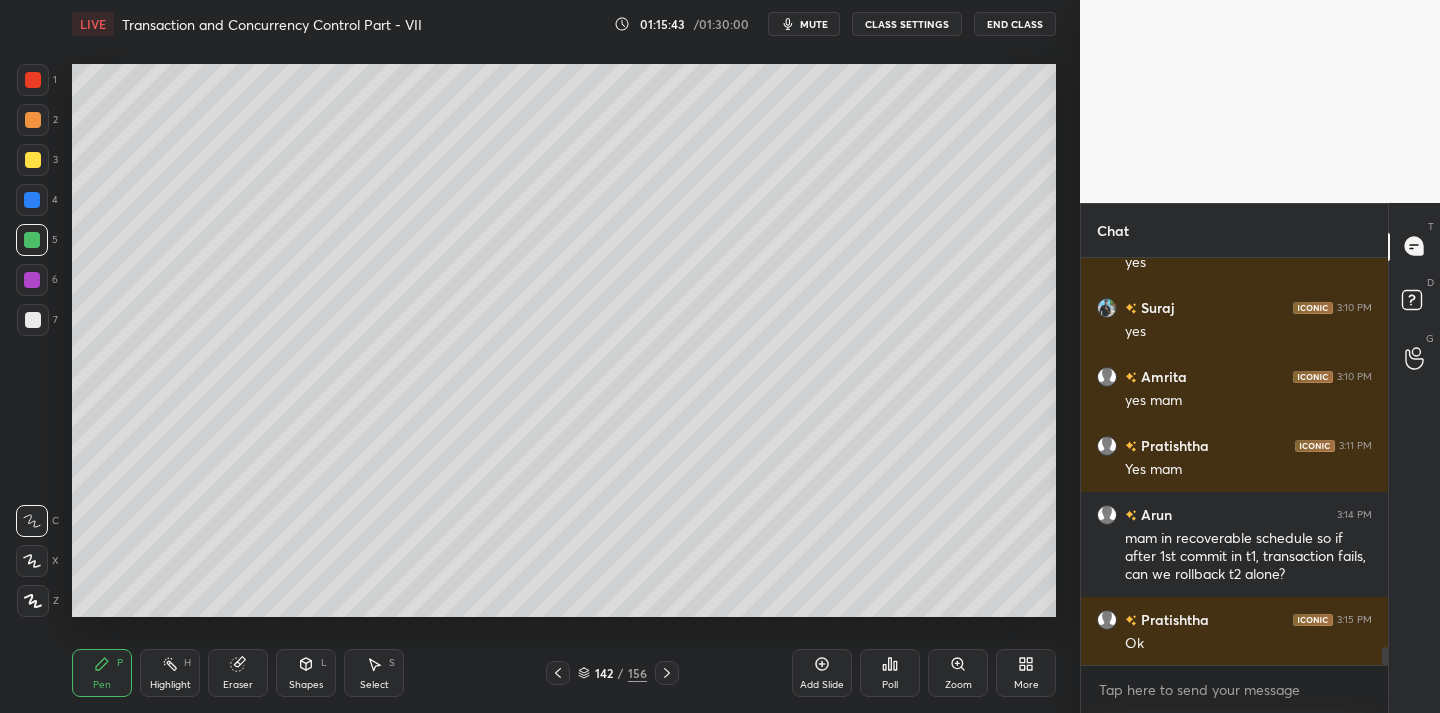 drag, startPoint x: 244, startPoint y: 679, endPoint x: 273, endPoint y: 645, distance: 44.687805 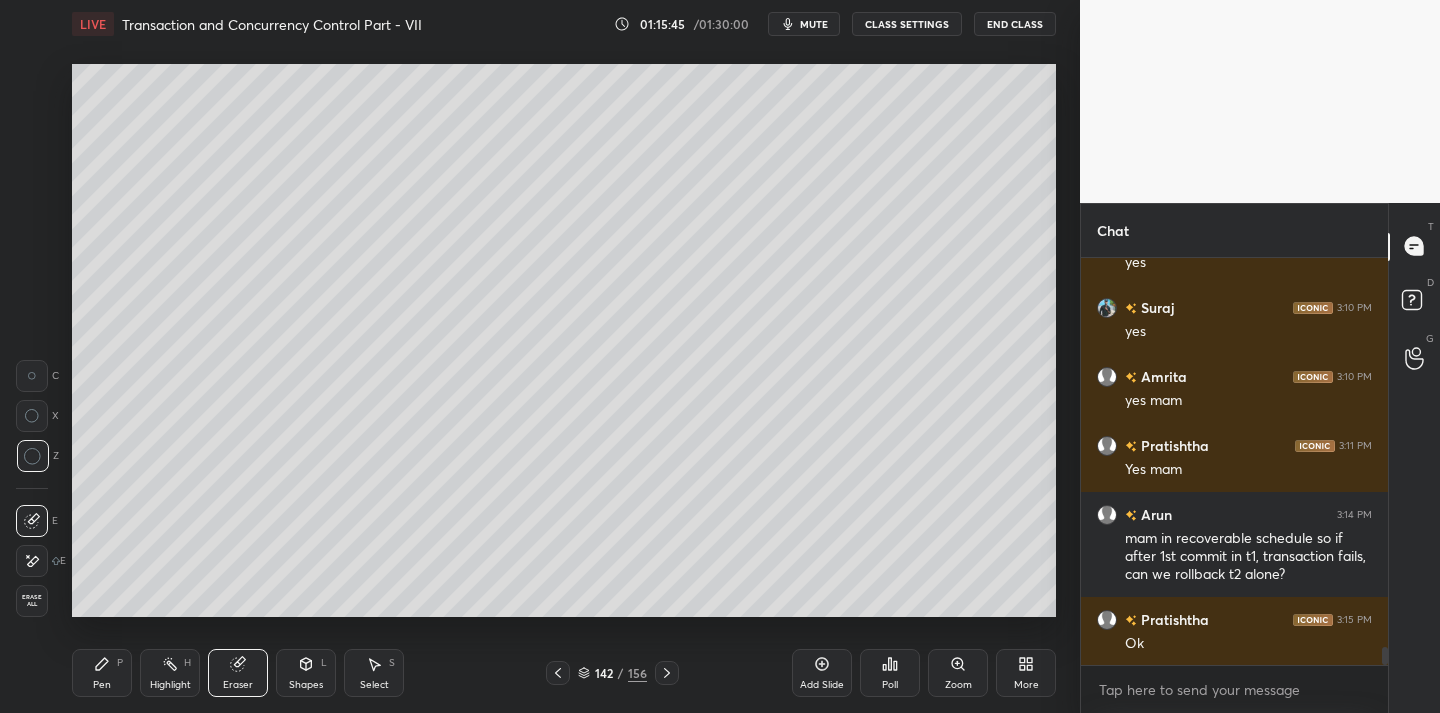 scroll, scrollTop: 9073, scrollLeft: 0, axis: vertical 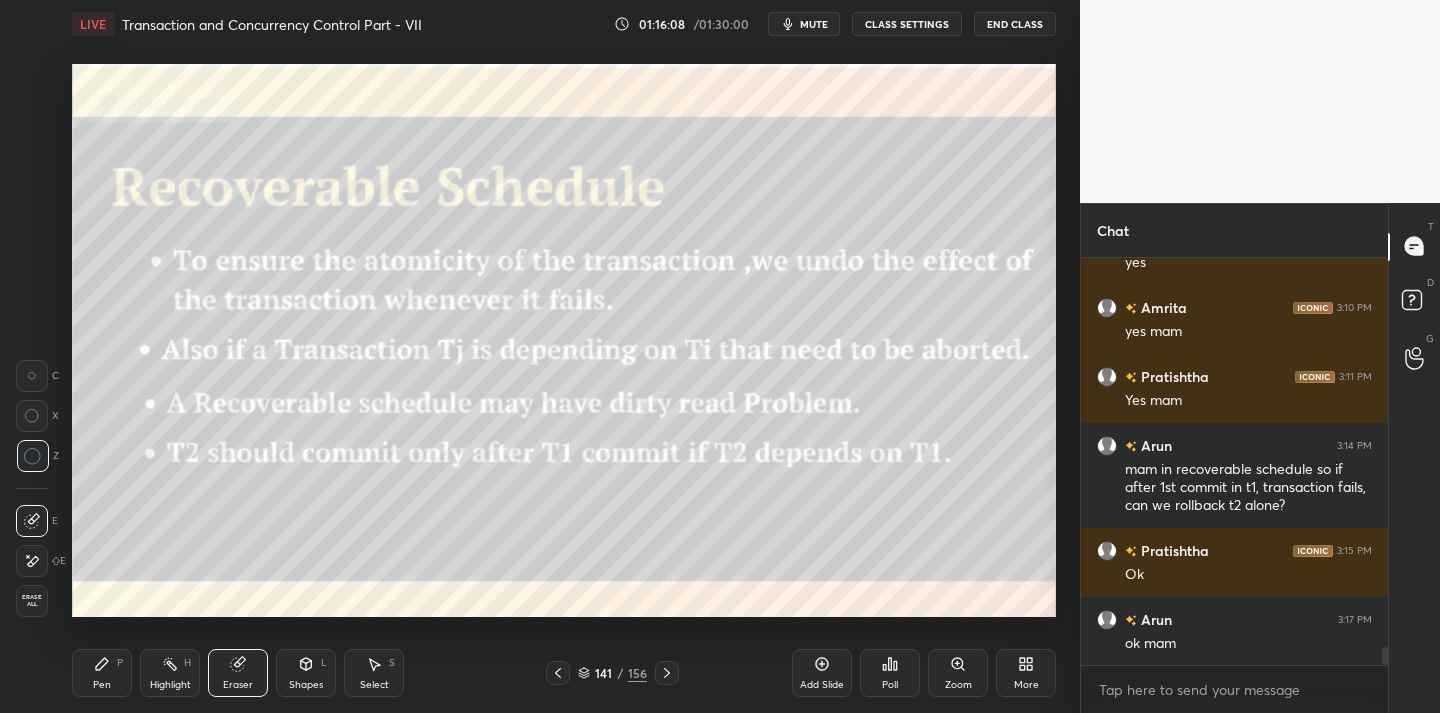 click on "Pen P" at bounding box center [102, 673] 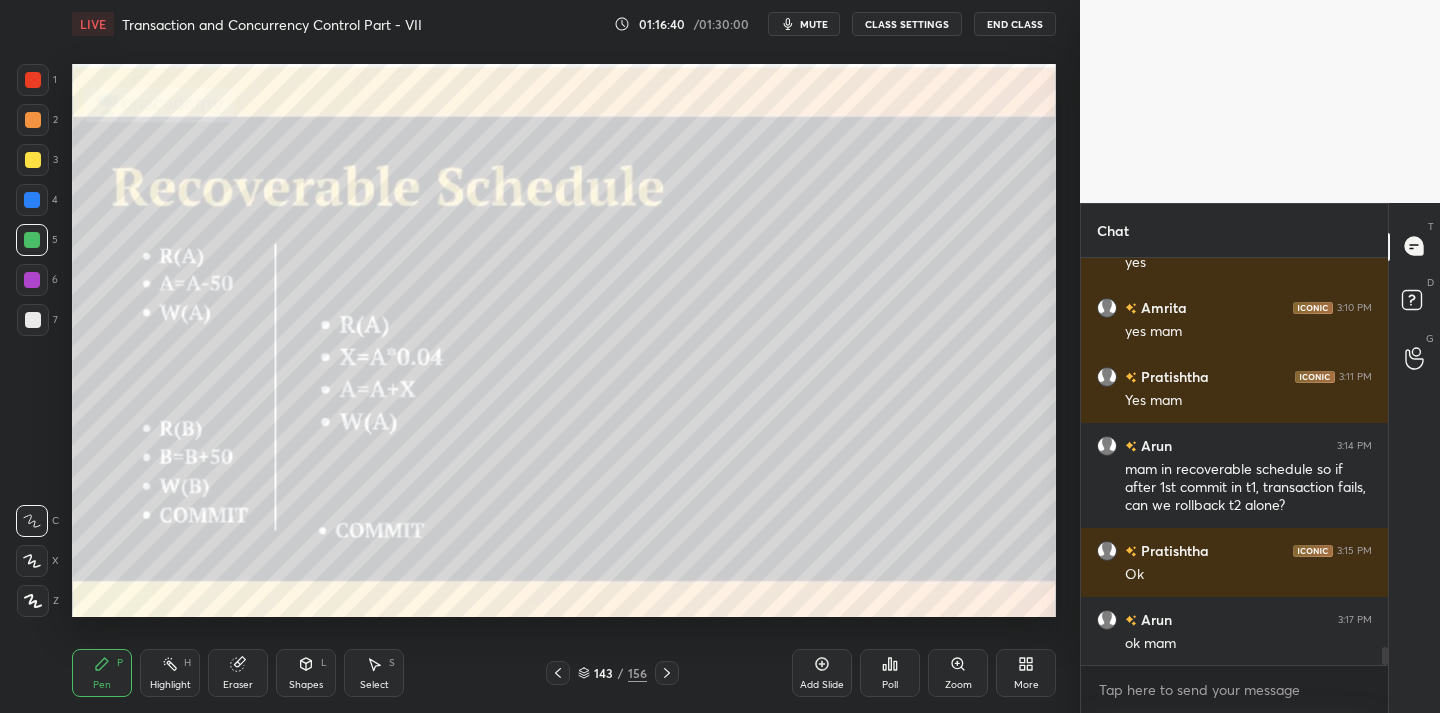 click 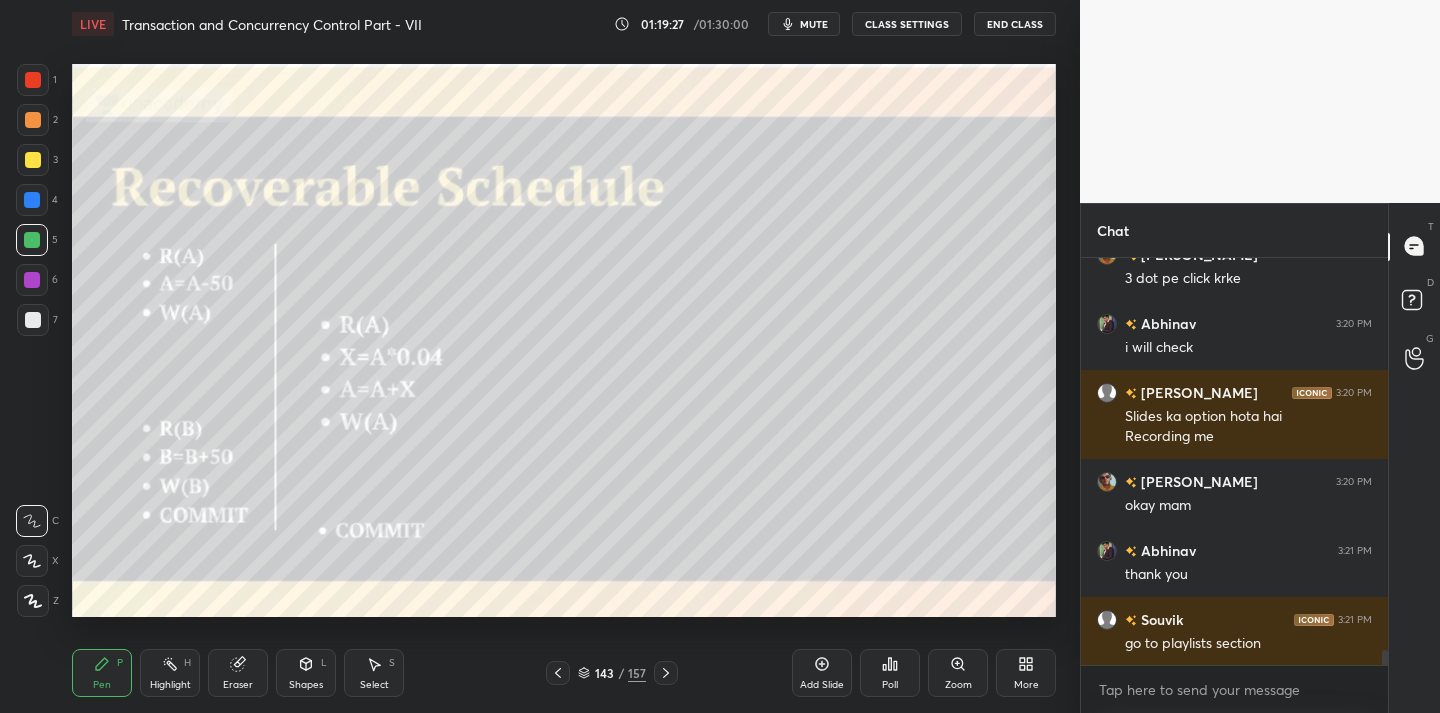 scroll, scrollTop: 10774, scrollLeft: 0, axis: vertical 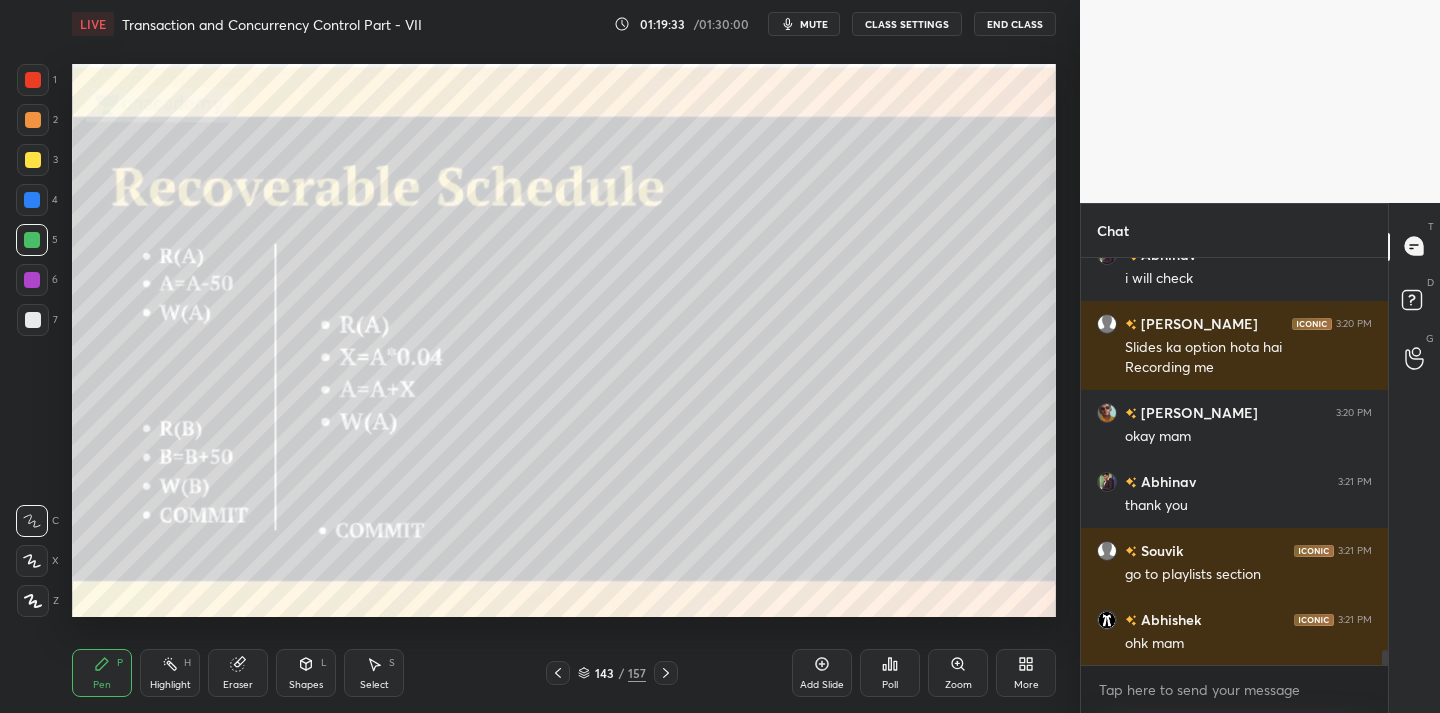 click on "Add Slide" at bounding box center (822, 673) 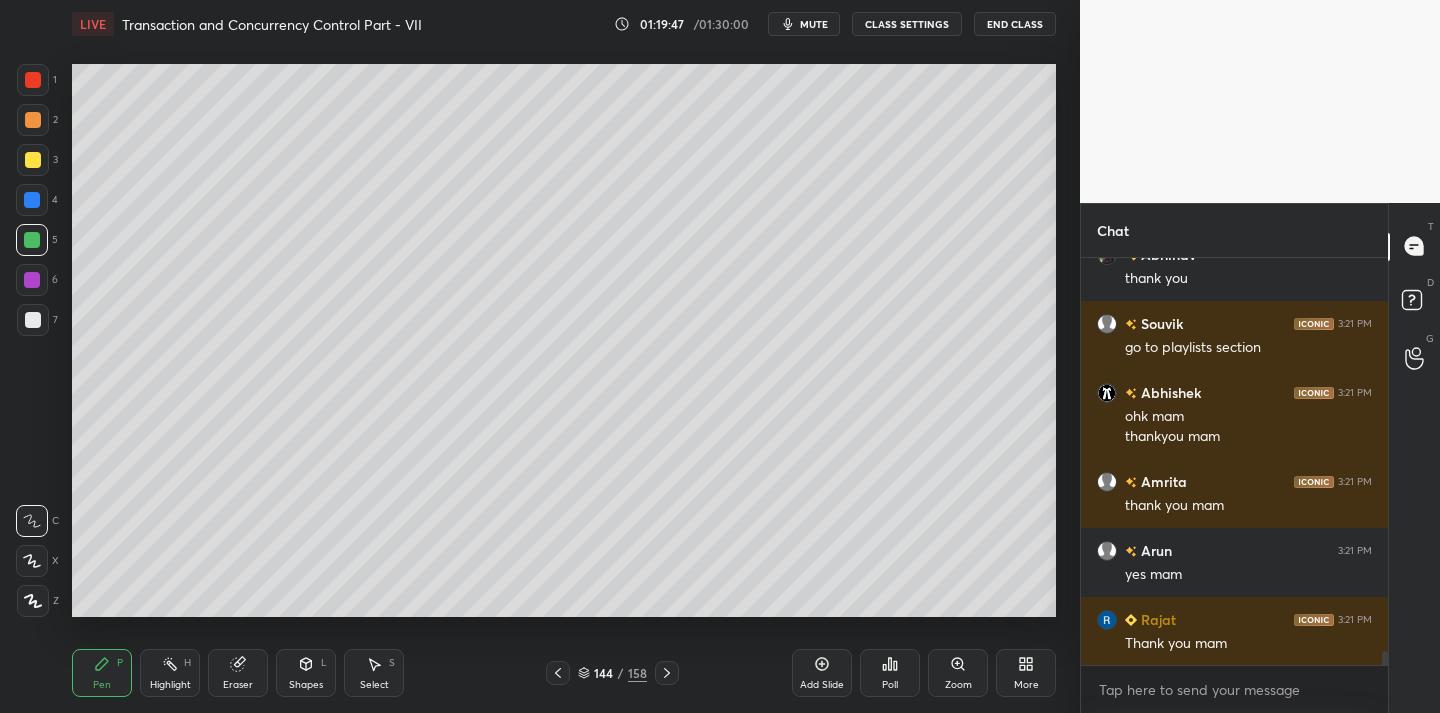 scroll, scrollTop: 11070, scrollLeft: 0, axis: vertical 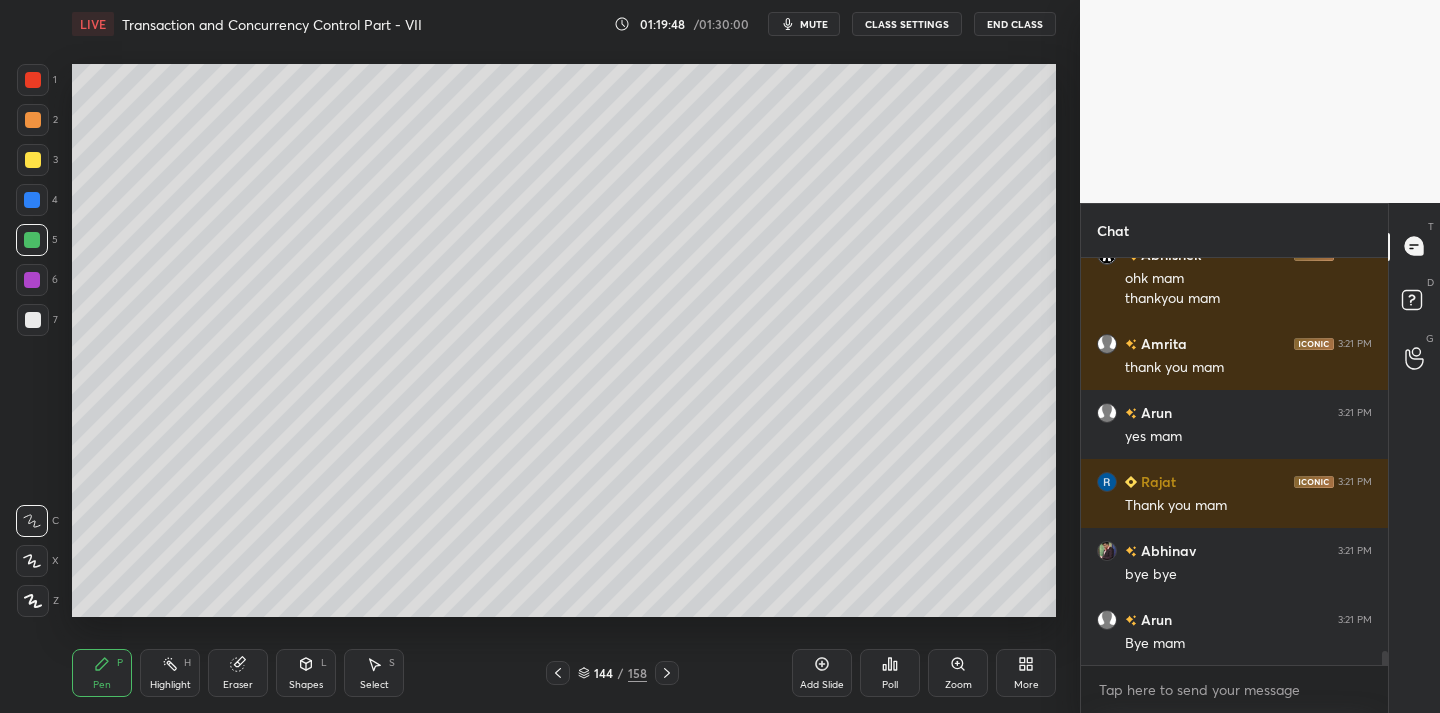 click on "End Class" at bounding box center (1015, 24) 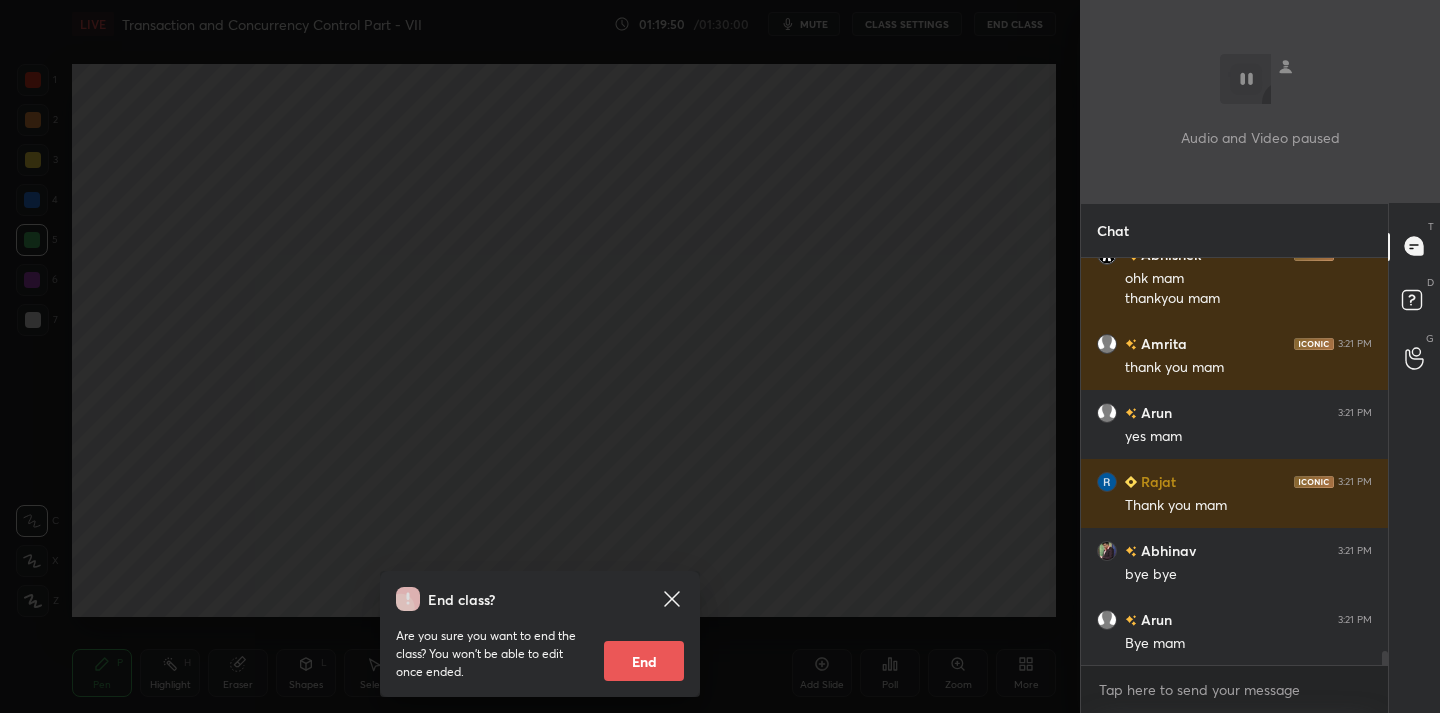 click on "End" at bounding box center (644, 661) 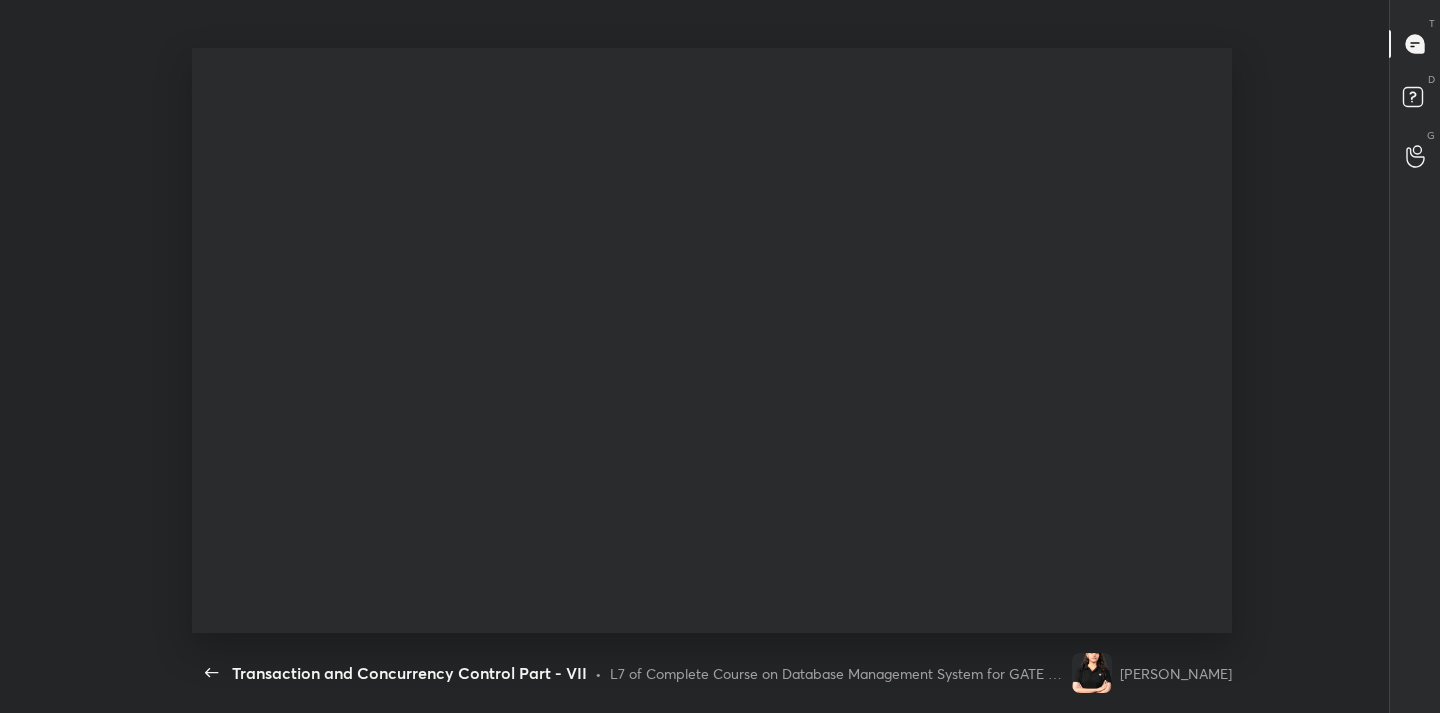 scroll, scrollTop: 99415, scrollLeft: 98929, axis: both 